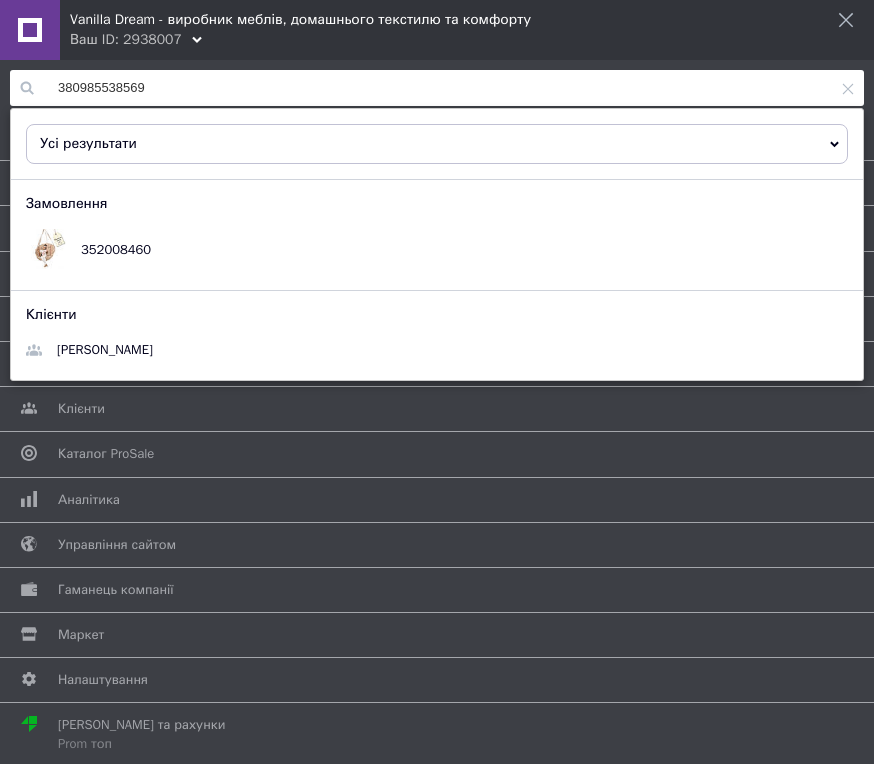 scroll, scrollTop: 0, scrollLeft: 0, axis: both 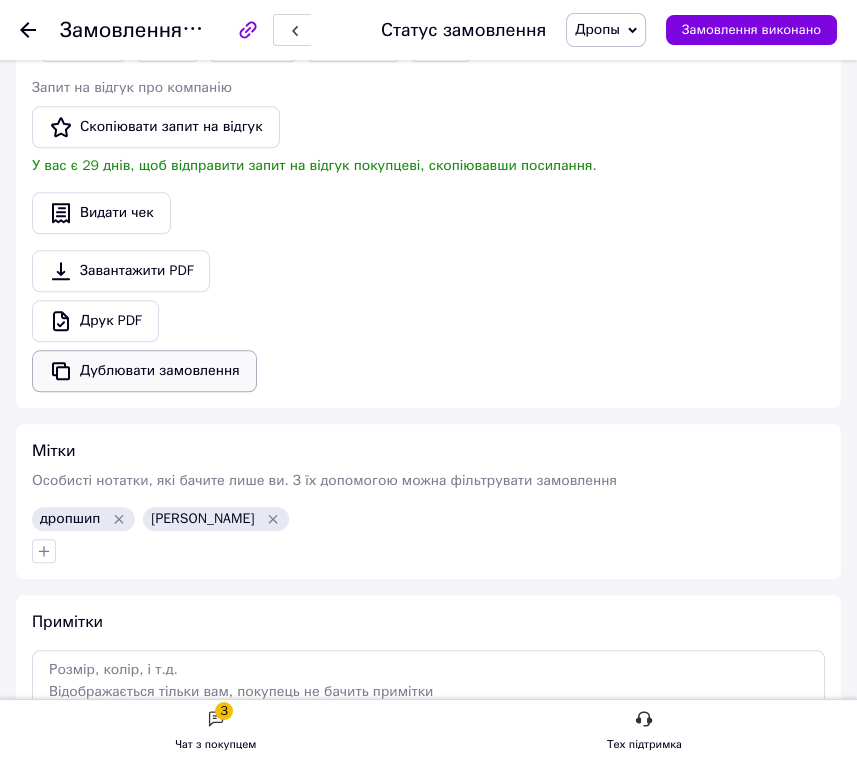 click on "Дублювати замовлення" at bounding box center [144, 371] 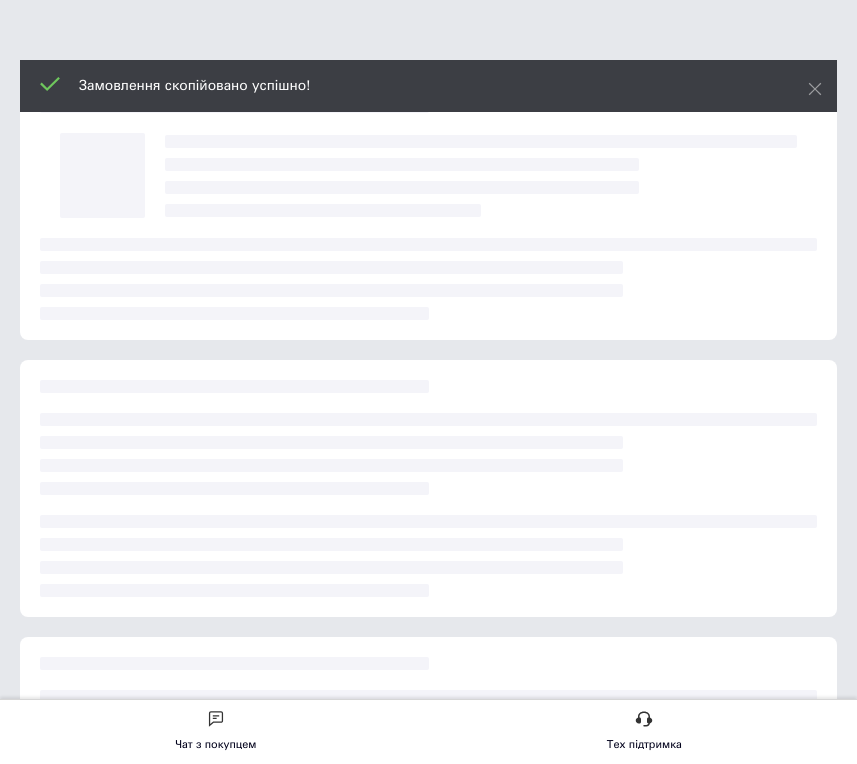scroll, scrollTop: 0, scrollLeft: 0, axis: both 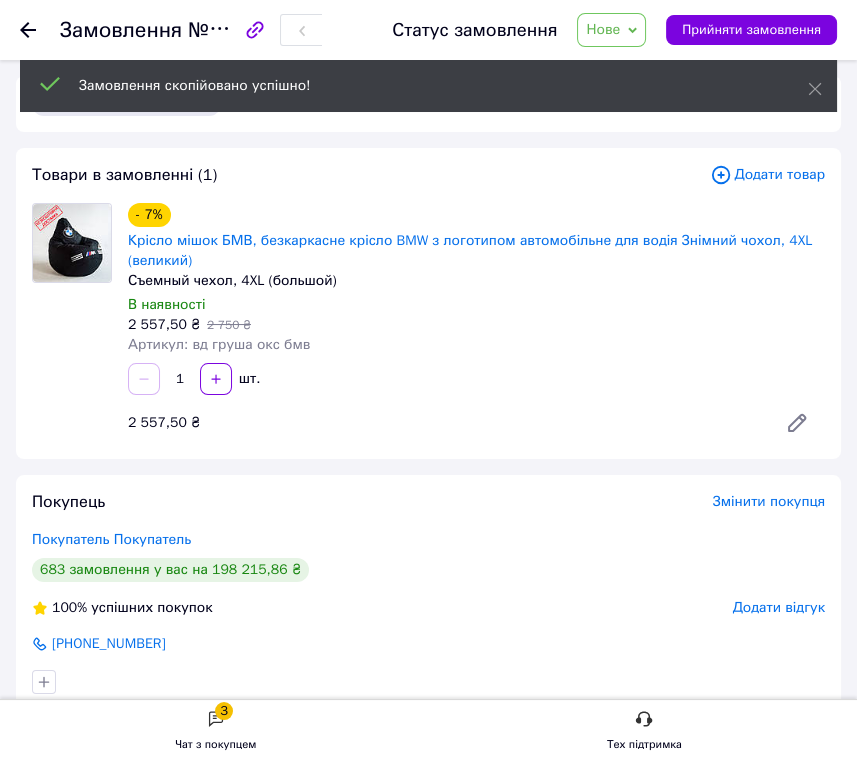 click on "Нове" at bounding box center (611, 30) 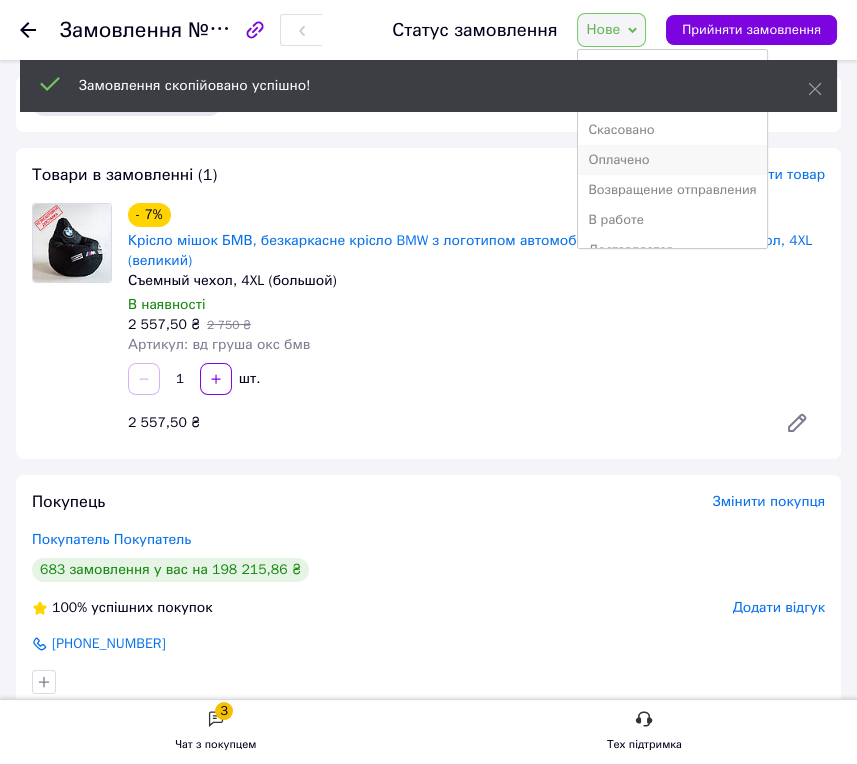 scroll, scrollTop: 111, scrollLeft: 0, axis: vertical 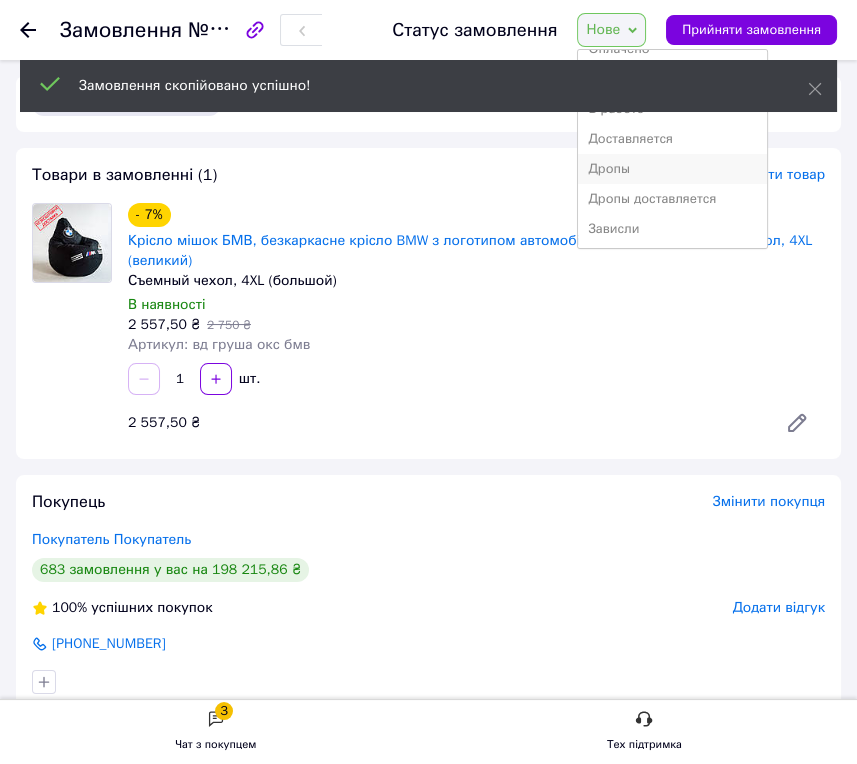 click on "Дропы" at bounding box center [672, 169] 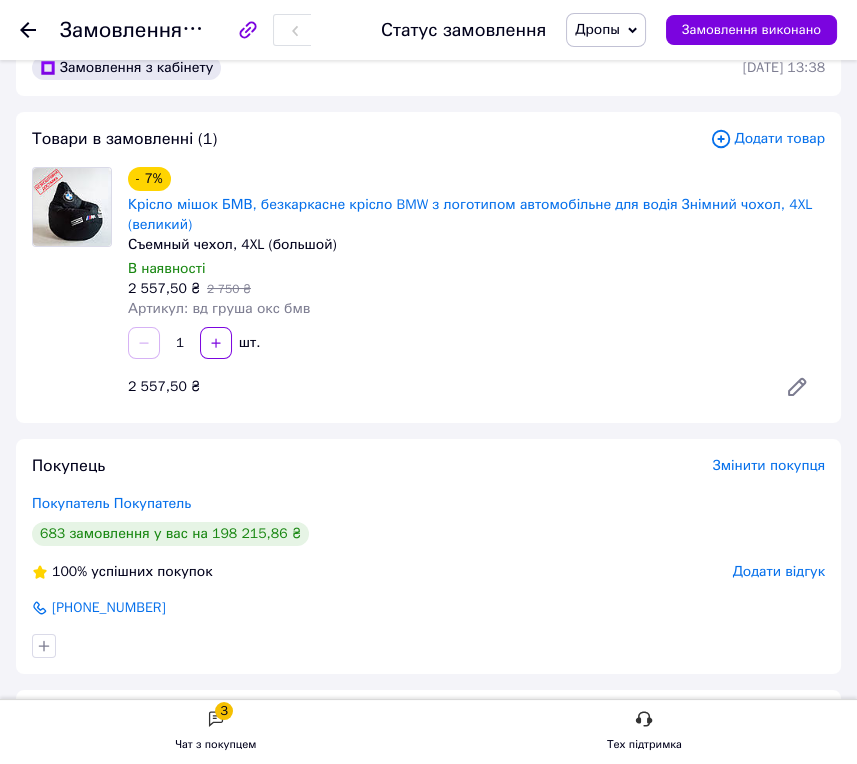 scroll, scrollTop: 0, scrollLeft: 0, axis: both 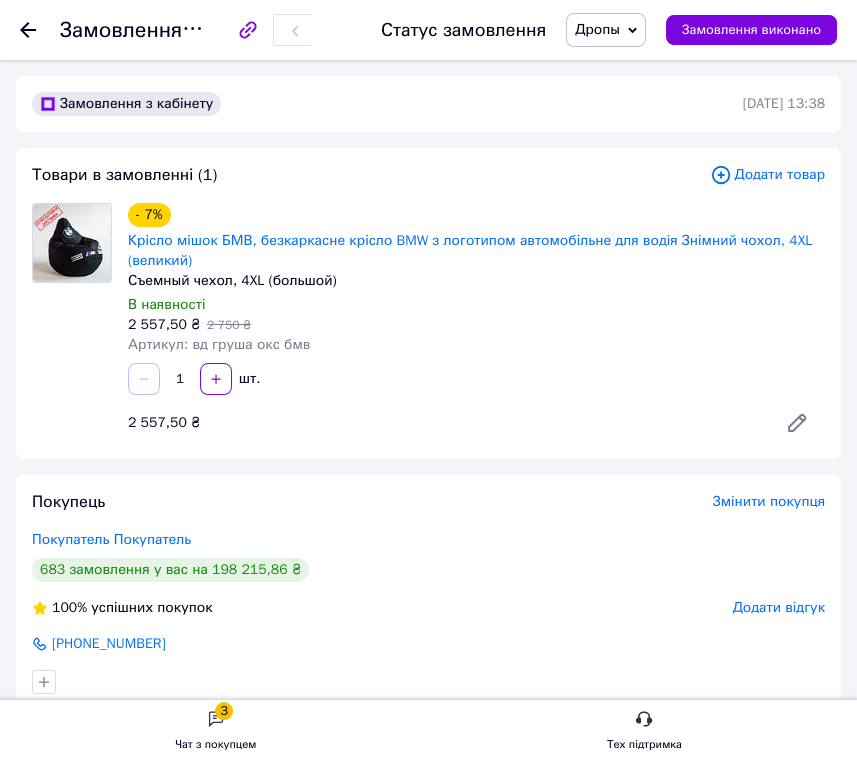 click on "Додати товар" at bounding box center (767, 175) 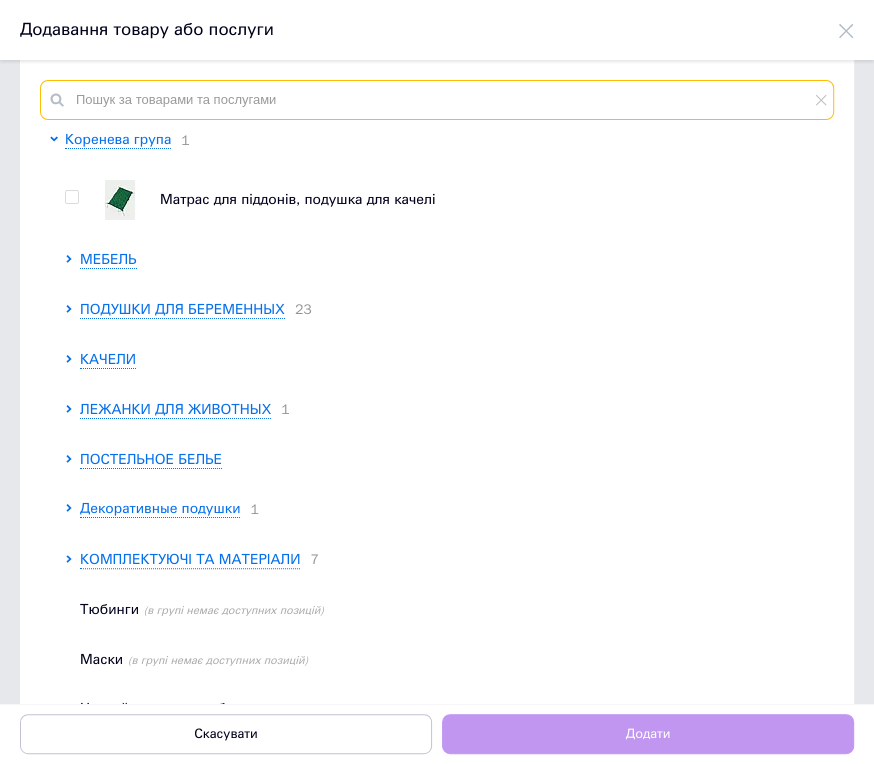 click at bounding box center (437, 100) 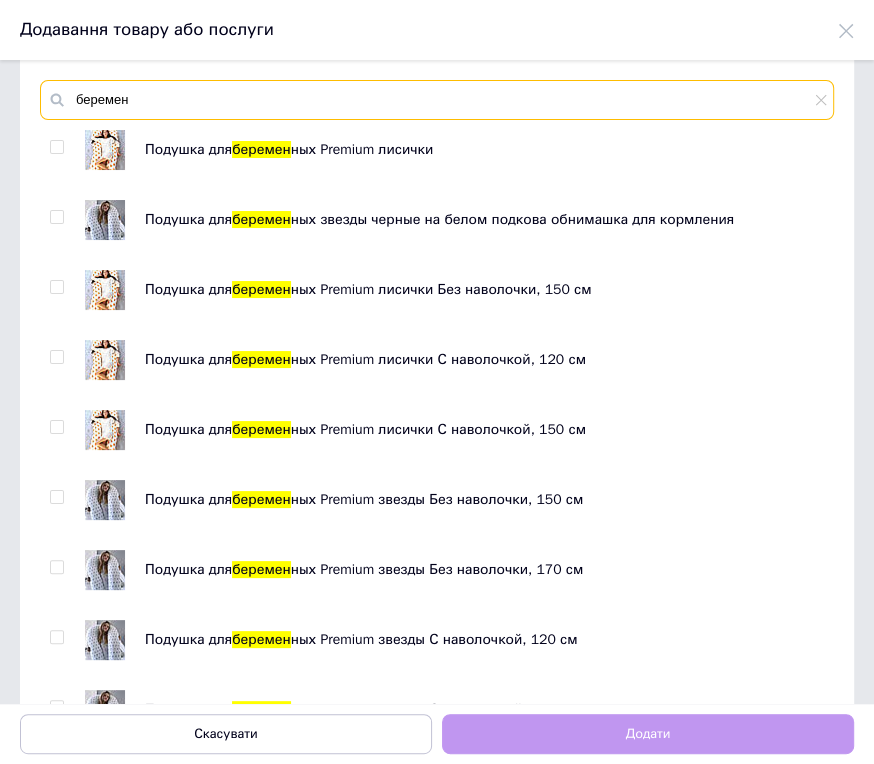 type on "беремен" 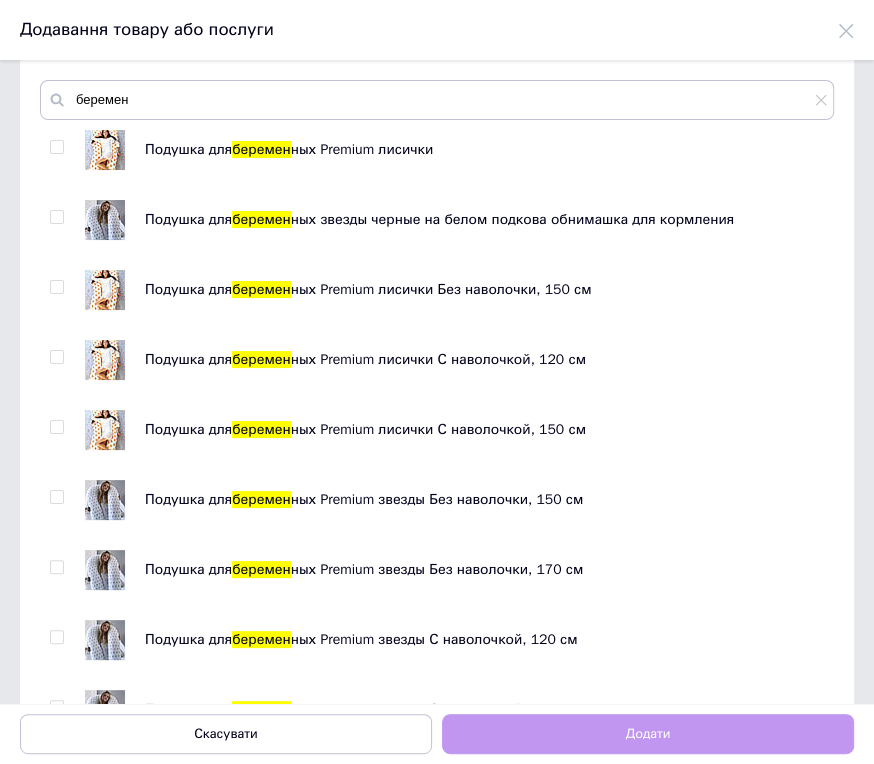 click at bounding box center (105, 220) 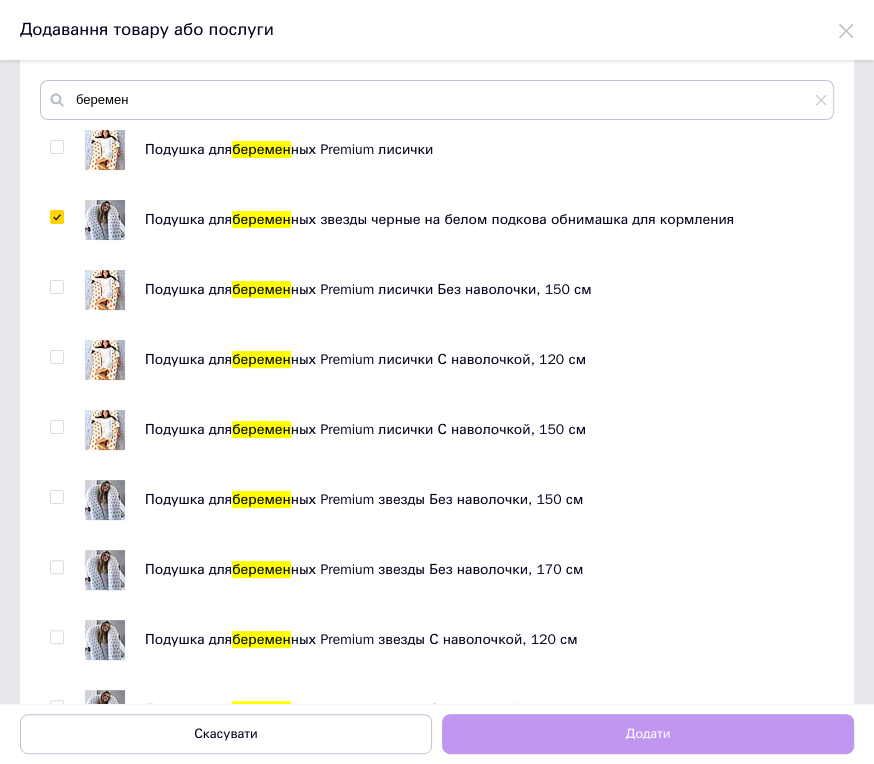 checkbox on "true" 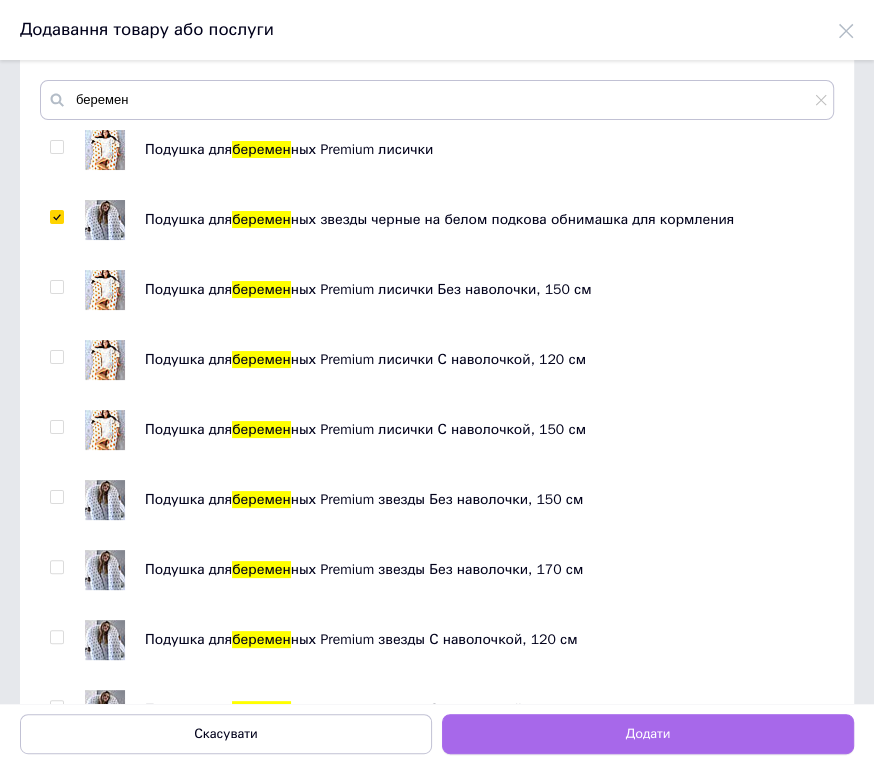 click on "Додати" at bounding box center (648, 734) 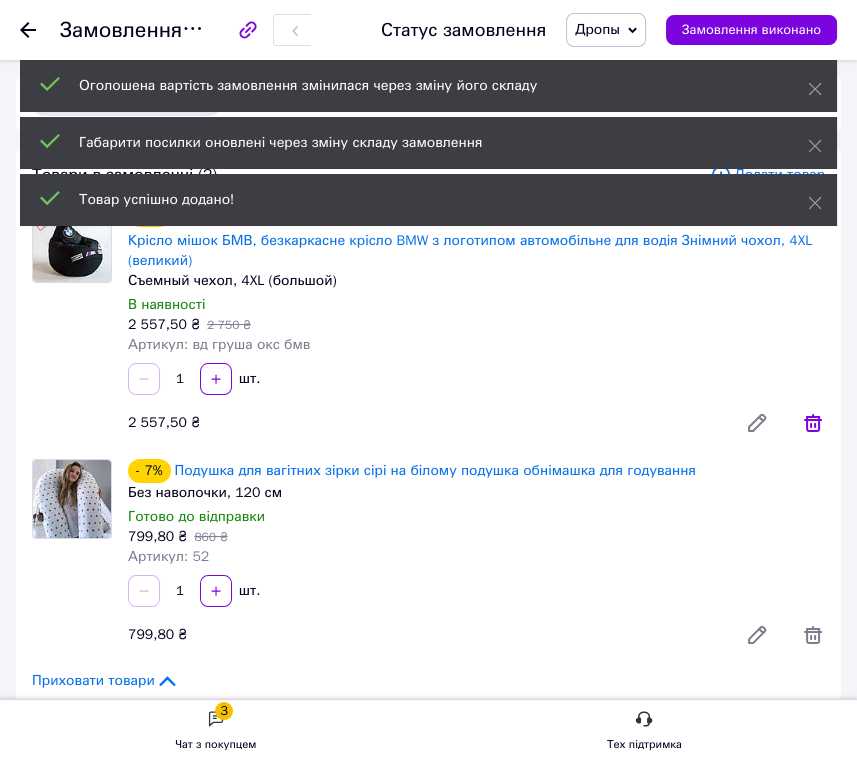 click 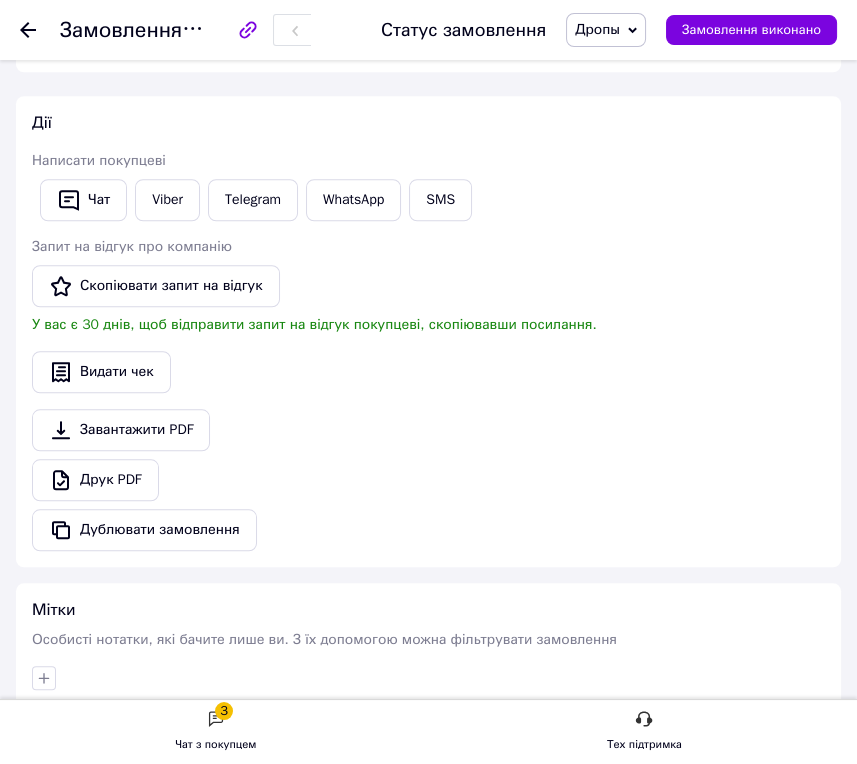 scroll, scrollTop: 2222, scrollLeft: 0, axis: vertical 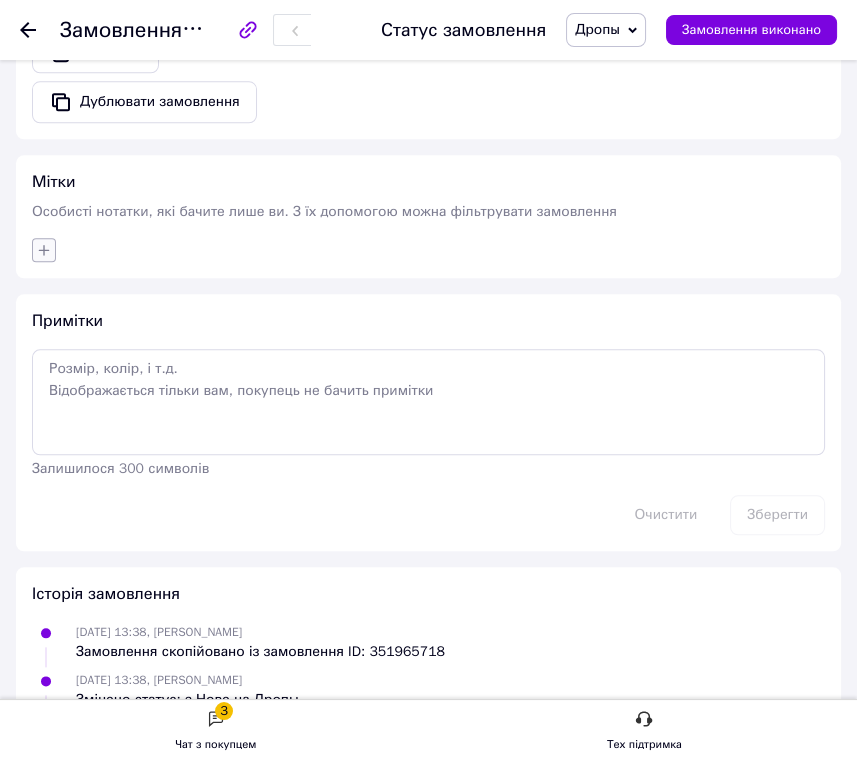 click at bounding box center (44, 250) 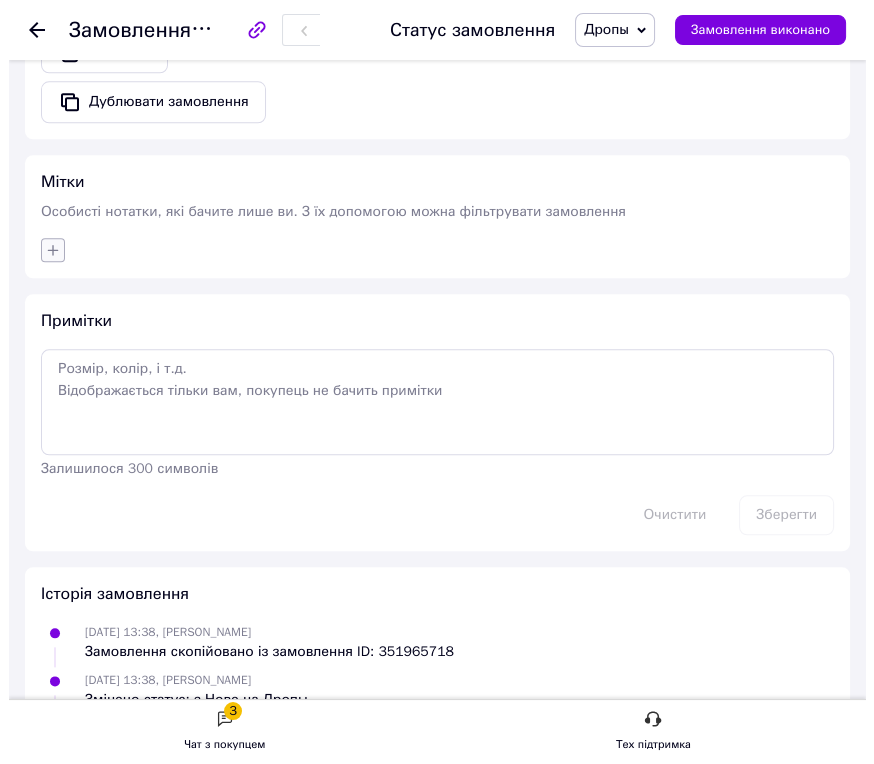 scroll, scrollTop: 0, scrollLeft: 0, axis: both 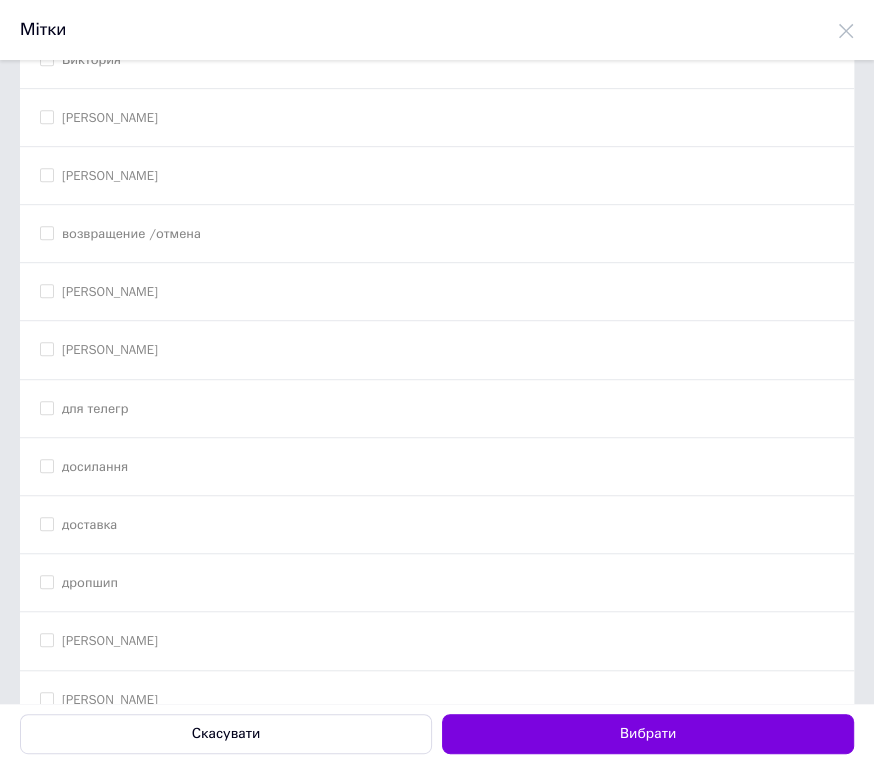 click on "[PERSON_NAME]" at bounding box center [437, 350] 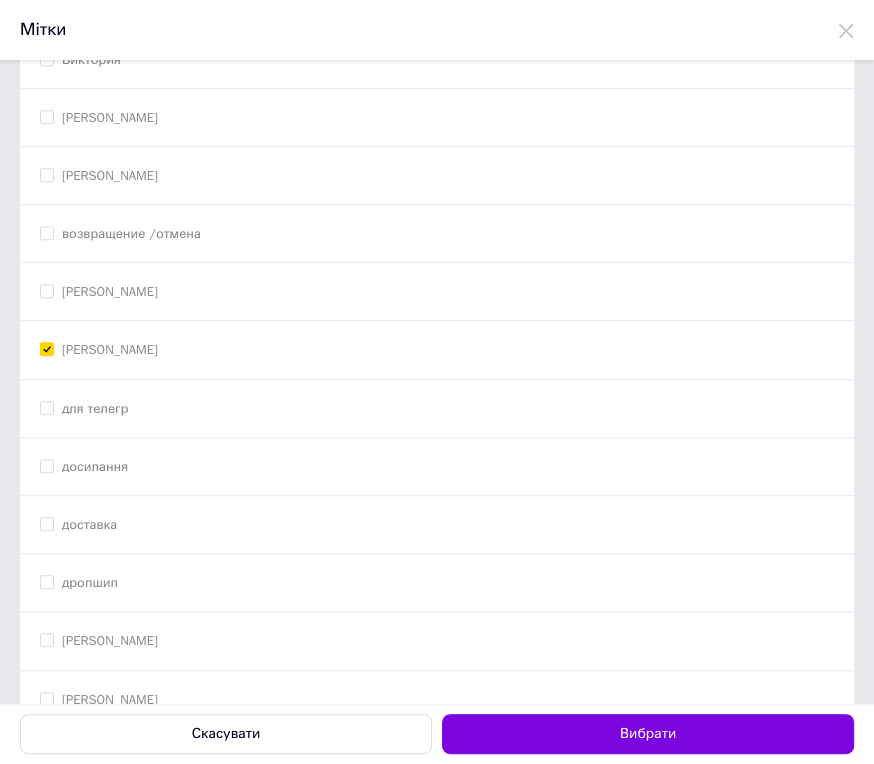 checkbox on "true" 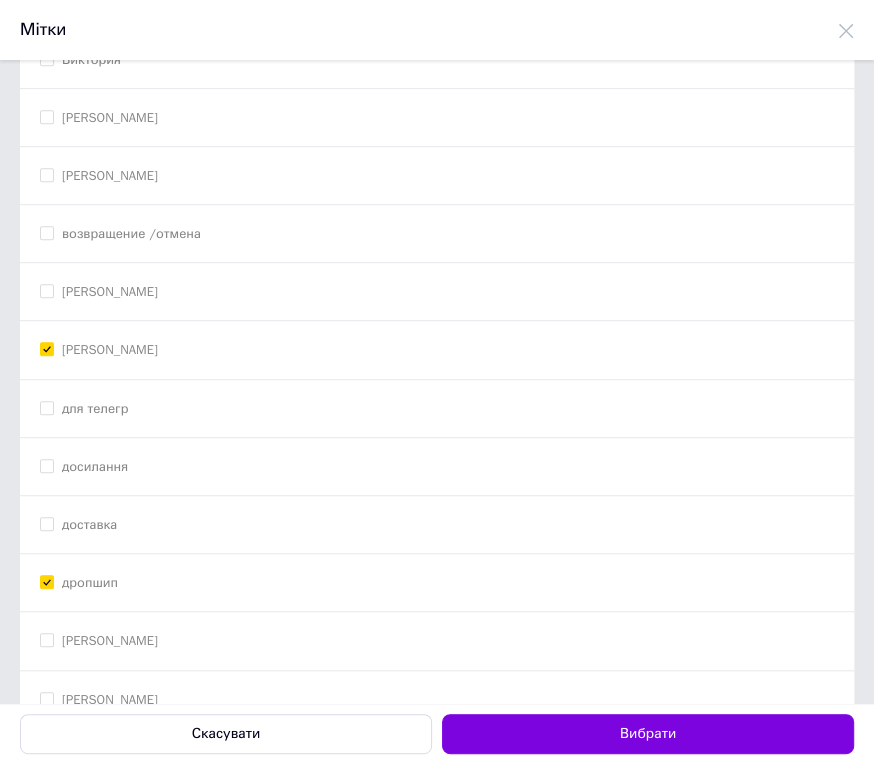 checkbox on "true" 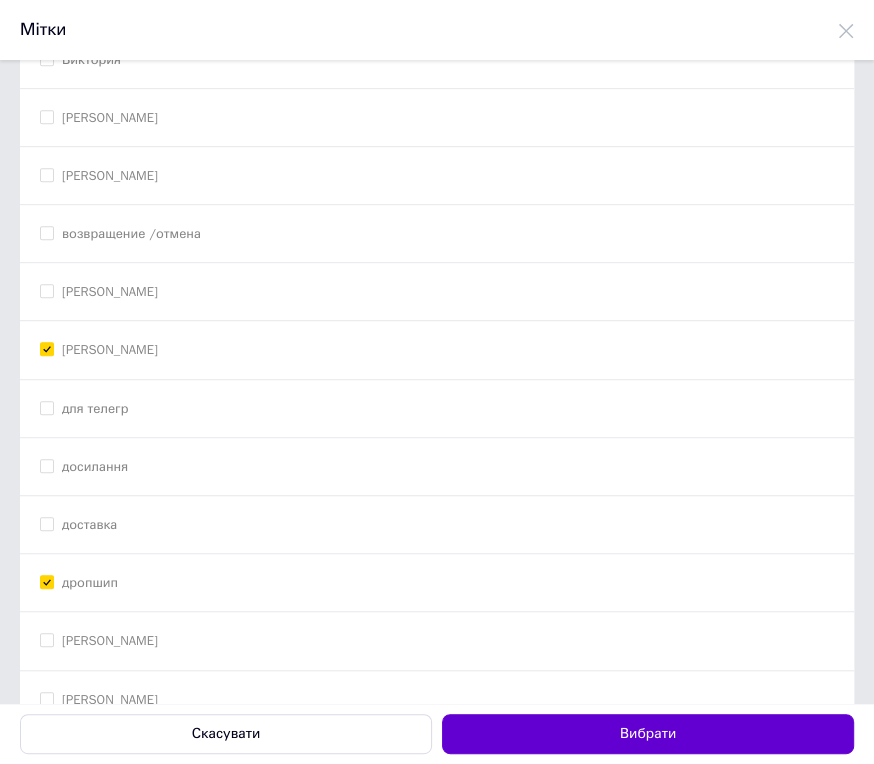 click on "Вибрати" at bounding box center [648, 734] 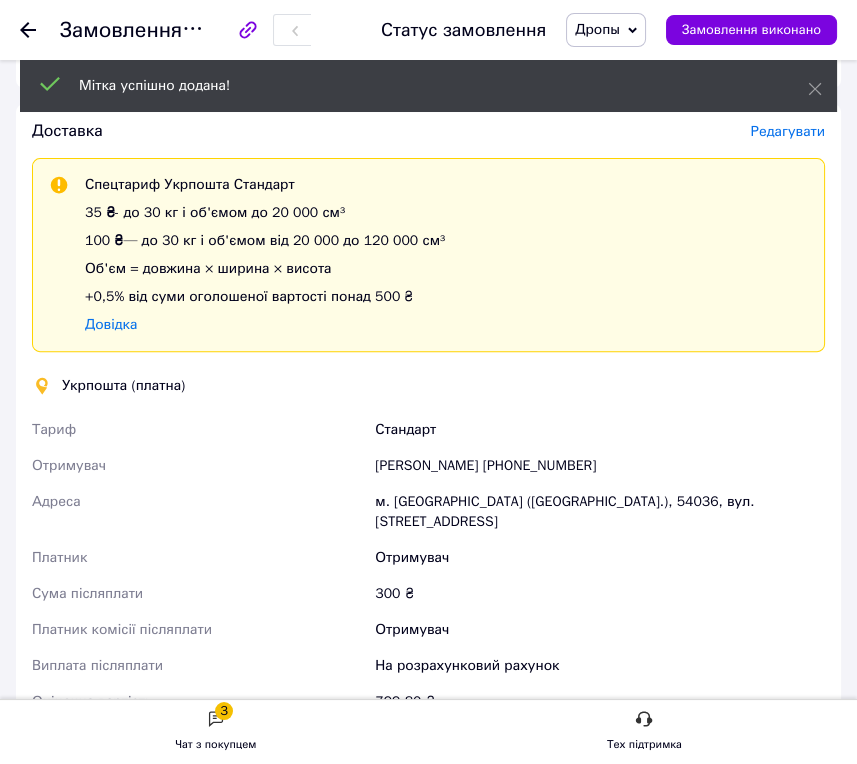 scroll, scrollTop: 666, scrollLeft: 0, axis: vertical 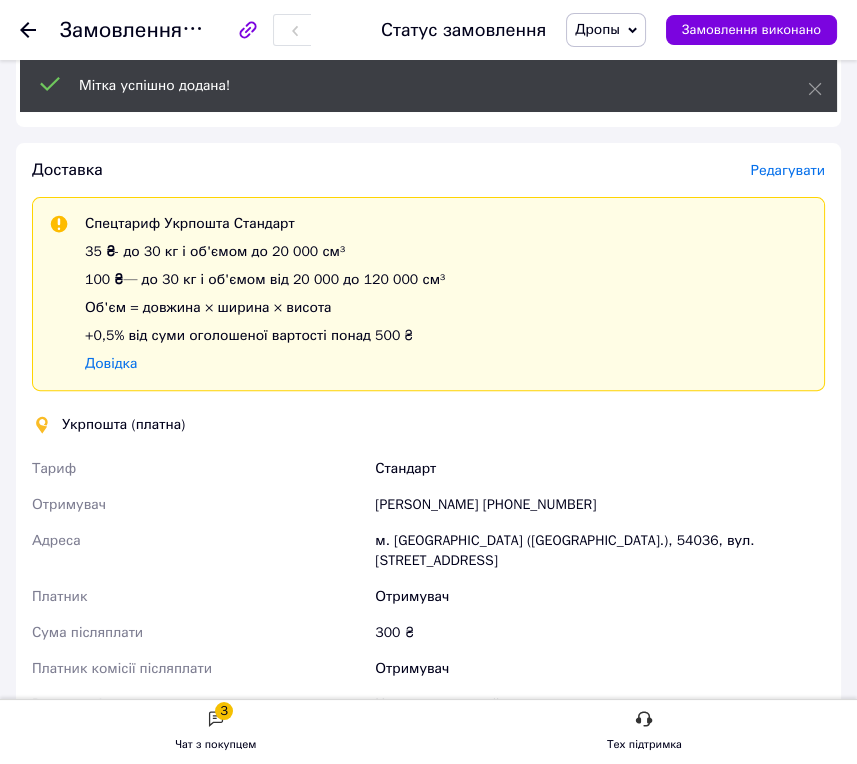 click on "Редагувати" at bounding box center (788, 170) 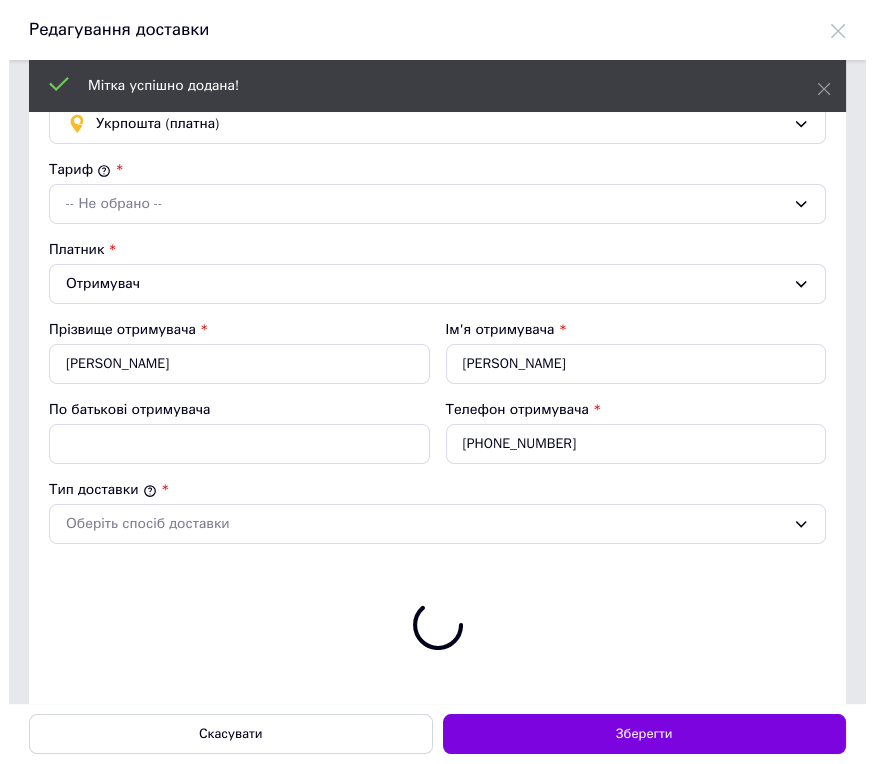 scroll, scrollTop: 0, scrollLeft: 0, axis: both 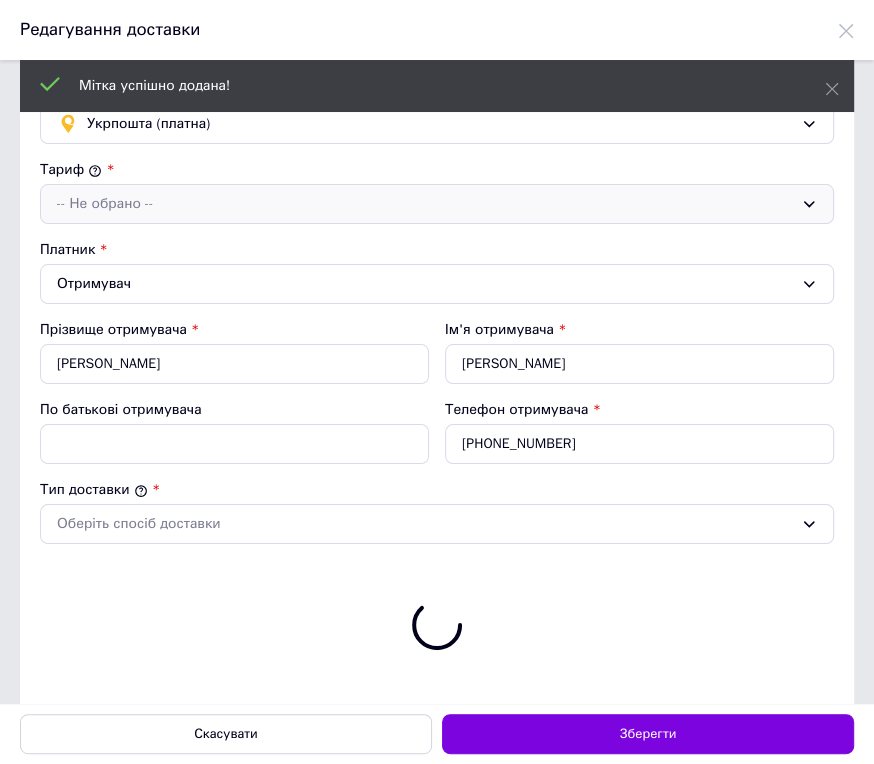 type on "799.8" 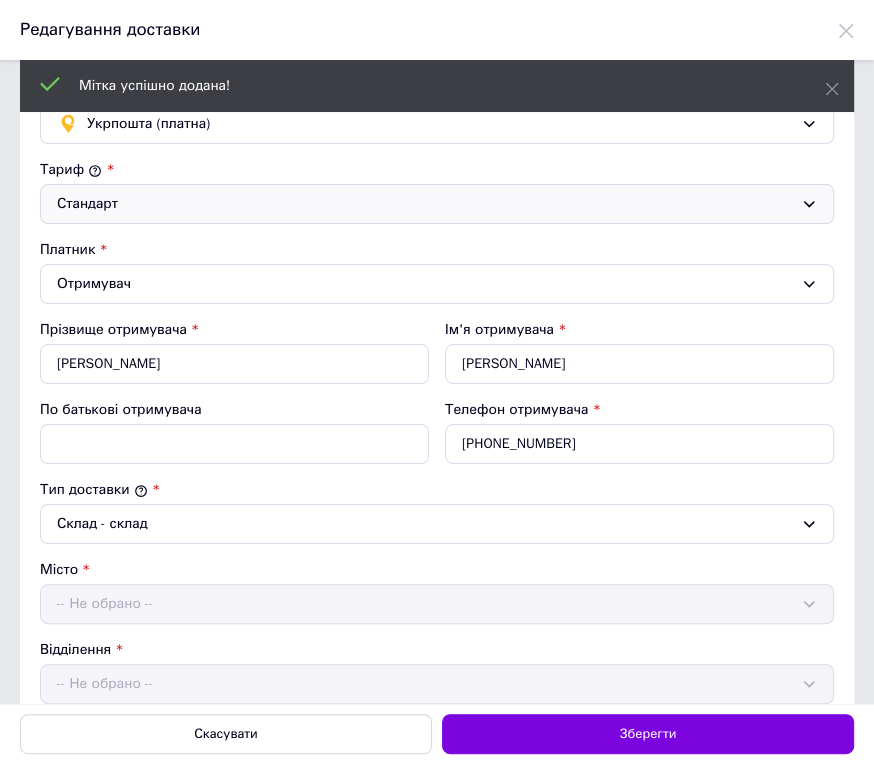 scroll, scrollTop: 111, scrollLeft: 0, axis: vertical 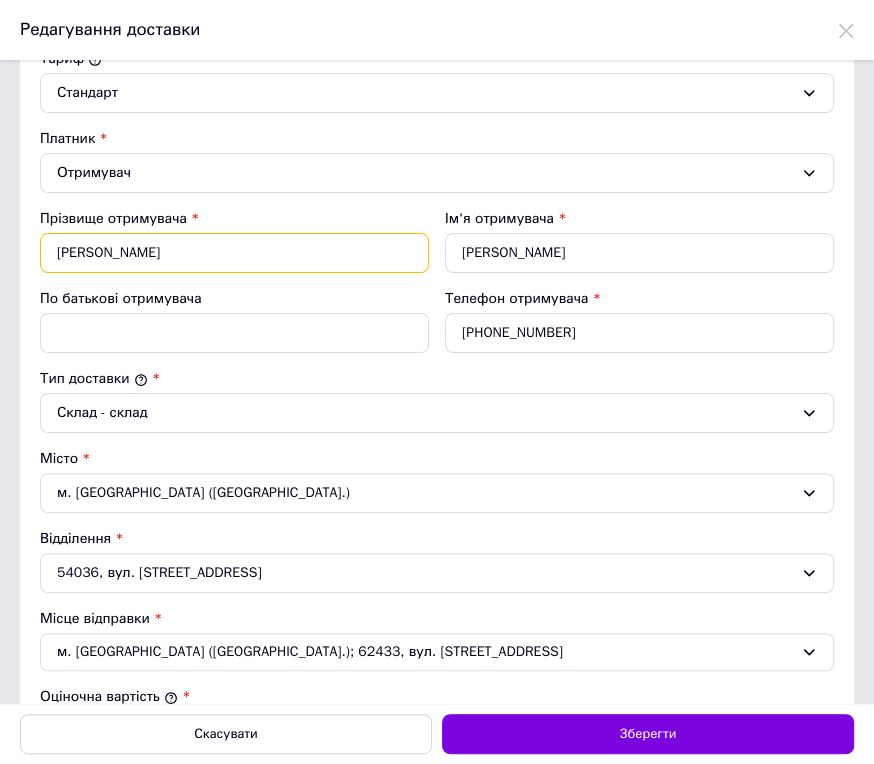 click on "Дубовенко" at bounding box center (234, 253) 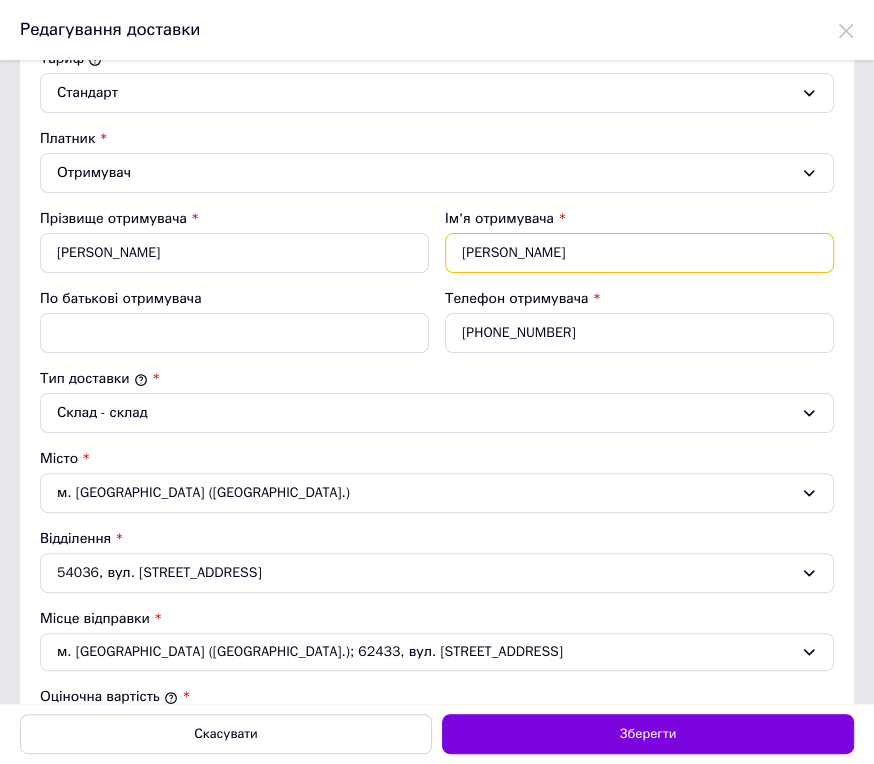 click on "Тетяна" at bounding box center [639, 253] 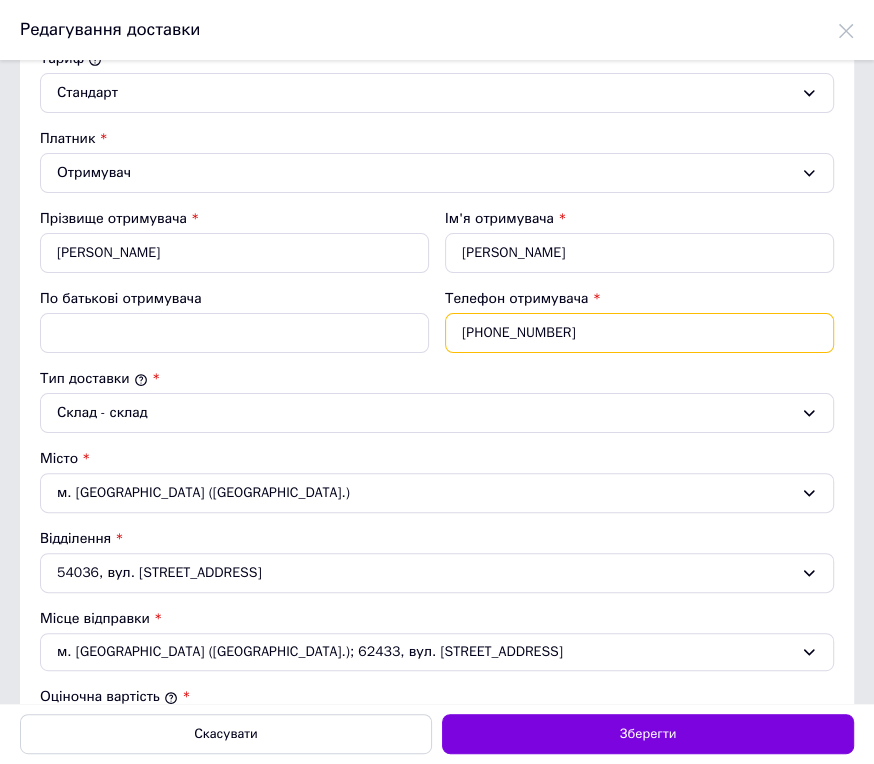click on "[PHONE_NUMBER]" at bounding box center [639, 333] 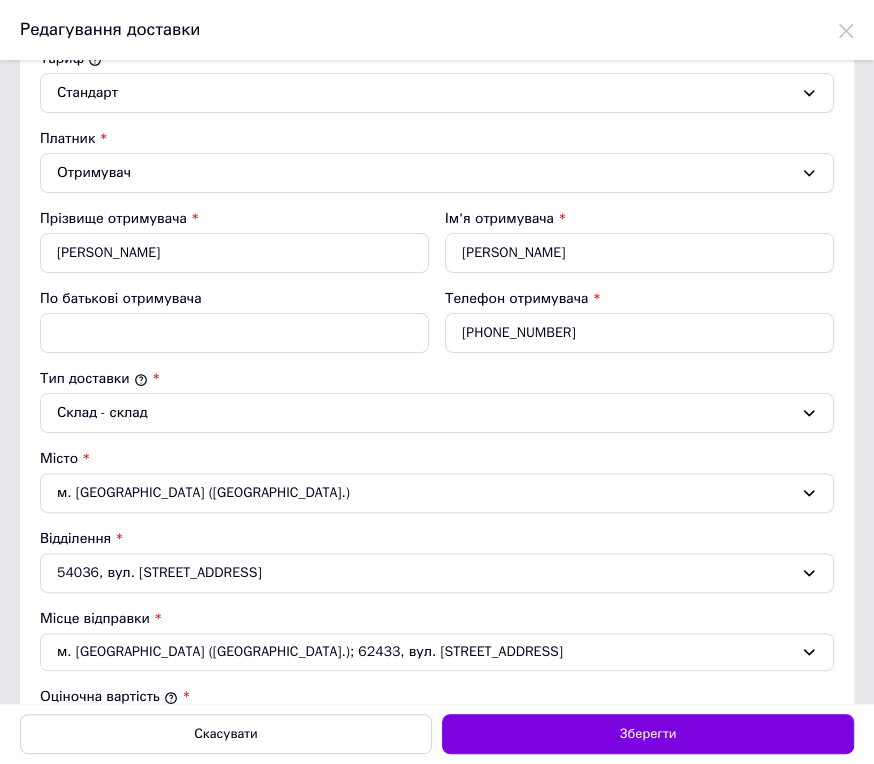 click on "м. [GEOGRAPHIC_DATA] ([GEOGRAPHIC_DATA].)" at bounding box center [437, 493] 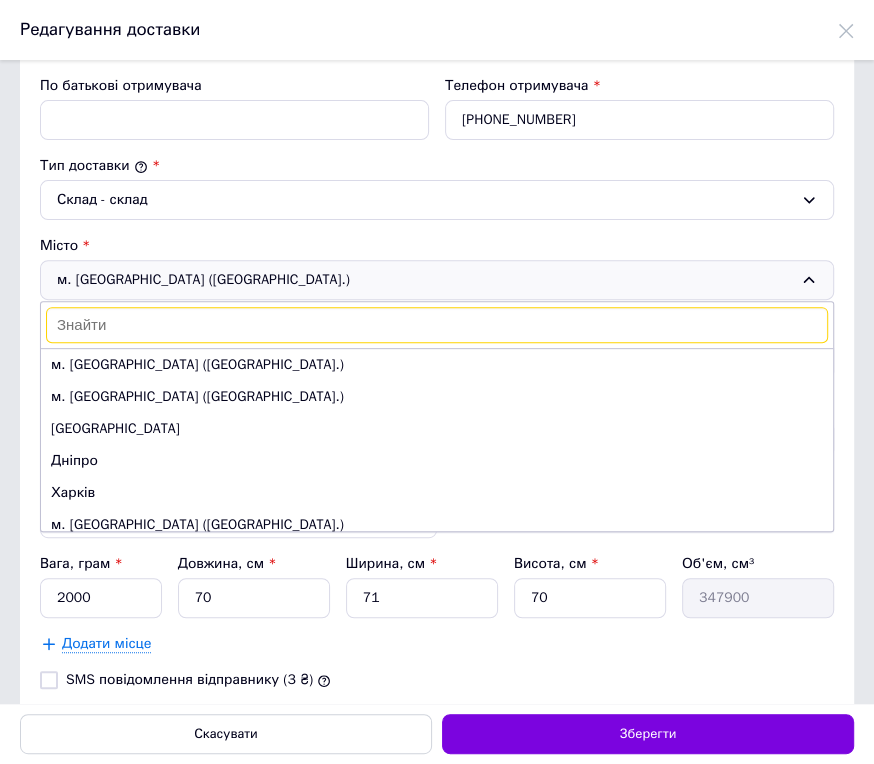 scroll, scrollTop: 333, scrollLeft: 0, axis: vertical 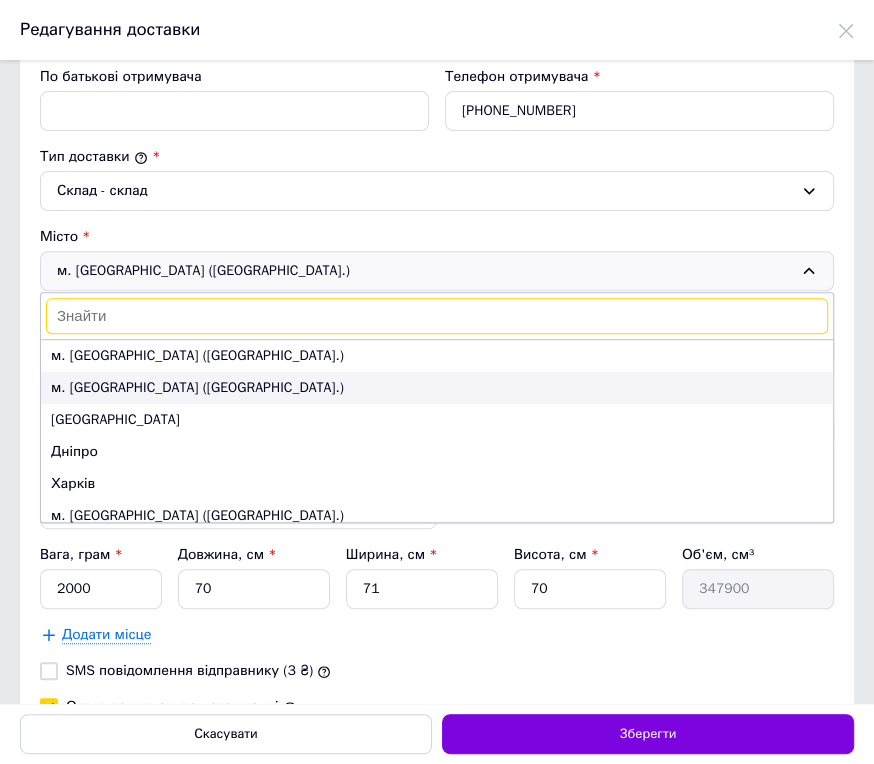 click on "м. [GEOGRAPHIC_DATA] ([GEOGRAPHIC_DATA].)" at bounding box center [437, 388] 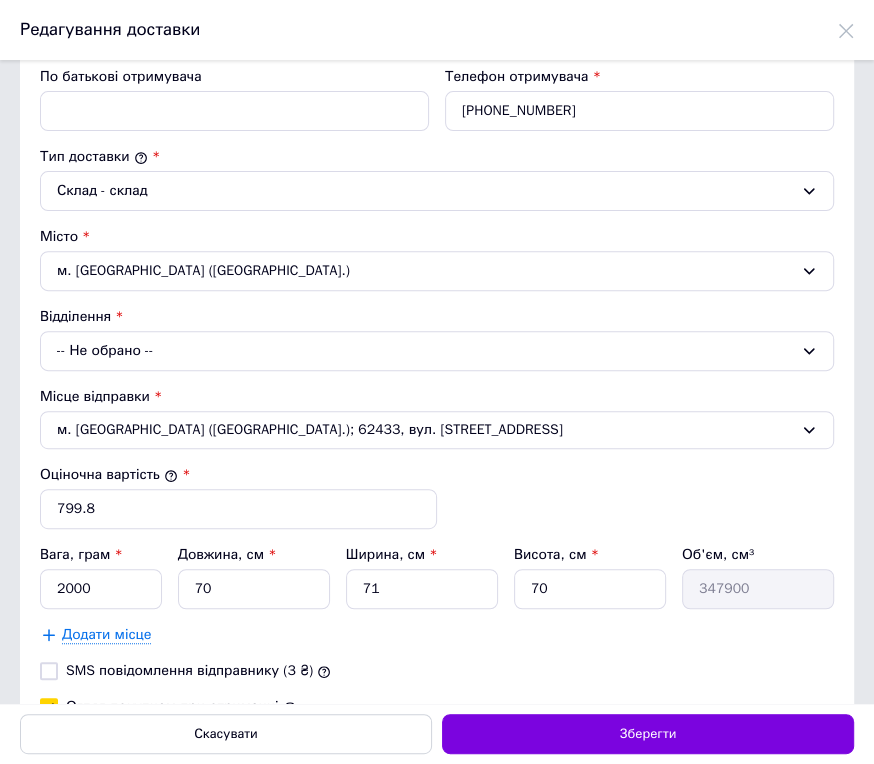 drag, startPoint x: 212, startPoint y: 376, endPoint x: 220, endPoint y: 354, distance: 23.409399 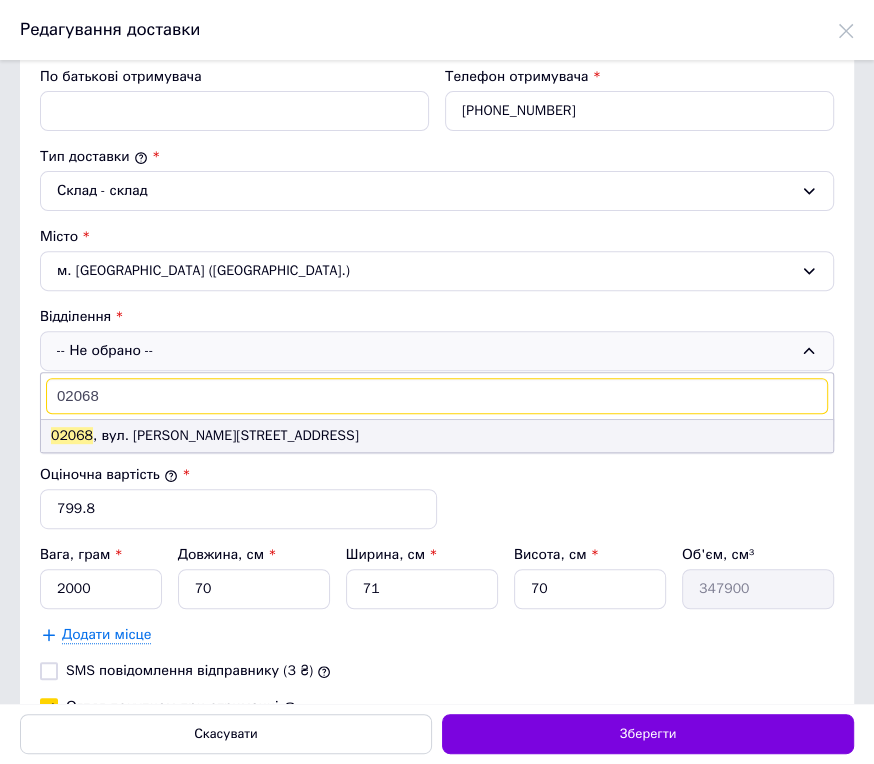 type on "02068" 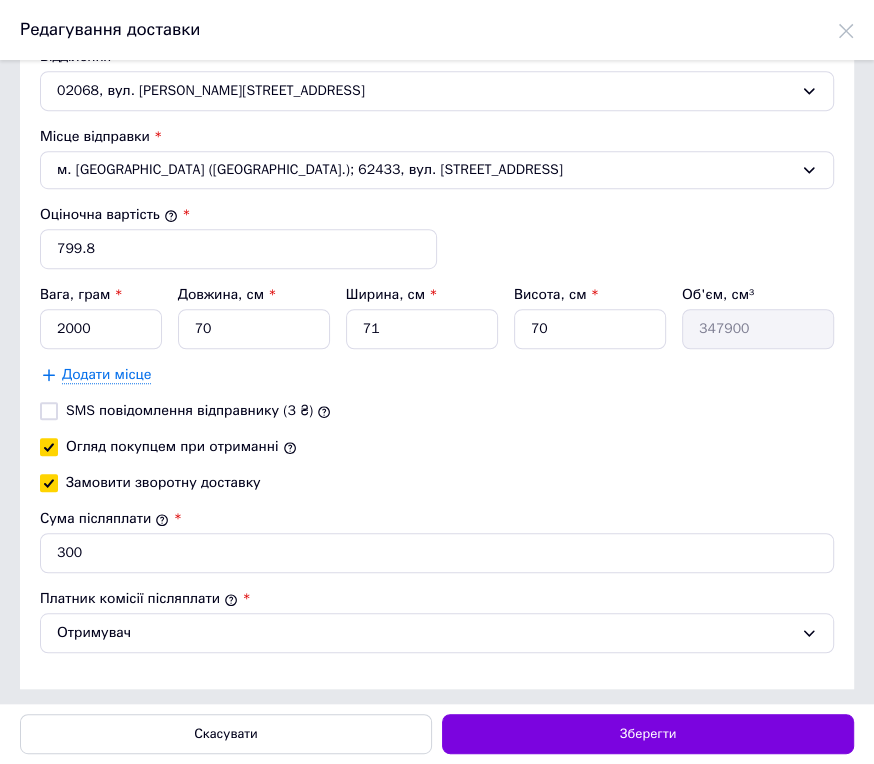 scroll, scrollTop: 595, scrollLeft: 0, axis: vertical 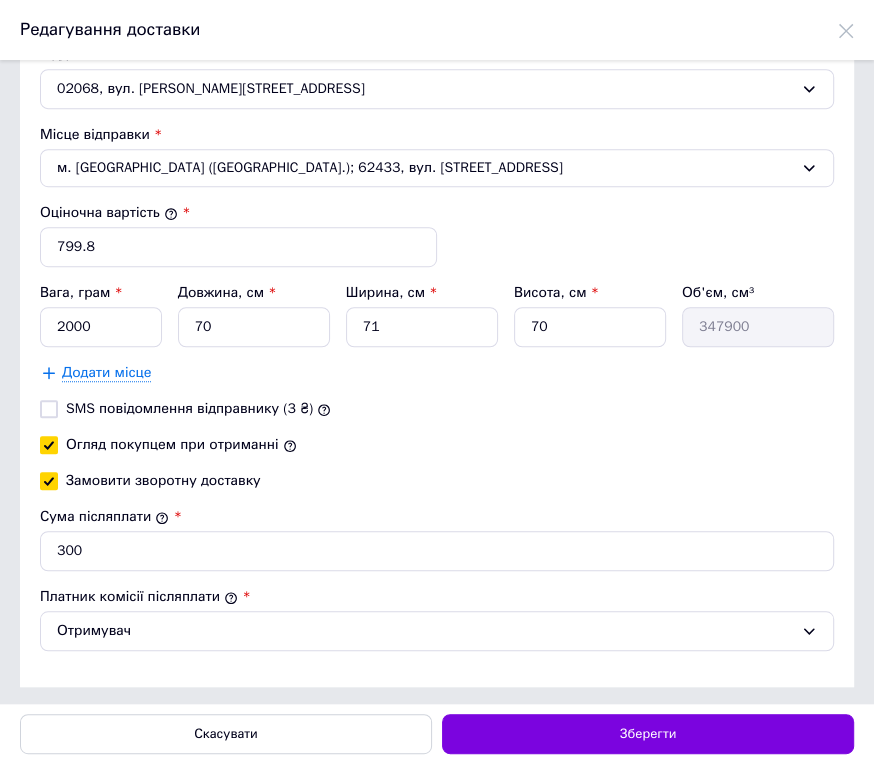 click on "Тариф     * Стандарт Платник   * Отримувач Прізвище отримувача   * Шинкаренко Ім'я отримувача   * Ірина По батькові отримувача Телефон отримувача   * +380632653922 Тип доставки     * Склад - склад Місто м. Київ (Київська обл.) Відділення 02068, вул. Ревуцького, 16А Місце відправки   * м. Люботин (Харківська обл.); 62433, вул. Слобожанська, 35/34 Оціночна вартість     * 799.8 Вага, грам   * 2000 Довжина, см   * 70 Ширина, см   * 71 Висота, см   * 70 Об'єм, см³ 347900 Додати місце SMS повідомлення відправнику (3 ₴)   Огляд покупцем при отриманні   Замовити зворотну доставку Сума післяплати     * 300     *" at bounding box center (437, 116) 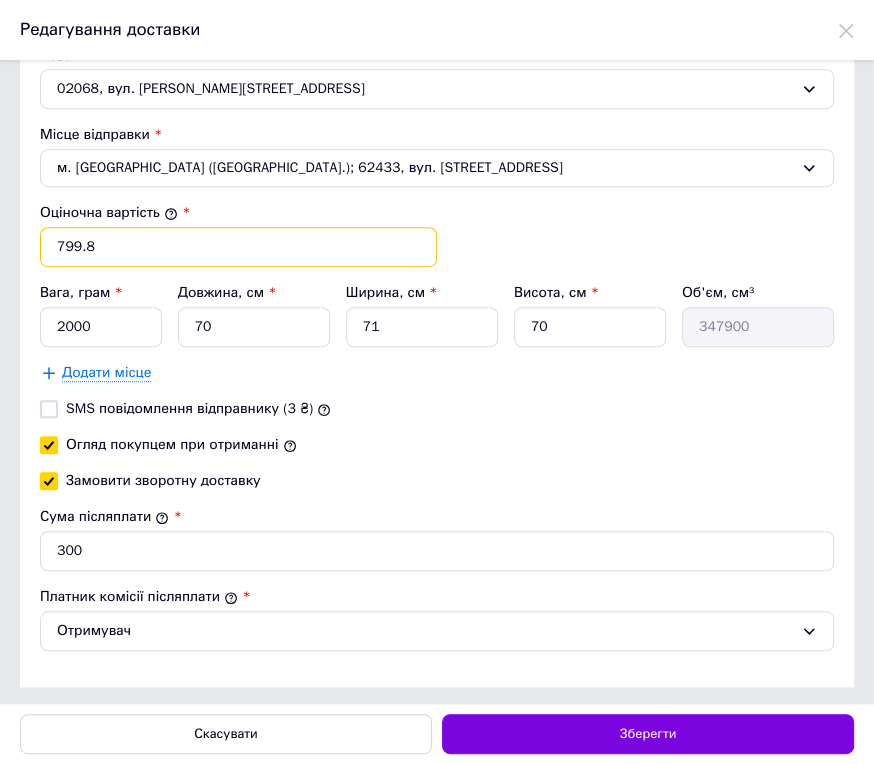 click on "799.8" at bounding box center (238, 247) 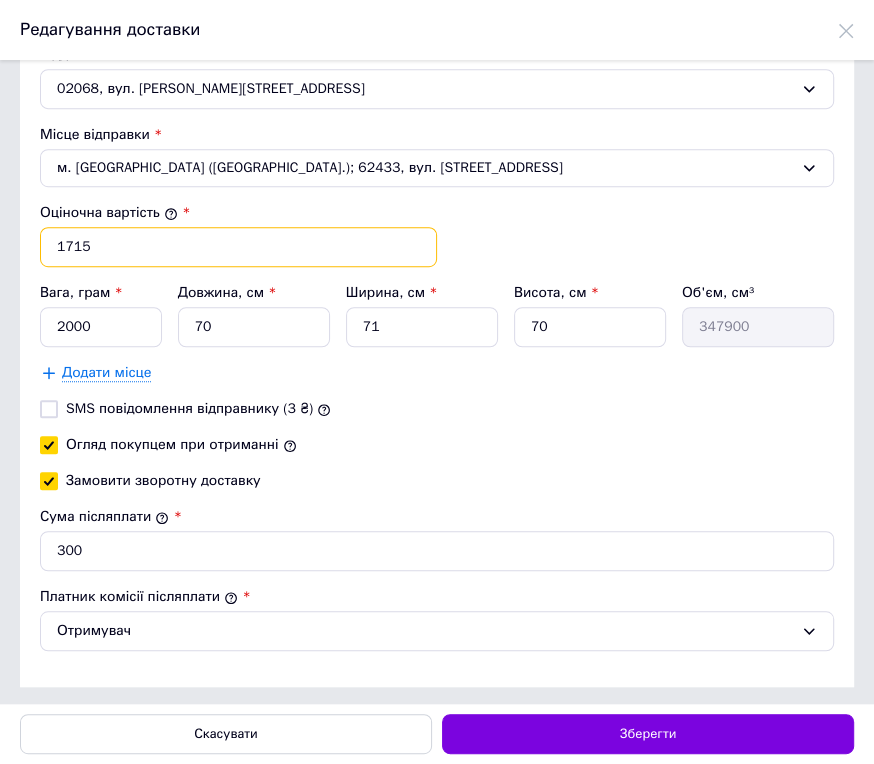 type on "1715" 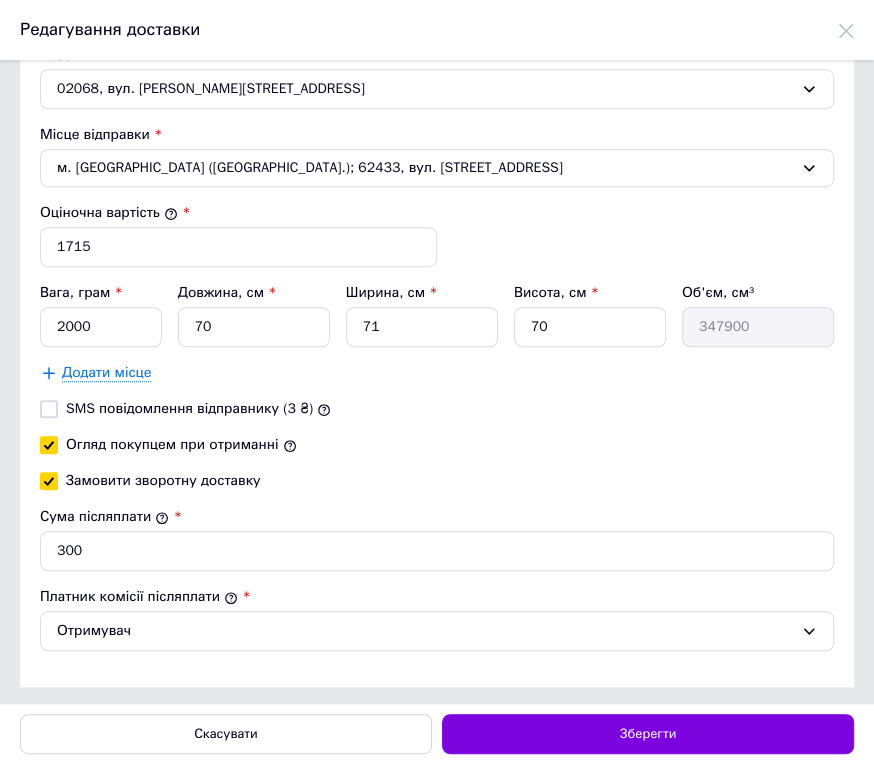 click on "Огляд покупцем при отриманні" at bounding box center [172, 444] 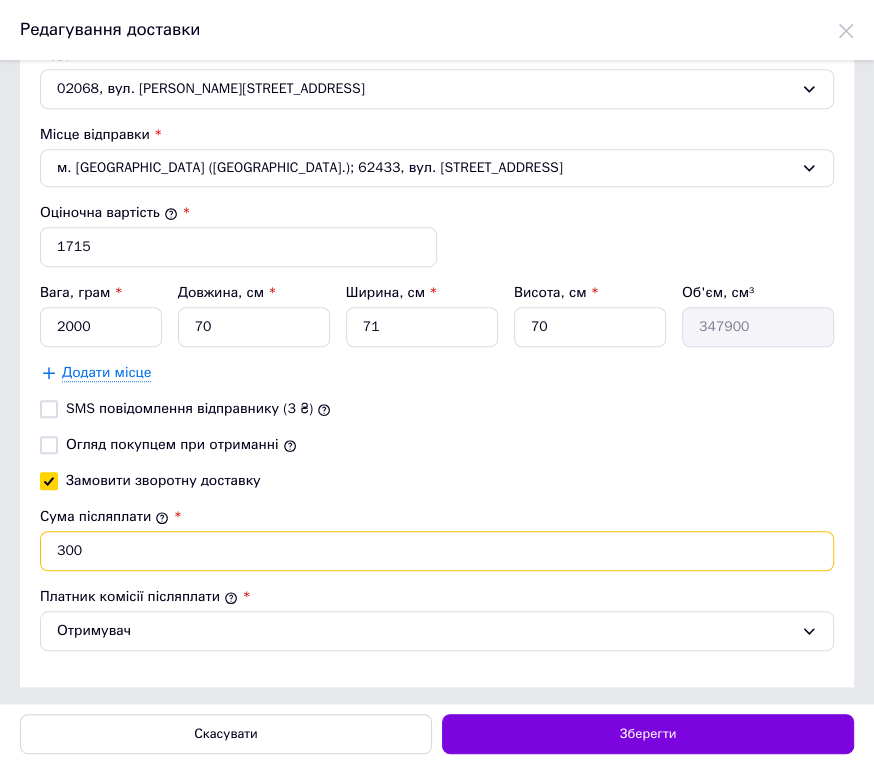 click on "300" at bounding box center (437, 551) 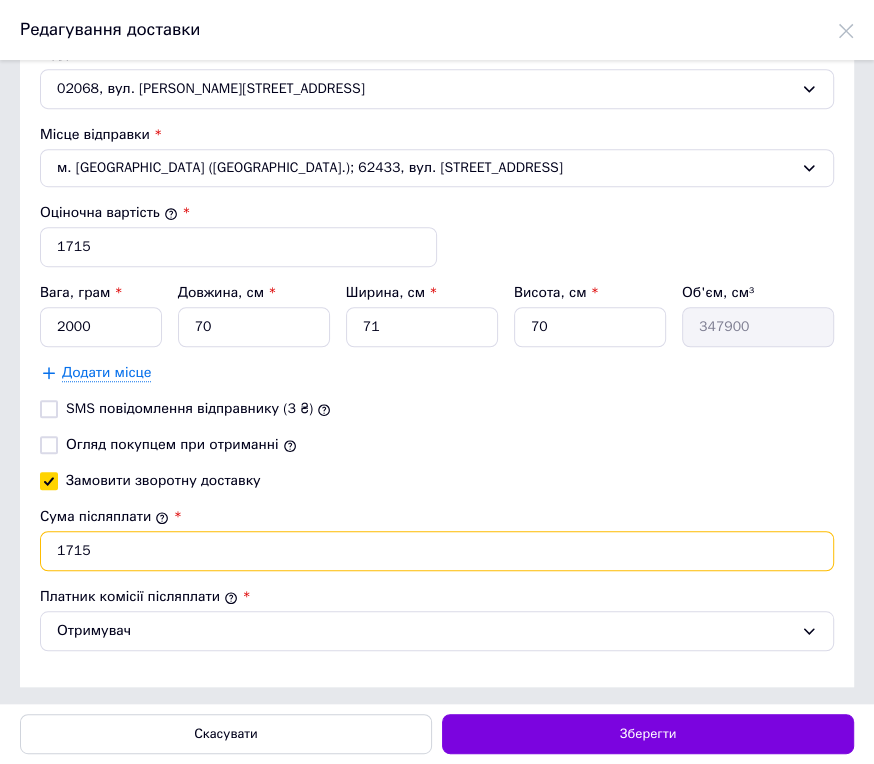 type on "1715" 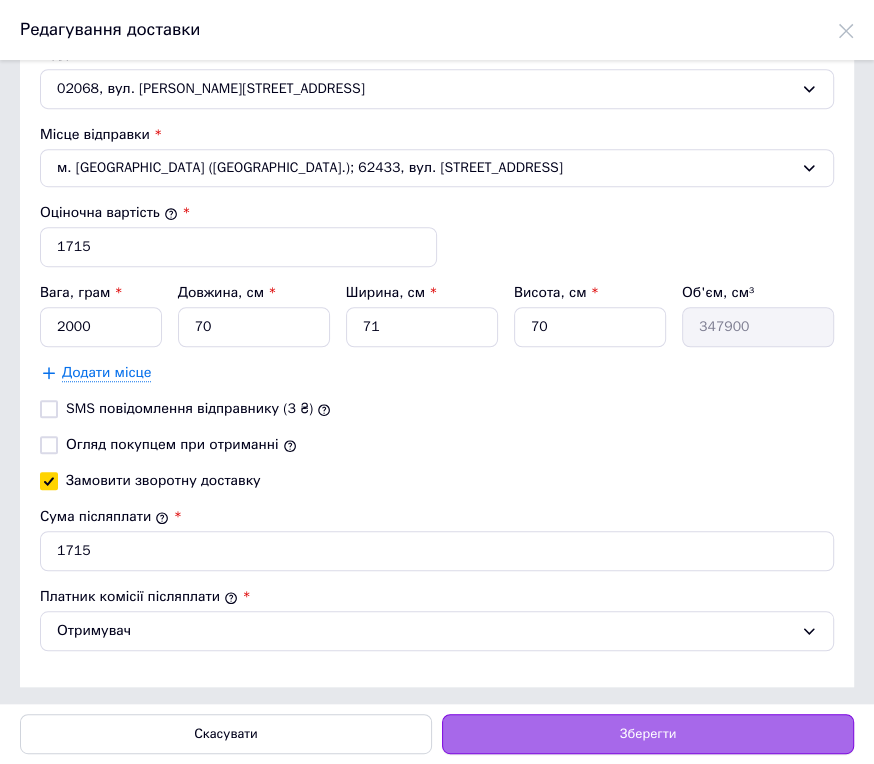 click on "Скасувати Зберегти" at bounding box center (437, 733) 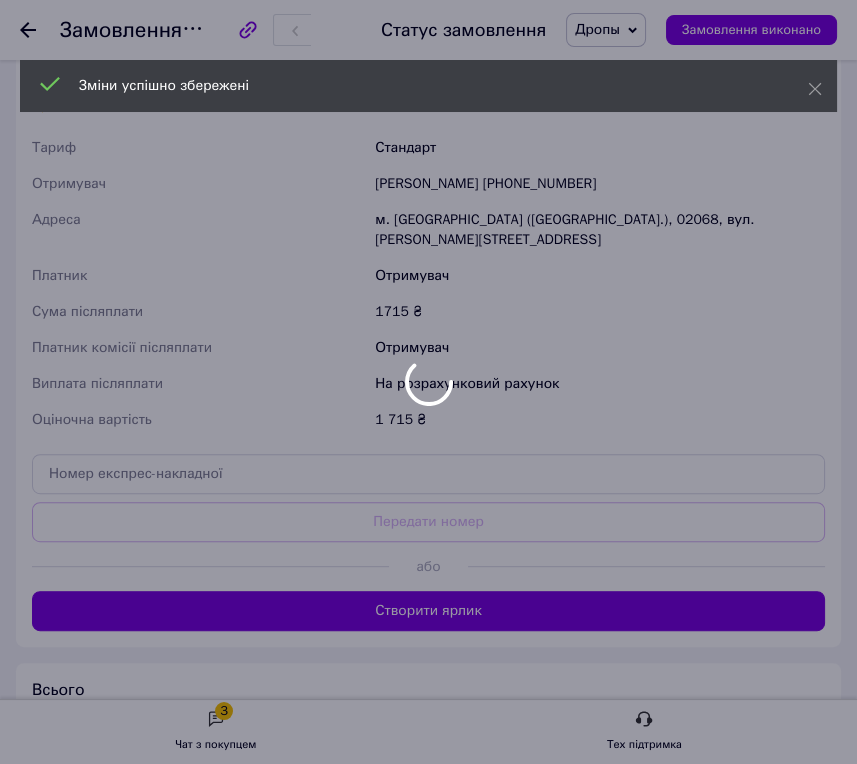 scroll, scrollTop: 1000, scrollLeft: 0, axis: vertical 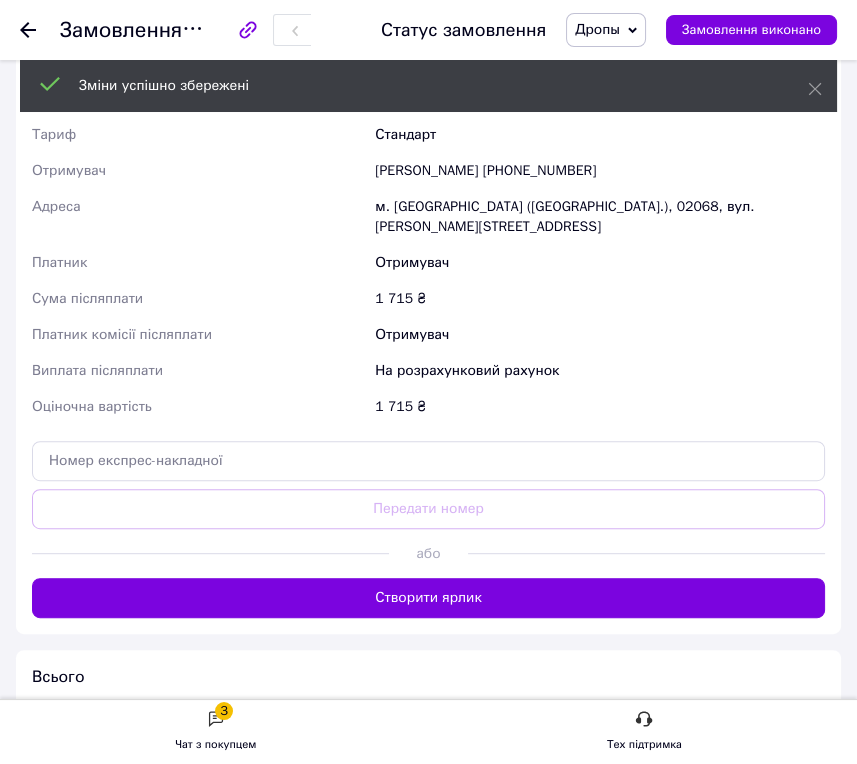 click on "Доставка Редагувати Спецтариф Укрпошта Стандарт 35 ₴  - до 30 кг і об'ємом до 20 000 см³ 100 ₴  — до 30 кг і об'ємом від 20 000 до 120 000 см³ Об'єм = довжина × ширина × висота +0,5% від суми оголошеної вартості понад 500 ₴ Довідка Укрпошта (платна) Тариф Стандарт Отримувач Ірина Шинкаренко +380632653922 Адреса м. Київ (Київська обл.), 02068, вул. Ревуцького, 16А Платник Отримувач Сума післяплати 1 715 ₴ Платник комісії післяплати Отримувач Виплата післяплати На розрахунковий рахунок Оціночна вартість 1 715 ₴ Передати номер або Створити ярлик Тариф     * Стандарт Платник   * Отримувач   *" at bounding box center [428, 222] 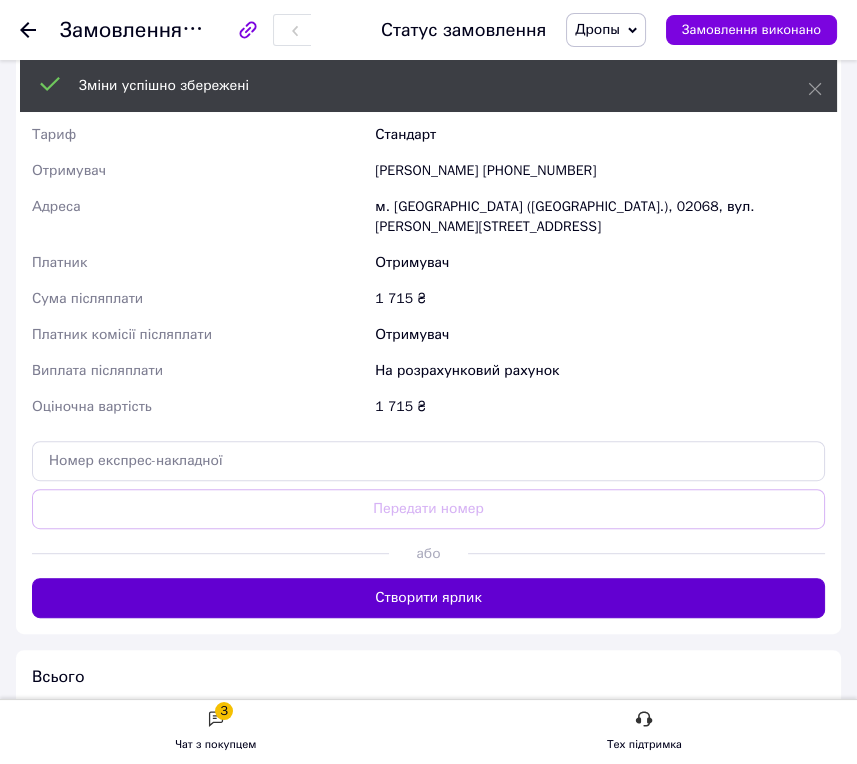 click on "Створити ярлик" at bounding box center [428, 598] 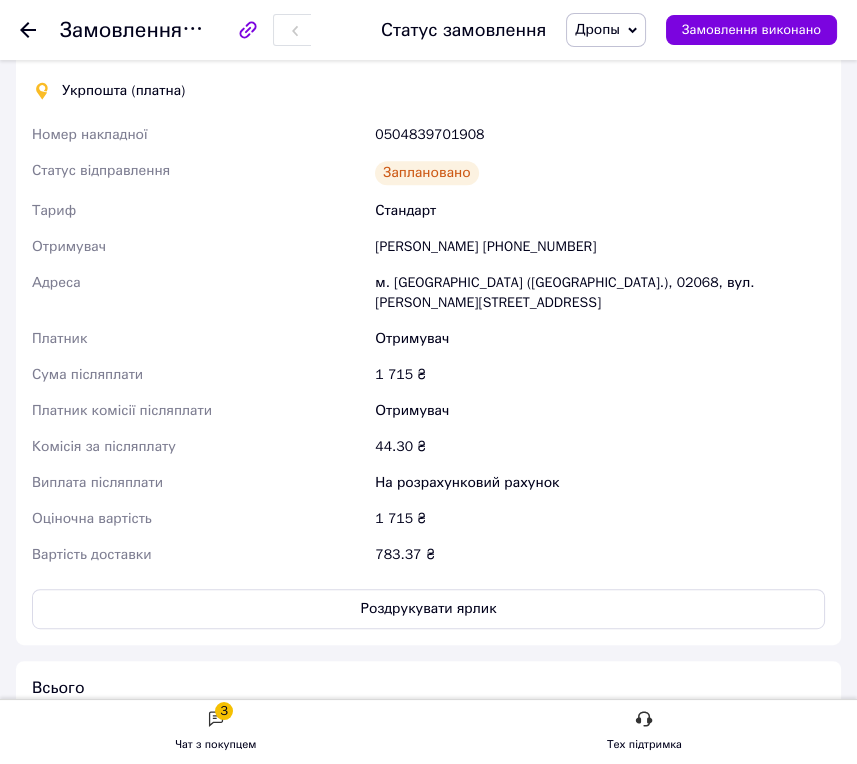 click on "Роздрукувати ярлик" at bounding box center [428, 609] 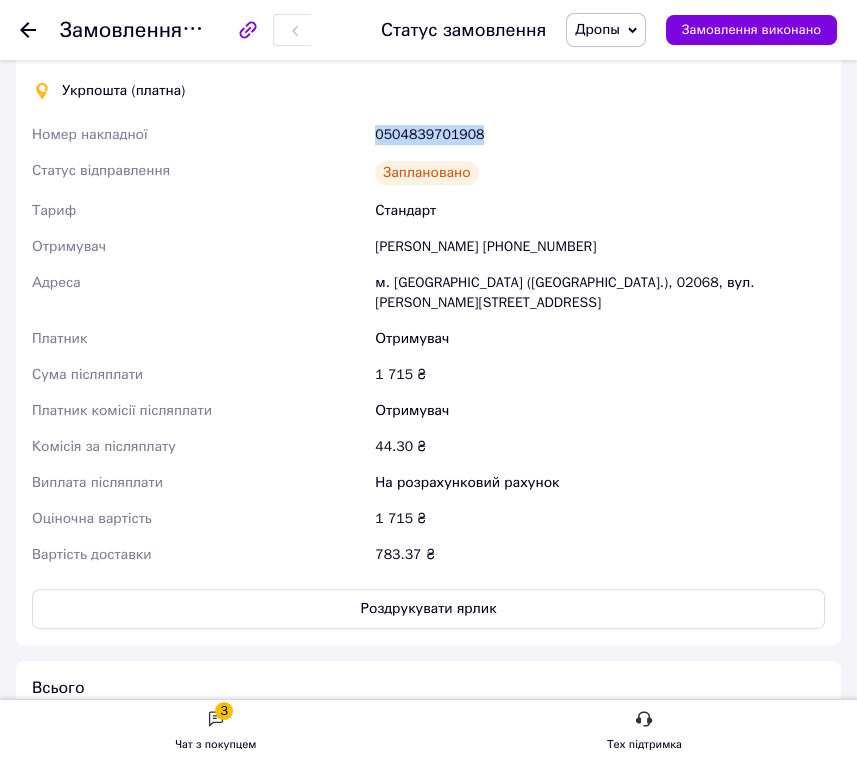 click on "0504839701908" at bounding box center (600, 135) 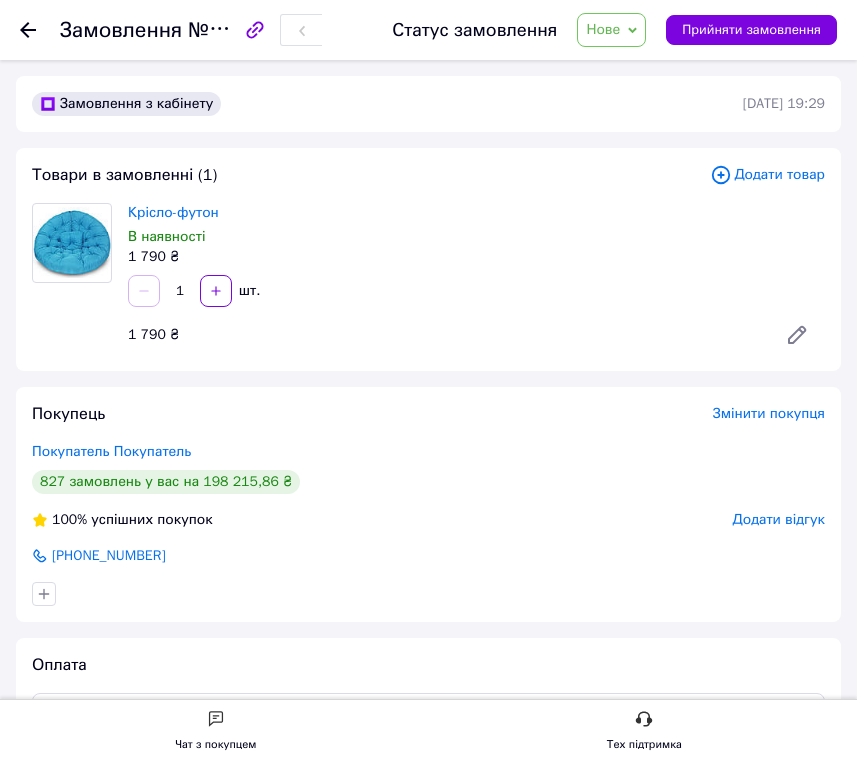 scroll, scrollTop: 879, scrollLeft: 0, axis: vertical 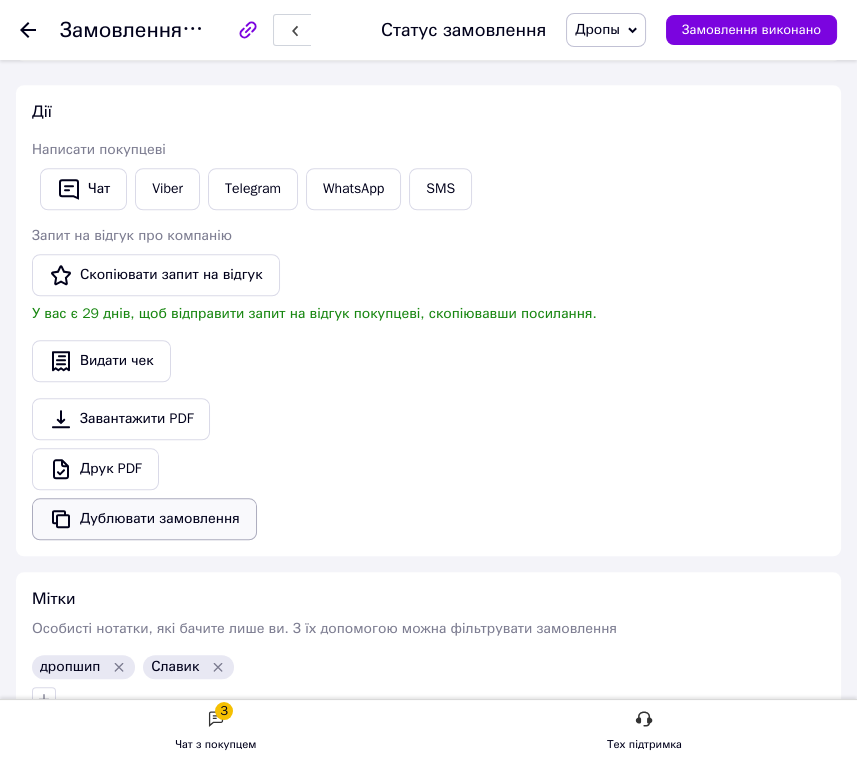 click on "Дублювати замовлення" at bounding box center (144, 519) 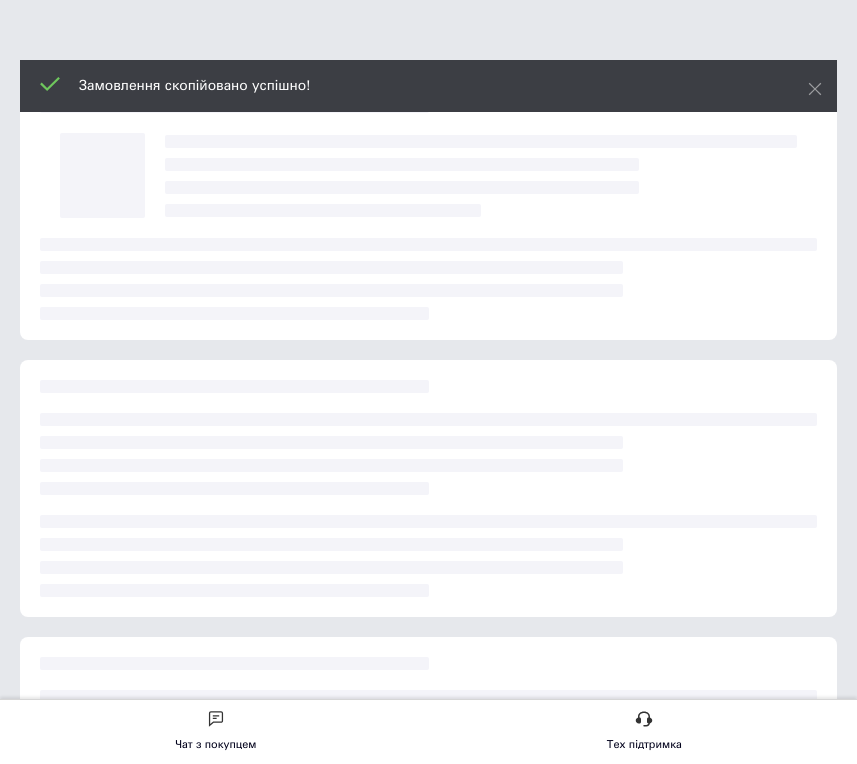 scroll, scrollTop: 0, scrollLeft: 0, axis: both 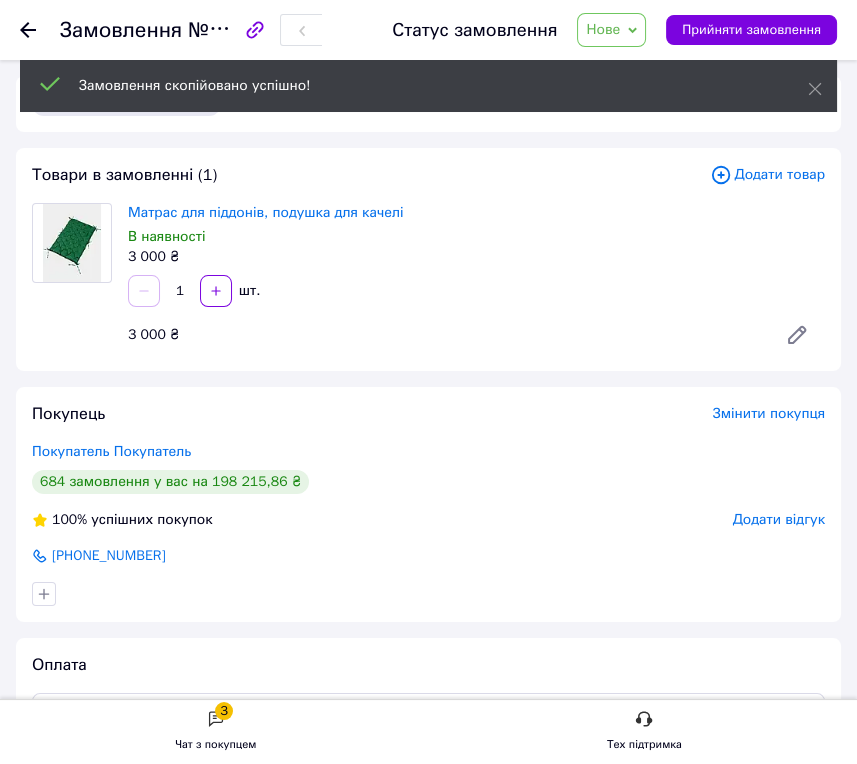 click on "Нове" at bounding box center [603, 29] 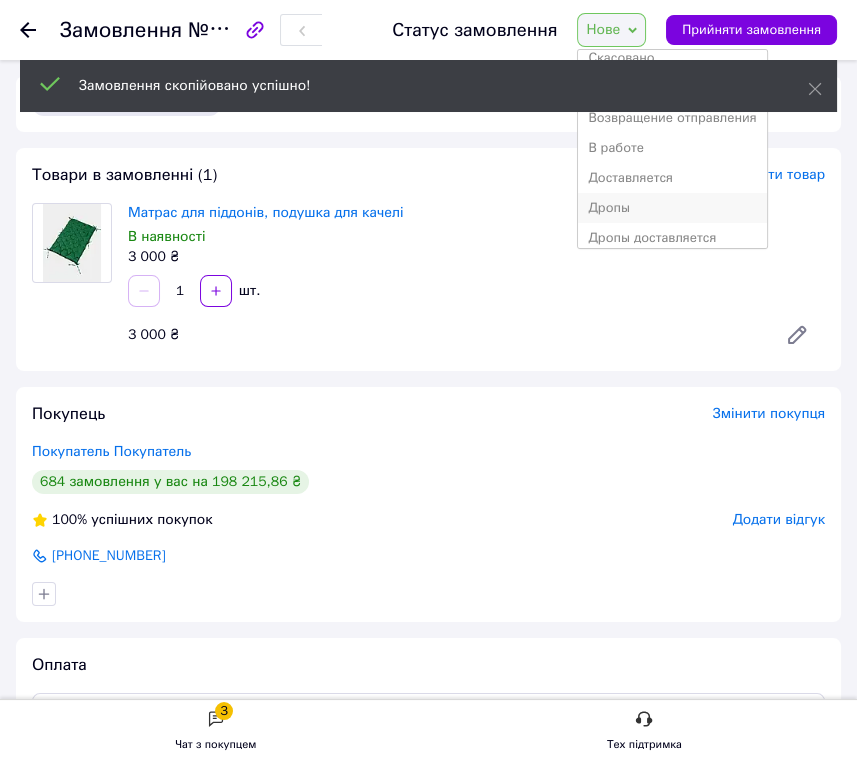 scroll, scrollTop: 111, scrollLeft: 0, axis: vertical 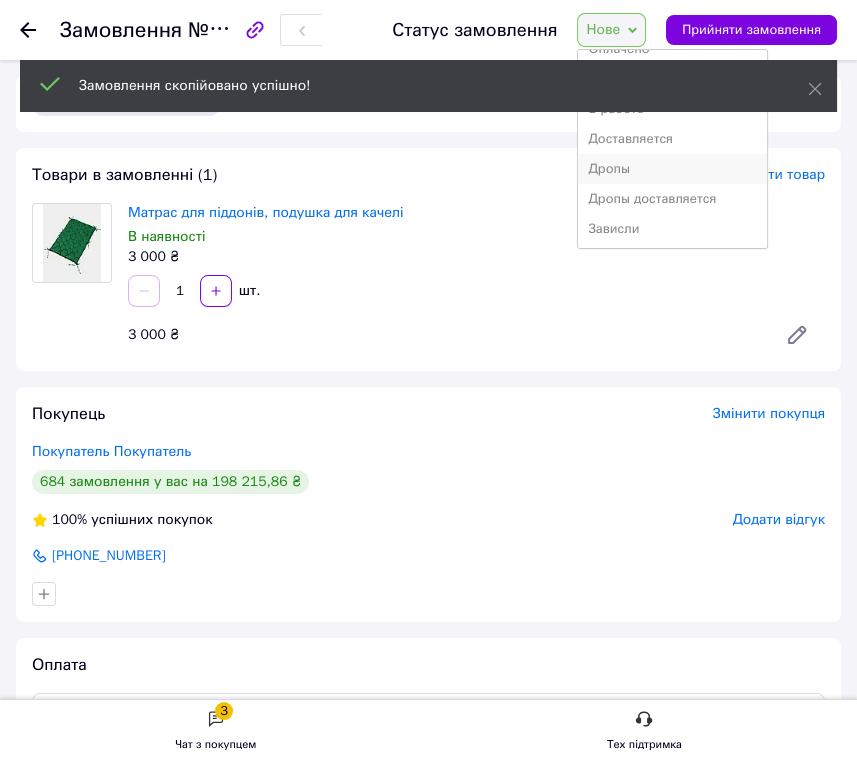 click on "Дропы" at bounding box center [672, 169] 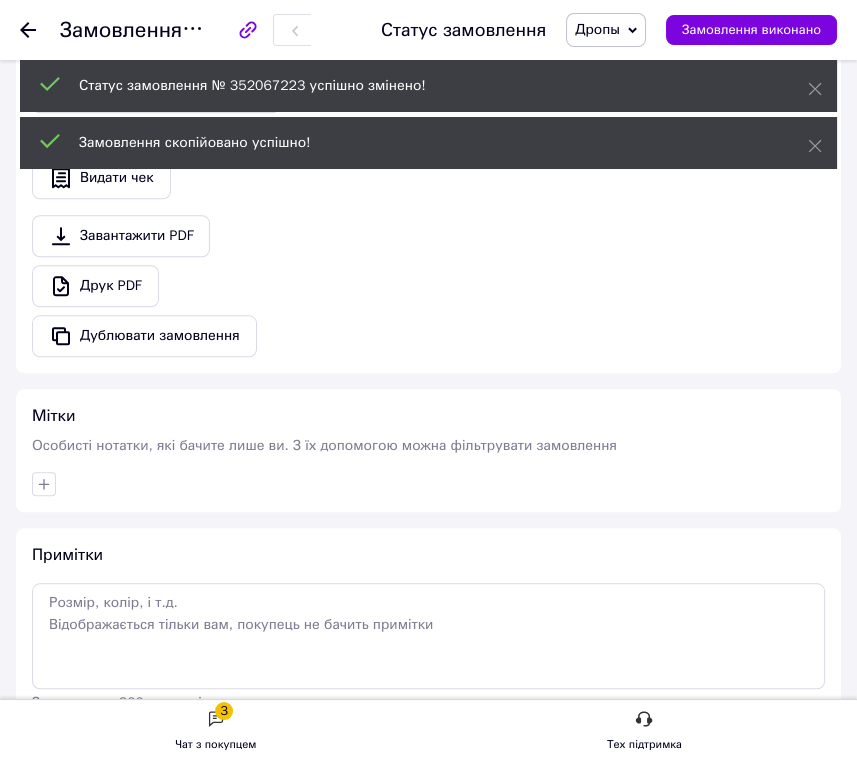scroll, scrollTop: 1852, scrollLeft: 0, axis: vertical 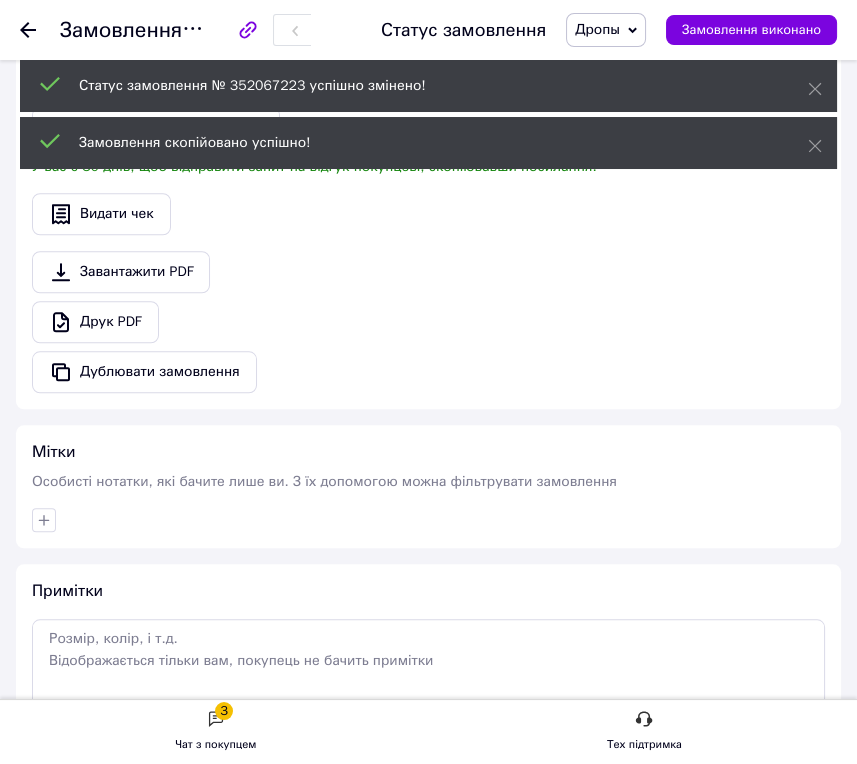 click 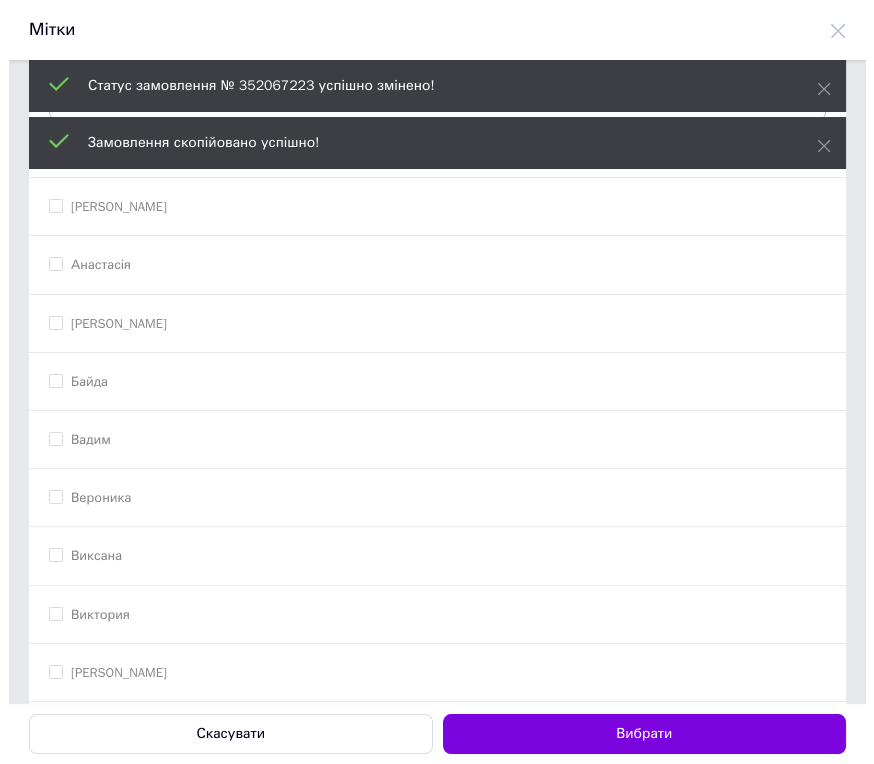 scroll, scrollTop: 0, scrollLeft: 0, axis: both 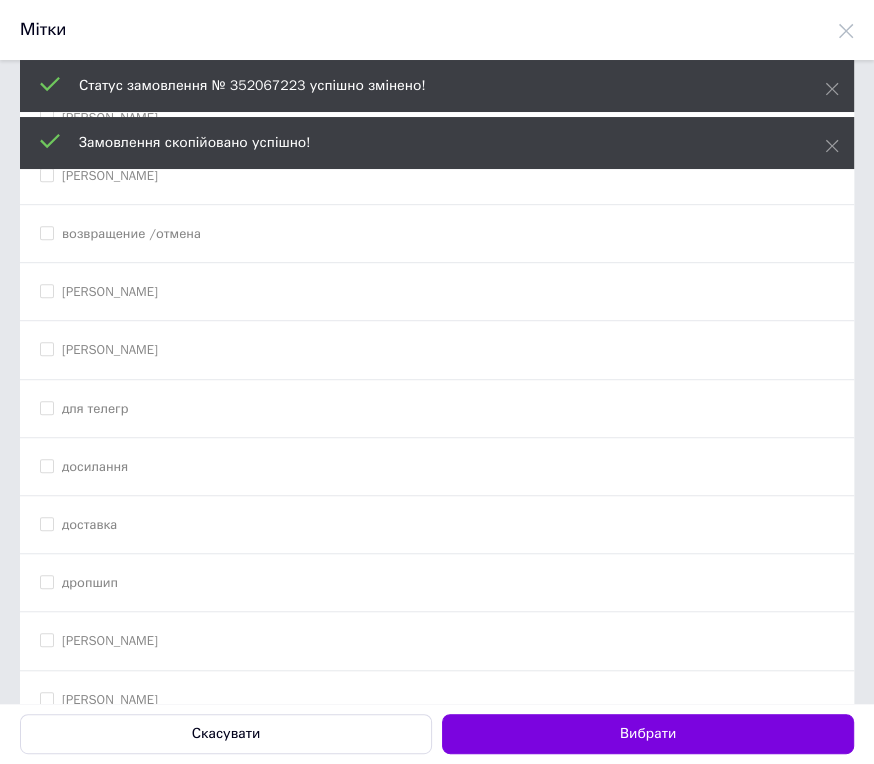 click on "дропшип" at bounding box center [437, 583] 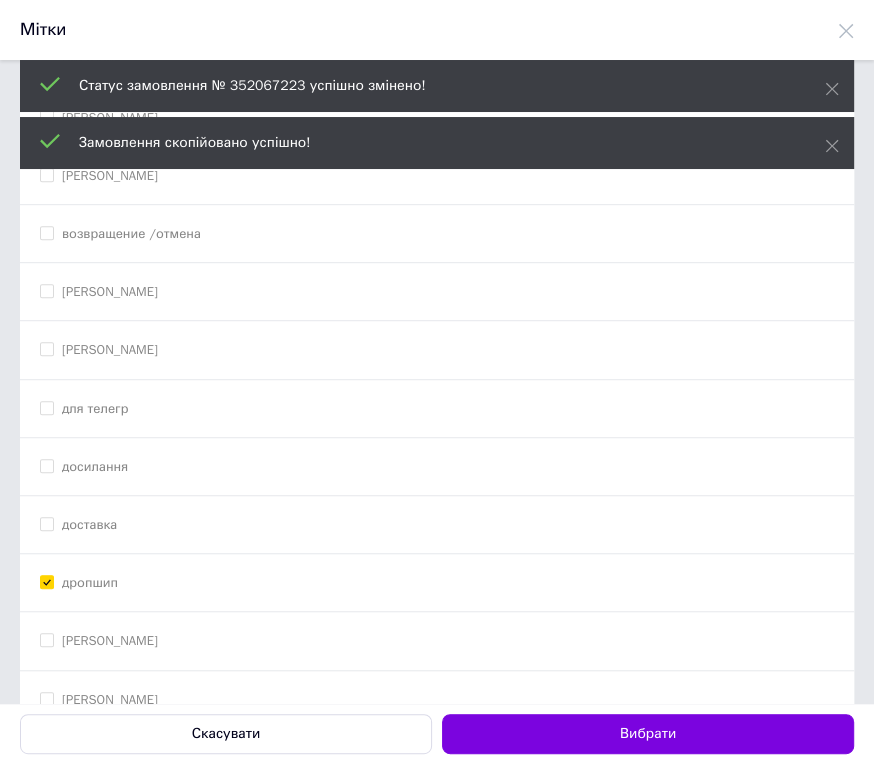 checkbox on "true" 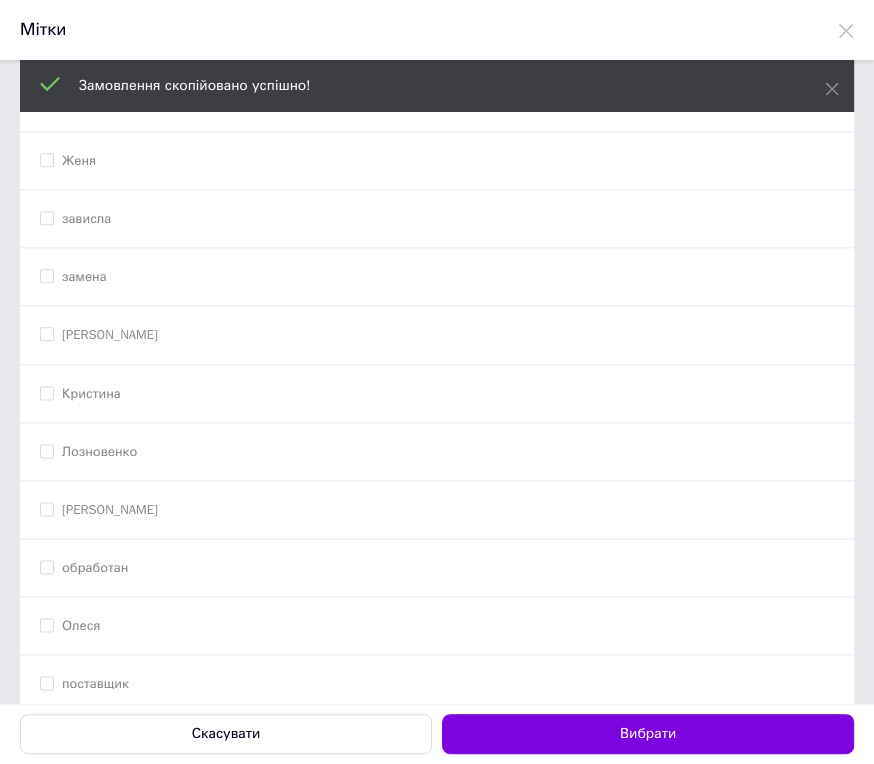 scroll, scrollTop: 1444, scrollLeft: 0, axis: vertical 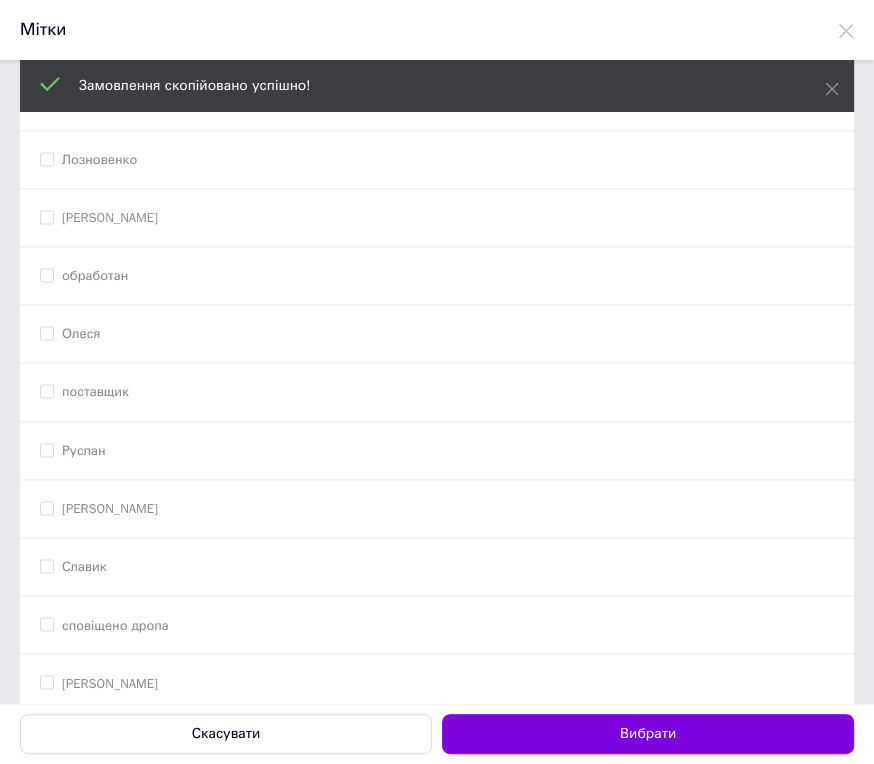click on "Славик" at bounding box center (437, 567) 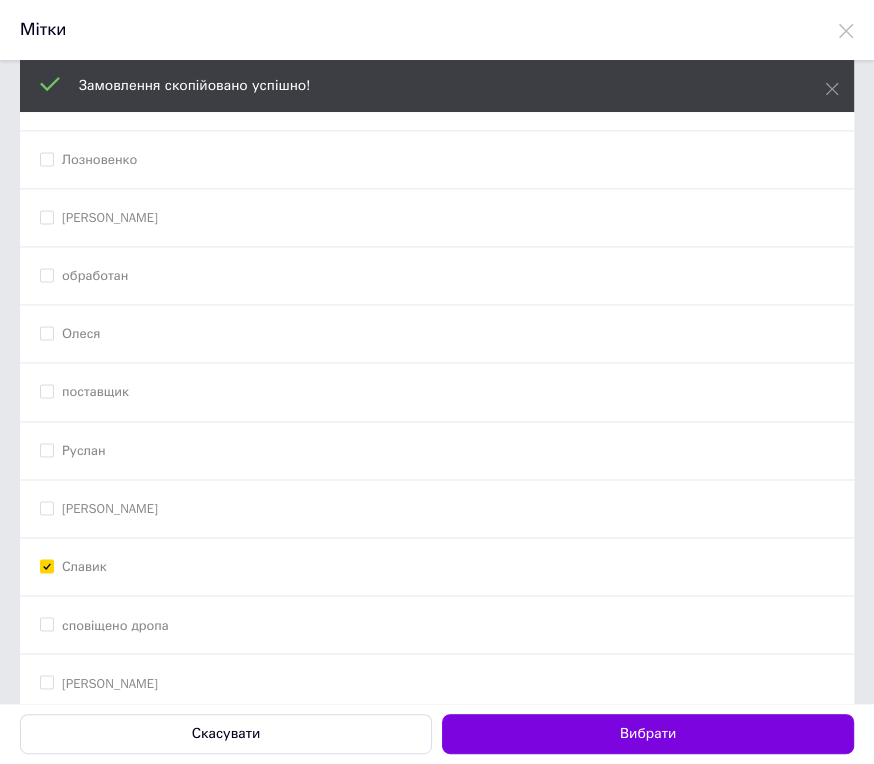 checkbox on "true" 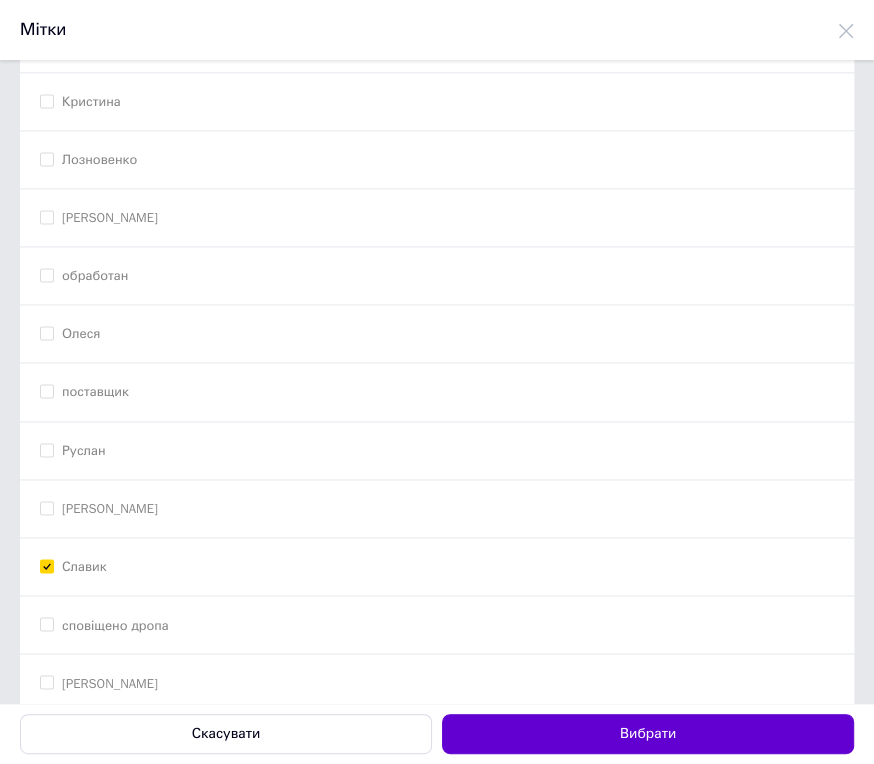 click on "Вибрати" at bounding box center (648, 734) 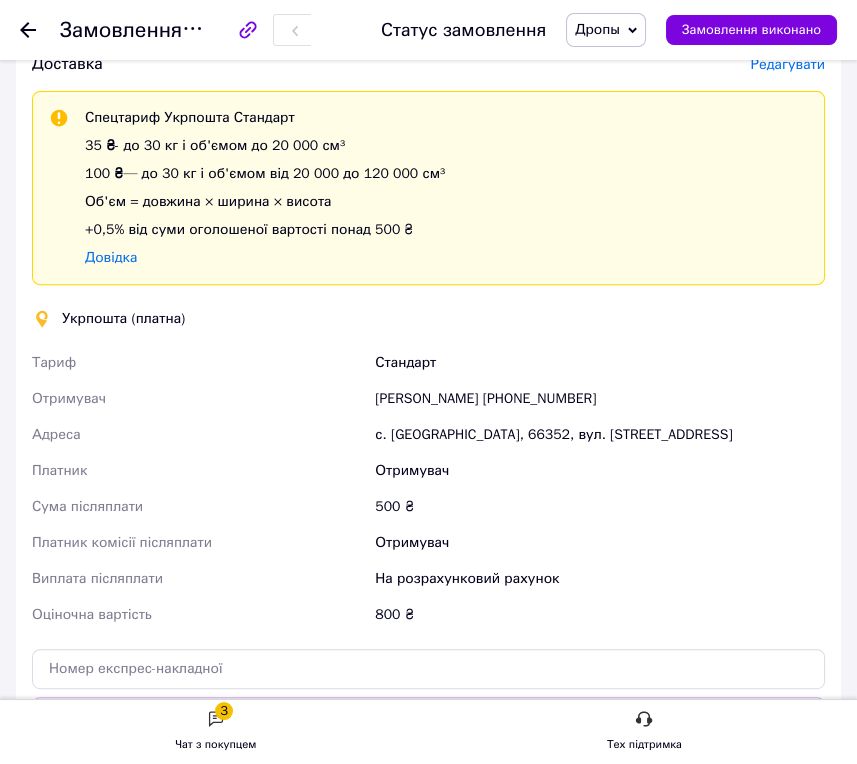 scroll, scrollTop: 500, scrollLeft: 0, axis: vertical 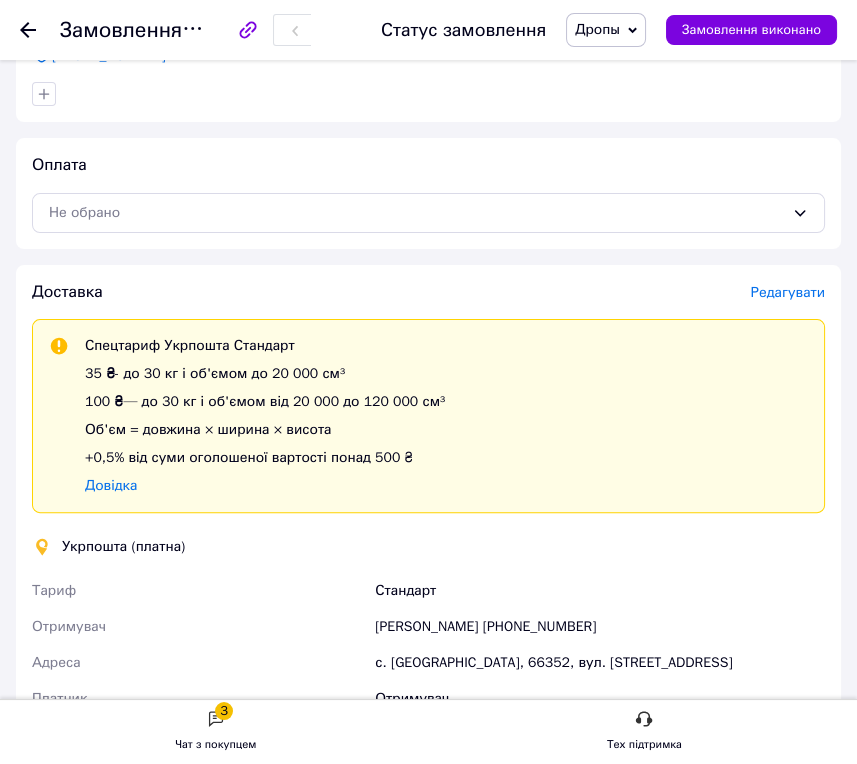 click on "Доставка Редагувати Спецтариф Укрпошта Стандарт 35 ₴  - до 30 кг і об'ємом до 20 000 см³ 100 ₴  — до 30 кг і об'ємом від 20 000 до 120 000 см³ Об'єм = довжина × ширина × висота +0,5% від суми оголошеної вартості понад 500 ₴ Довідка Укрпошта (платна) Тариф Стандарт Отримувач Анастасия Дога +380664512024 Адреса с. Липецьке, 66352, вул. Шкільна, 1Б Платник Отримувач Сума післяплати 500 ₴ Платник комісії післяплати Отримувач Виплата післяплати На розрахунковий рахунок Оціночна вартість 800 ₴ Передати номер або Створити ярлик Тариф     * Стандарт Платник   * Отримувач Прізвище отримувача   *" at bounding box center [428, 668] 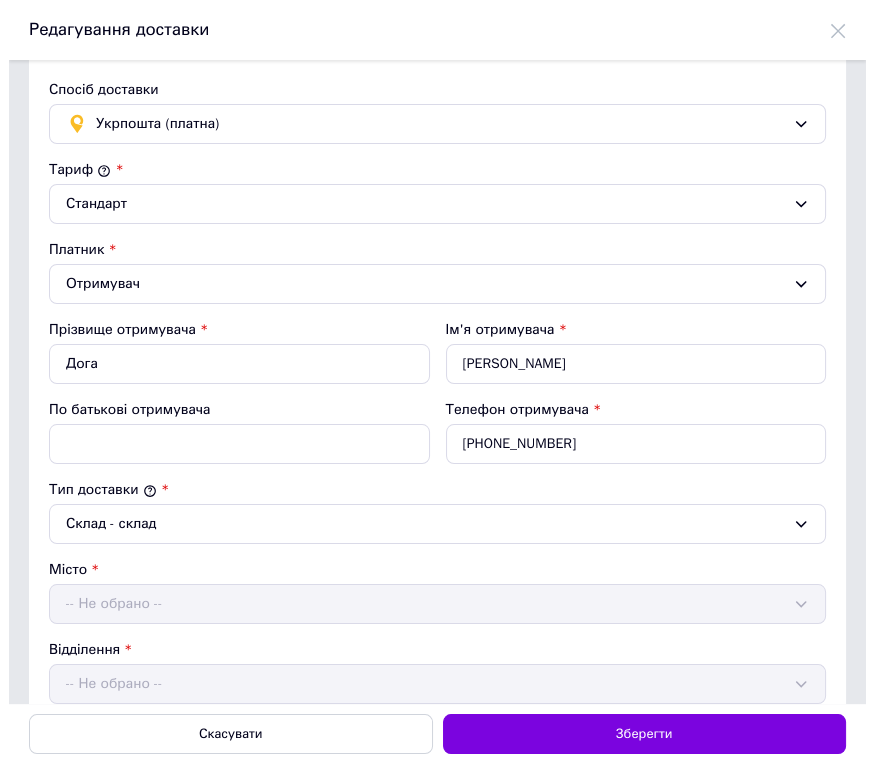 scroll, scrollTop: 0, scrollLeft: 0, axis: both 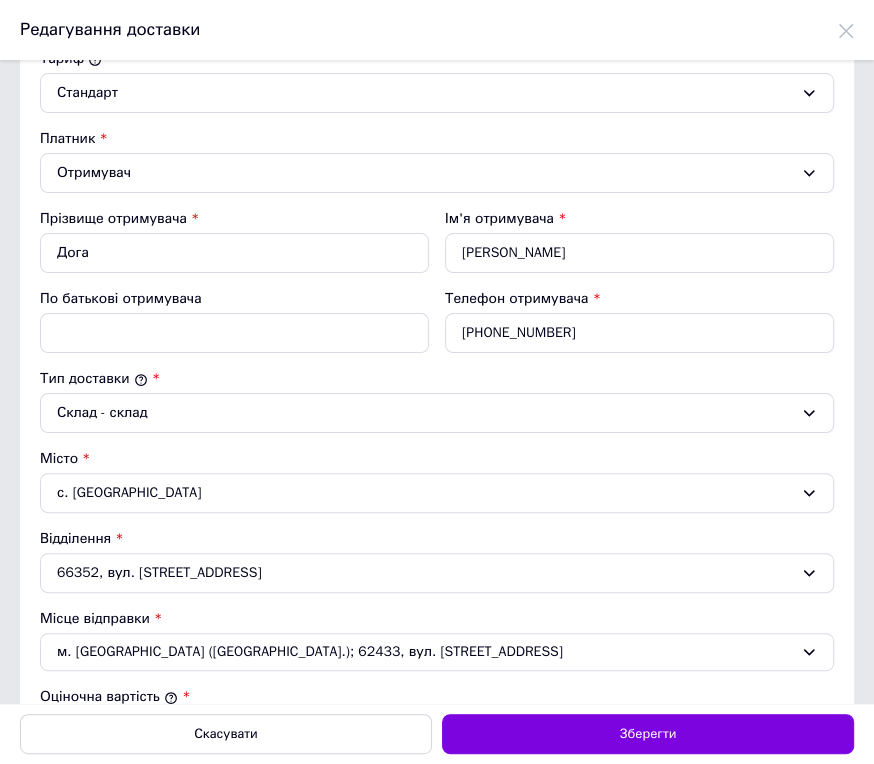 click on "Прізвище отримувача   * Дога" at bounding box center (234, 241) 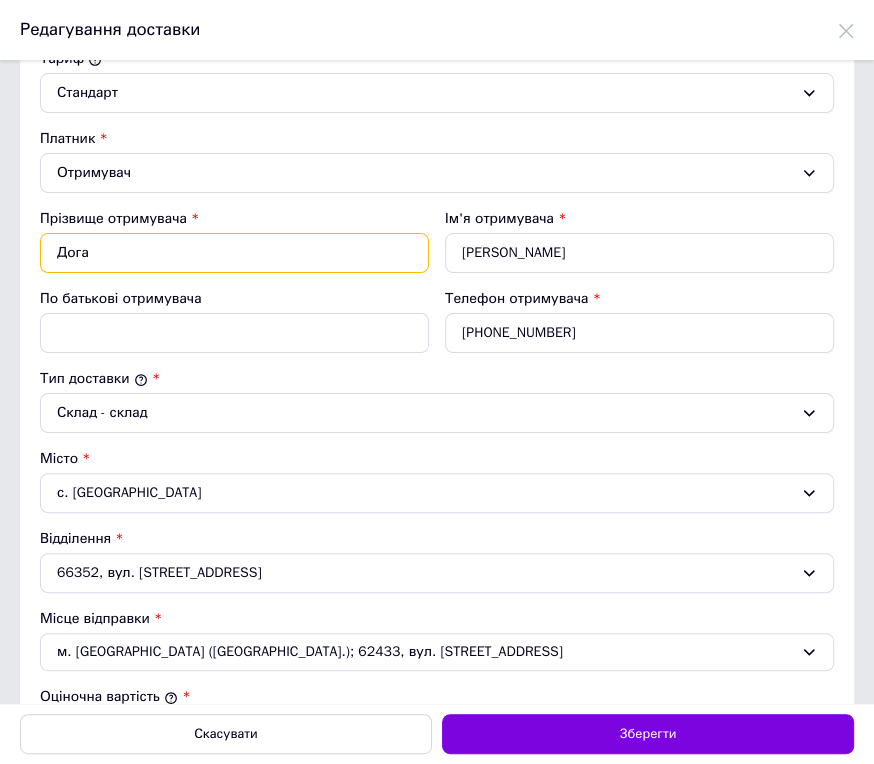 click on "Дога" at bounding box center [234, 253] 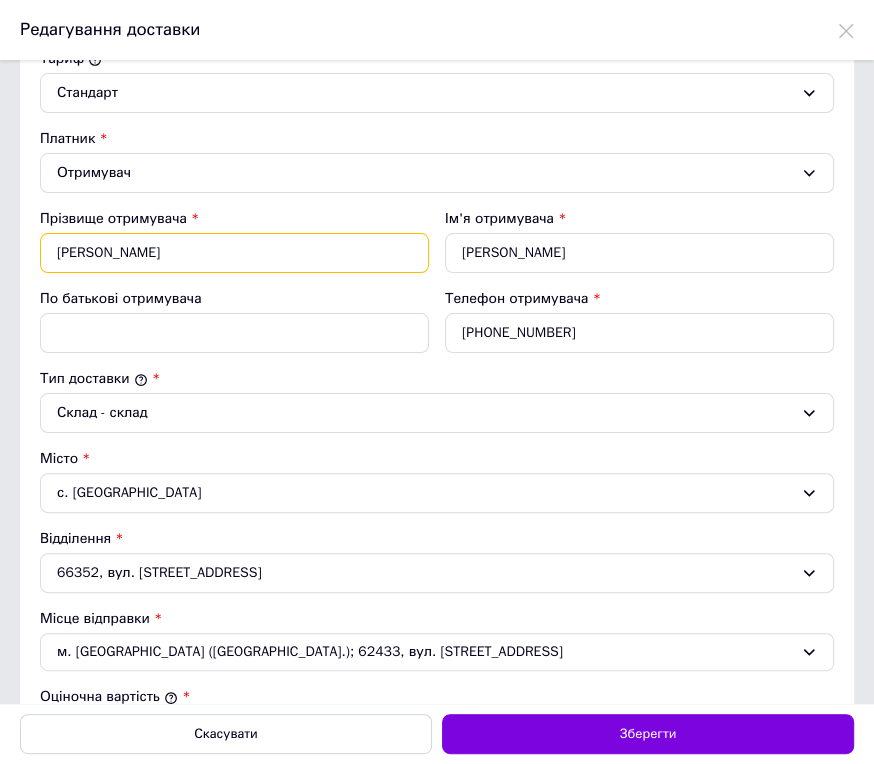 type on "[PERSON_NAME]" 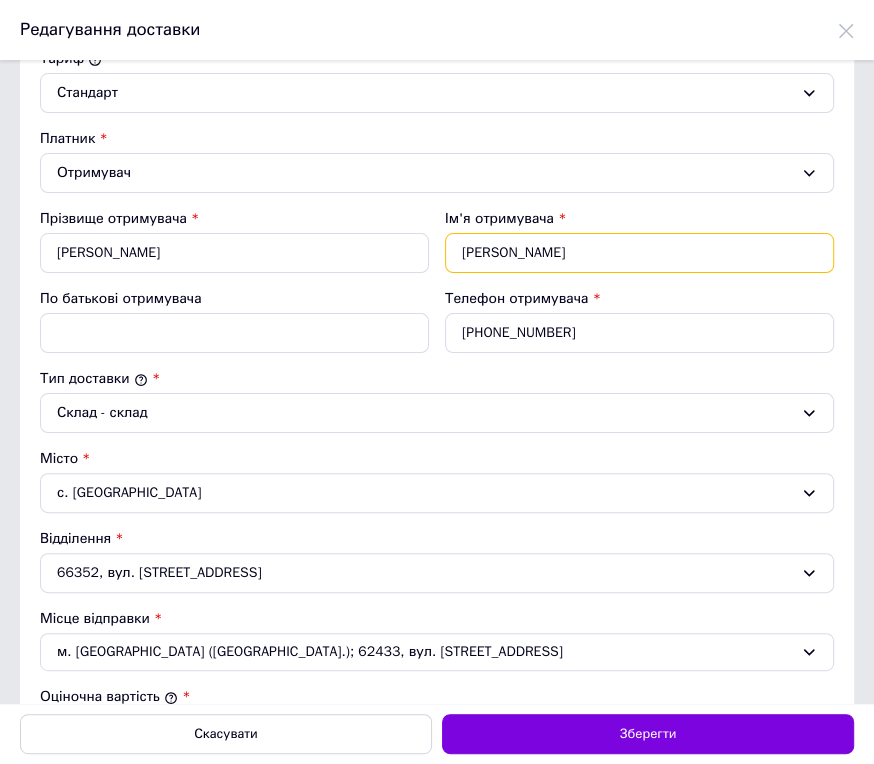click on "Анастасия" at bounding box center [639, 253] 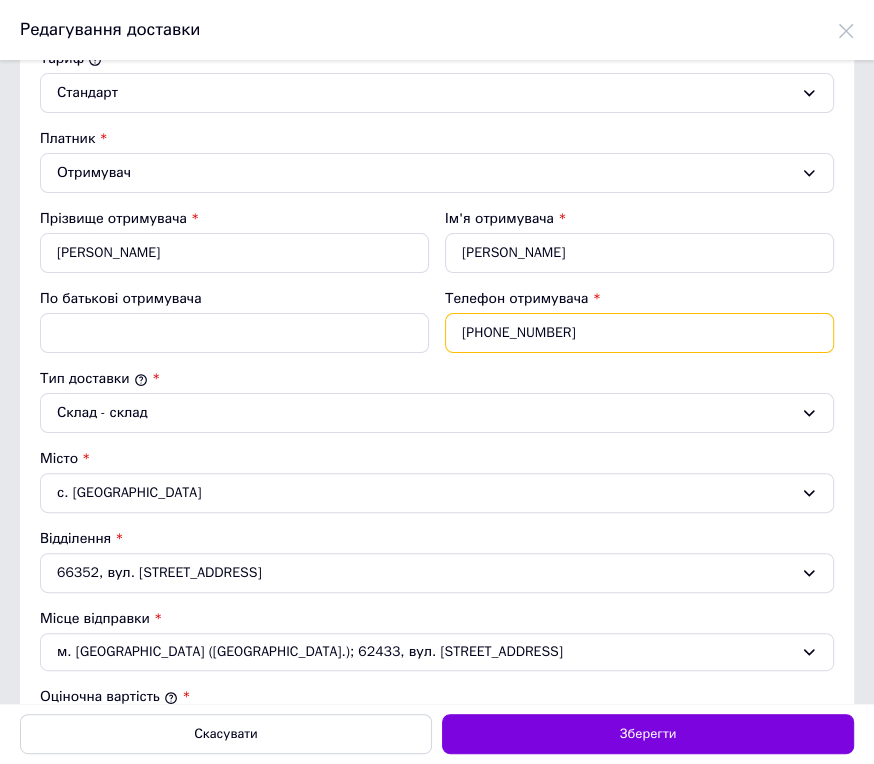 click on "+380664512024" at bounding box center (639, 333) 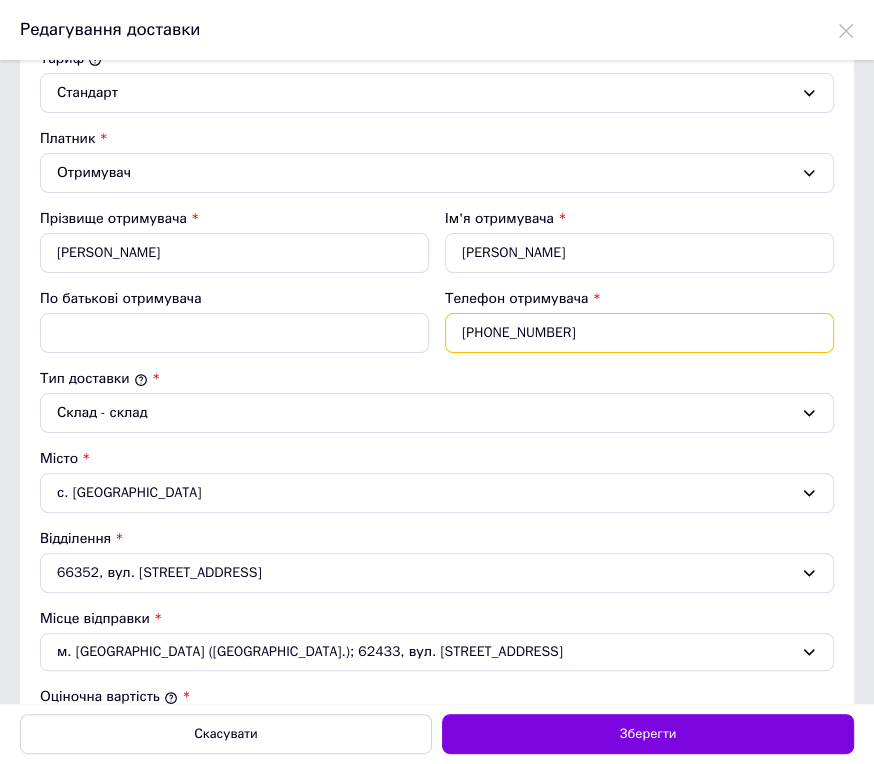 type on "[PHONE_NUMBER]" 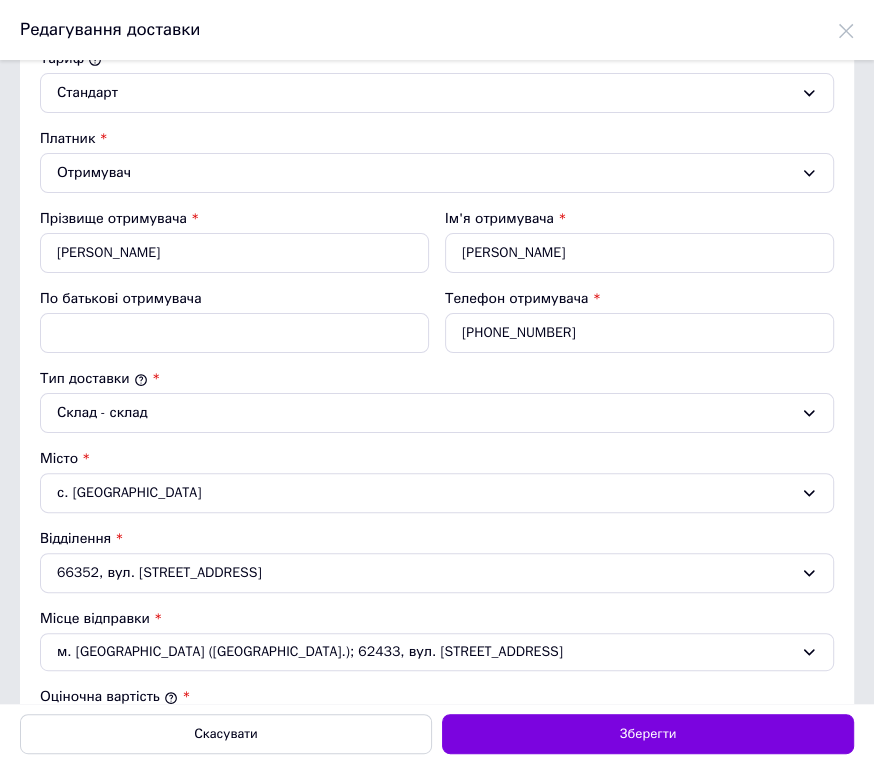 click on "Місто" at bounding box center (437, 459) 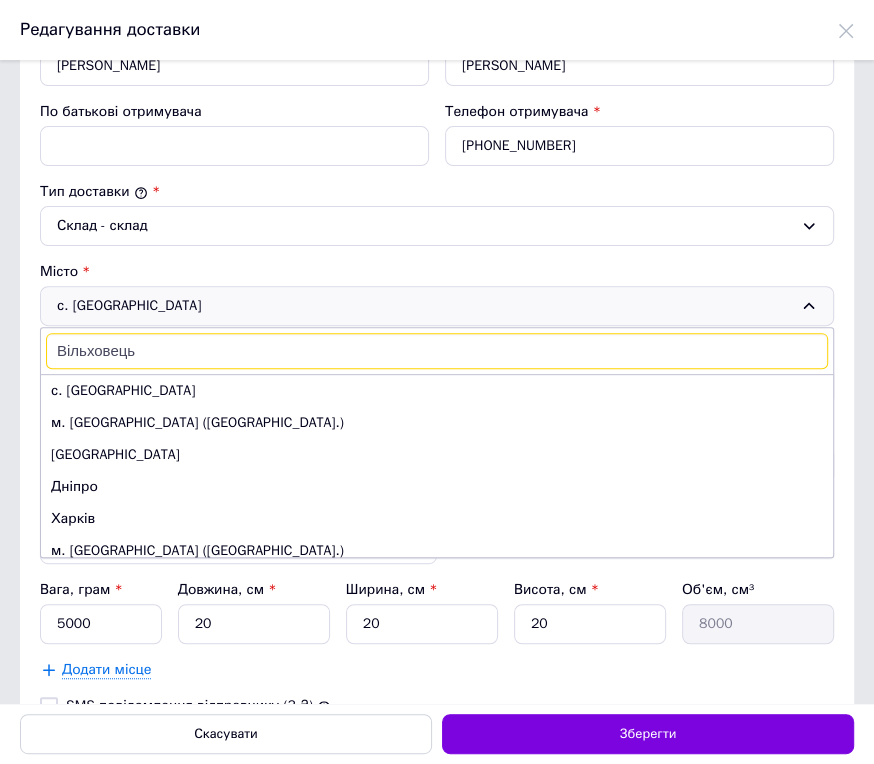 scroll, scrollTop: 333, scrollLeft: 0, axis: vertical 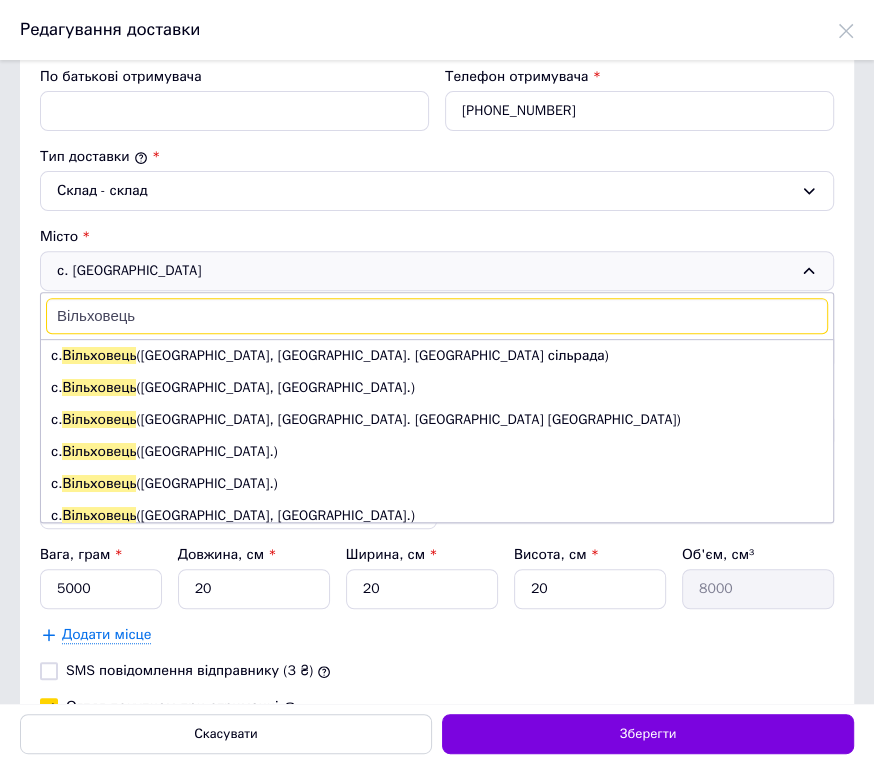 type on "Вільховець" 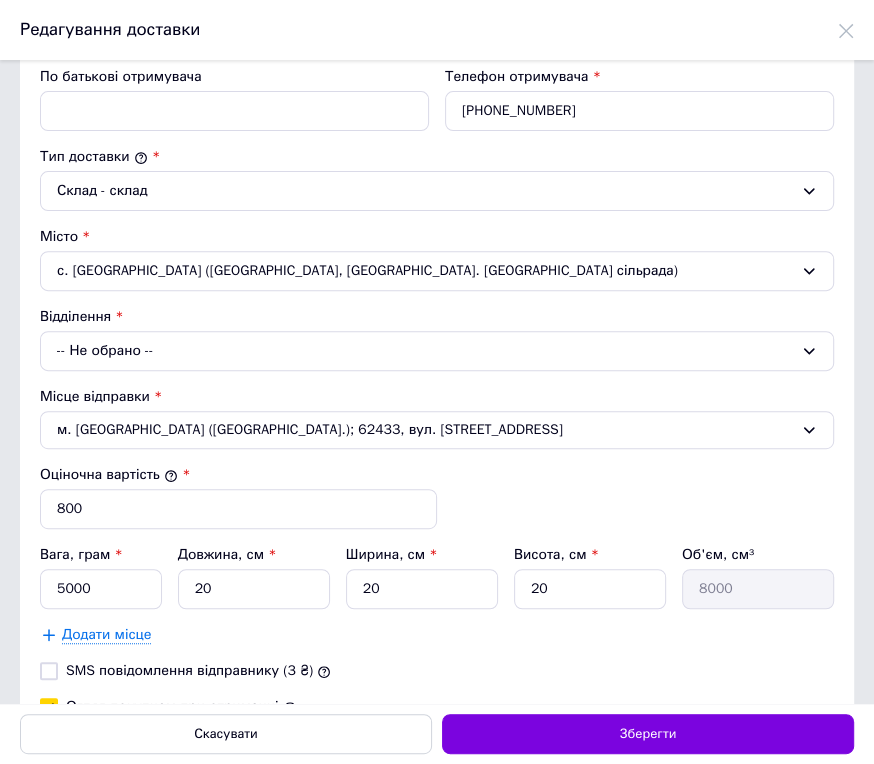click on "-- Не обрано --" at bounding box center [437, 351] 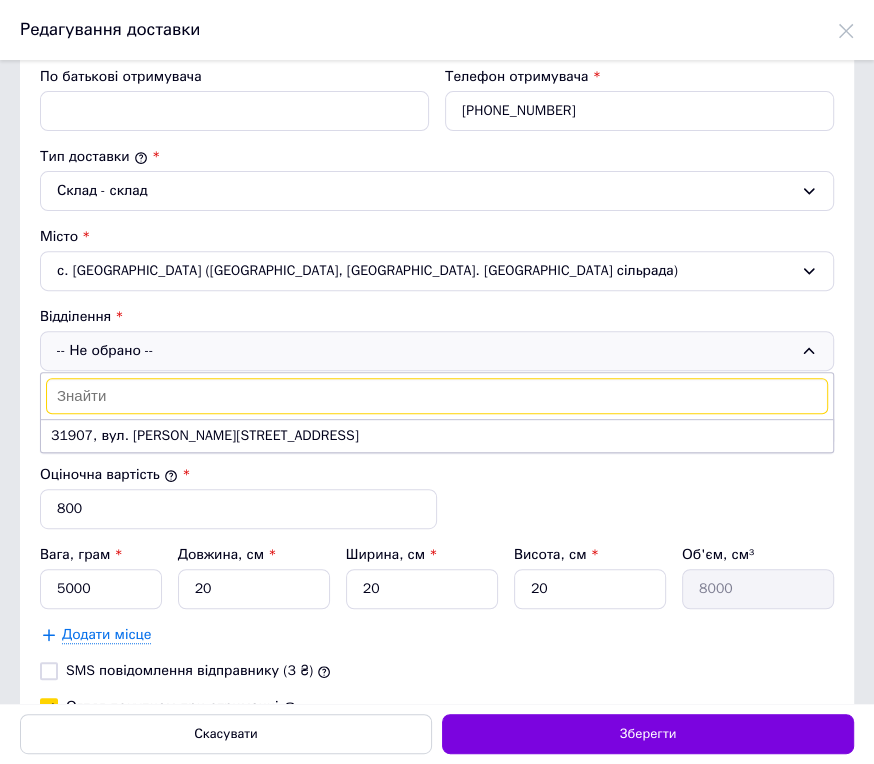 click on "с. Вільховець (Хмельницька обл., Кам'янець-Подільський р-н. Кам'янець-Подільська сільрада)" at bounding box center [437, 271] 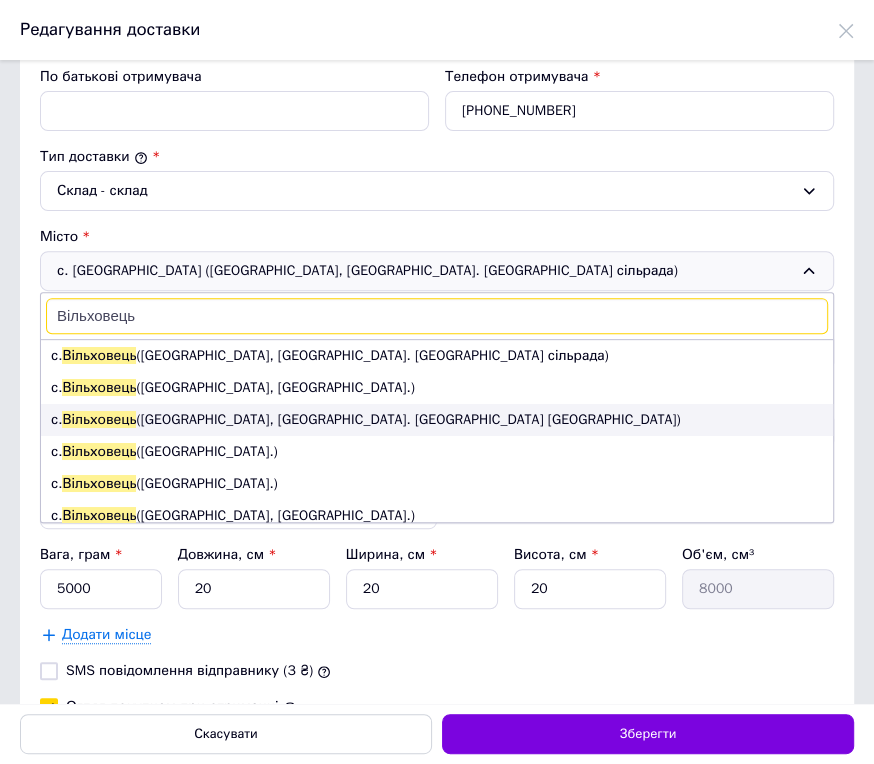 type on "Вільховець" 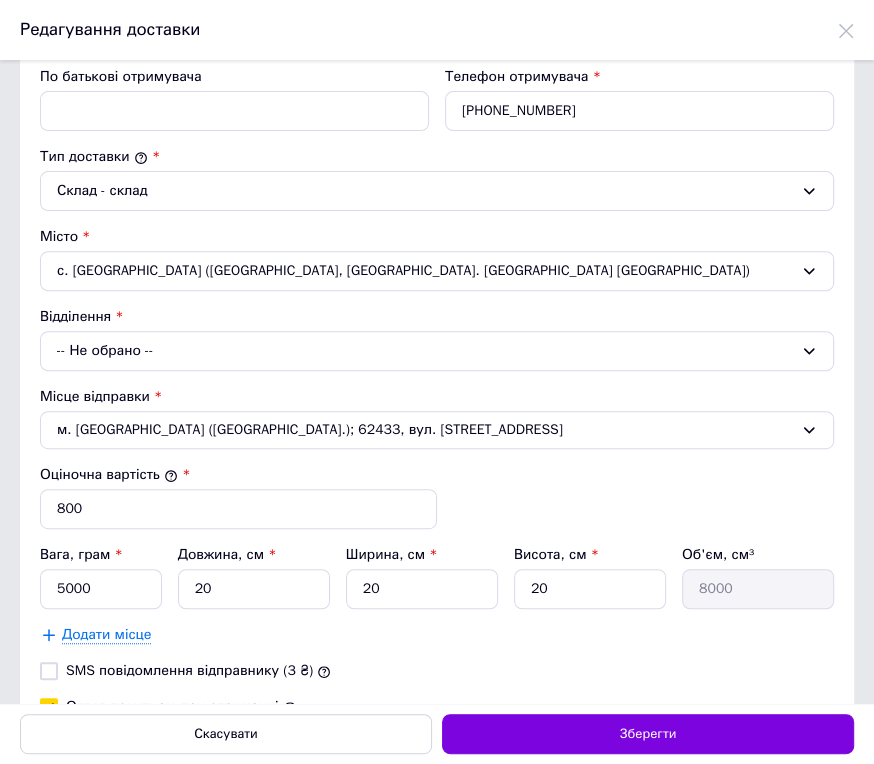 click on "-- Не обрано --" at bounding box center (437, 351) 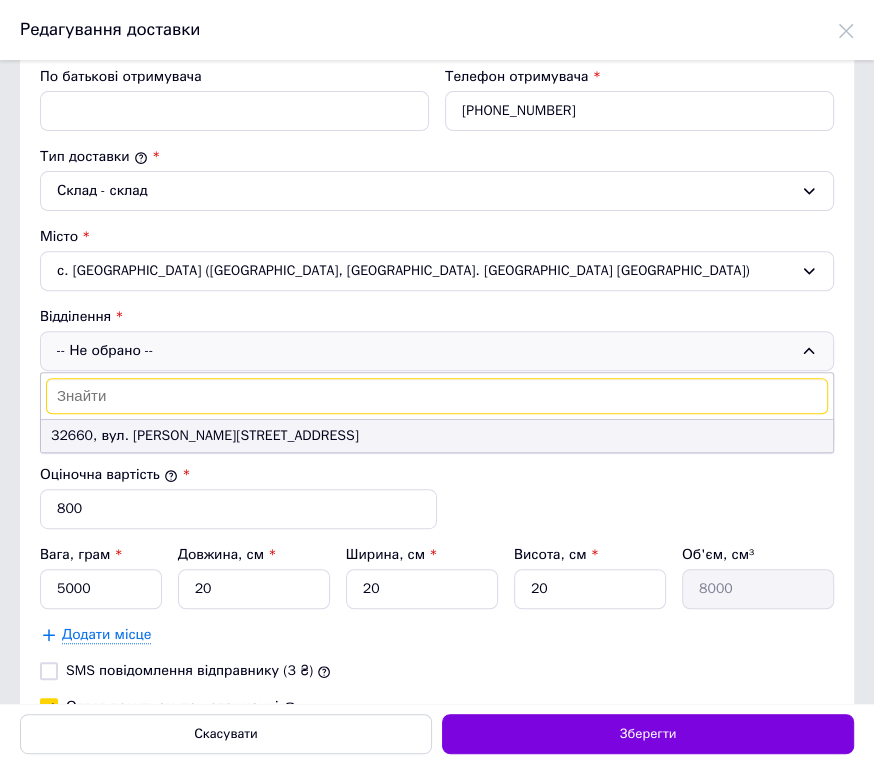 click on "32660, вул. [PERSON_NAME][STREET_ADDRESS]" at bounding box center (437, 436) 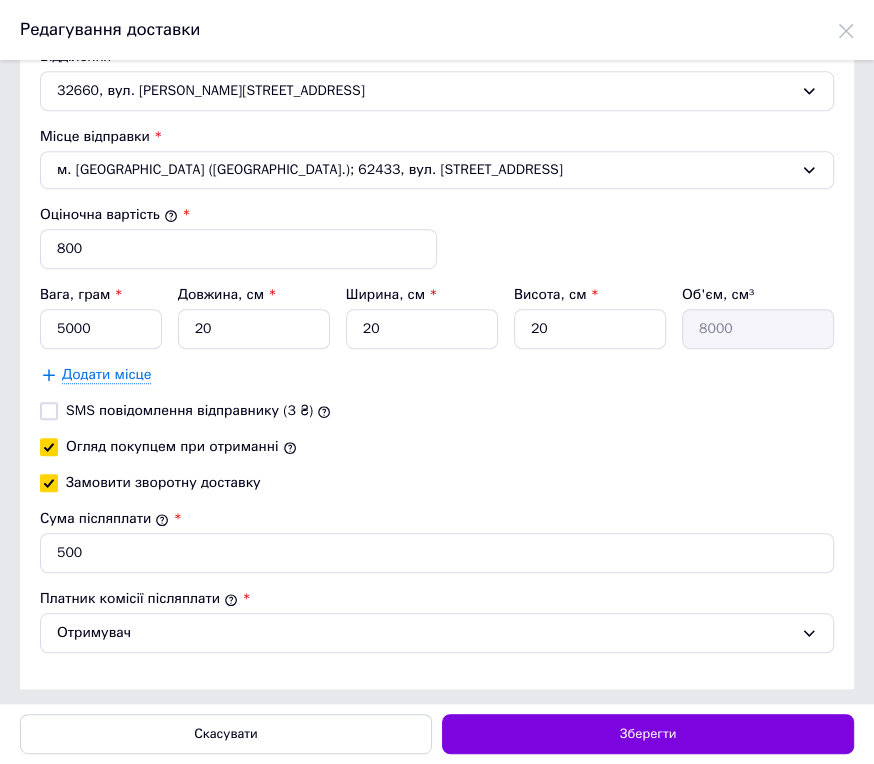 scroll, scrollTop: 595, scrollLeft: 0, axis: vertical 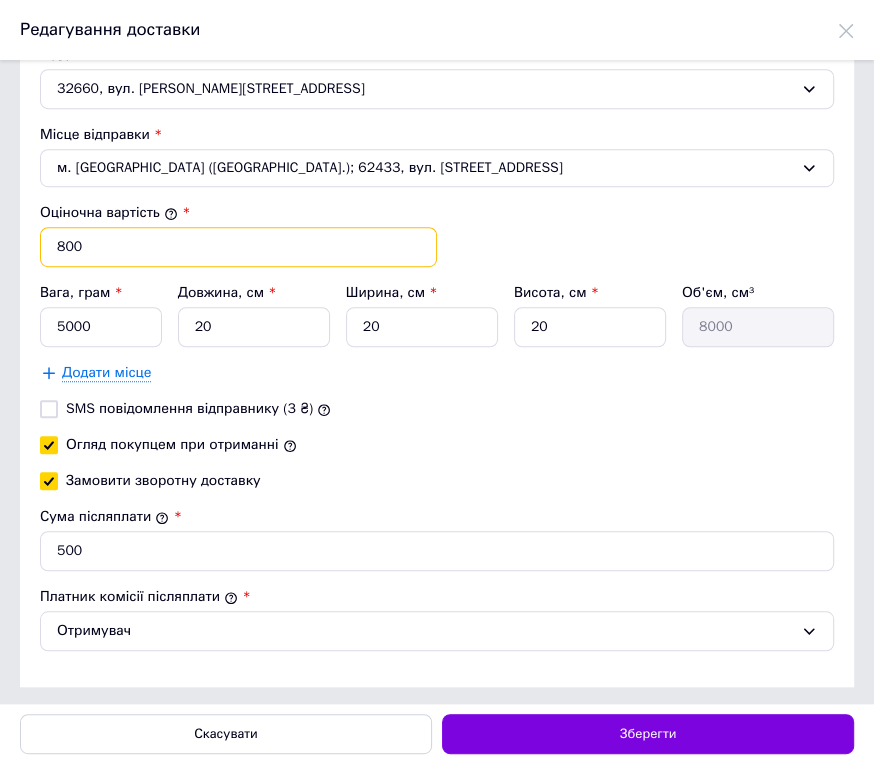 click on "800" at bounding box center (238, 247) 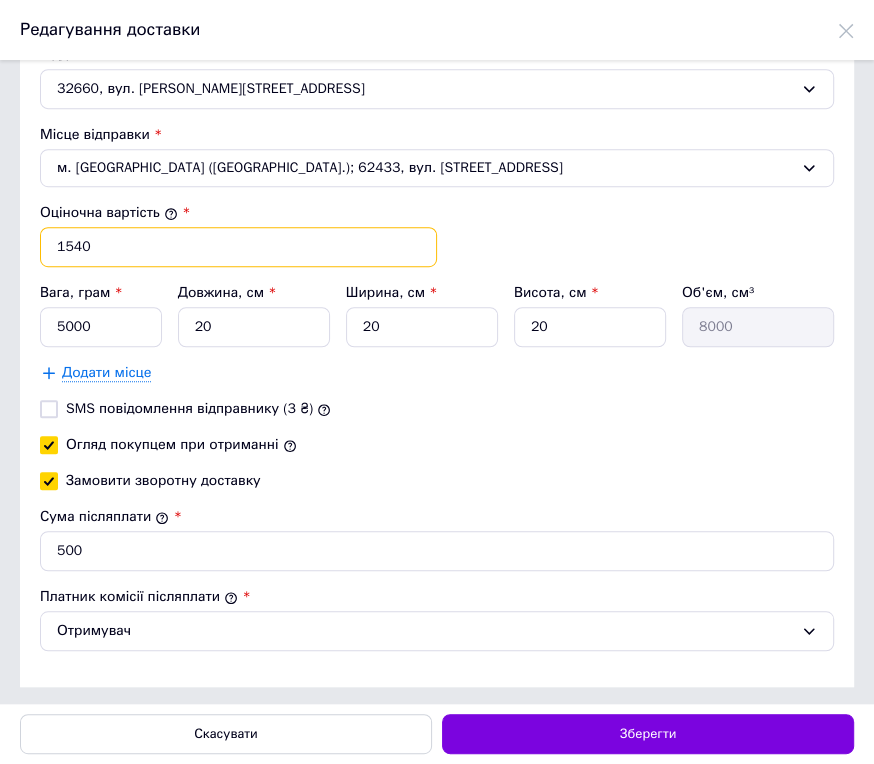 type on "1540" 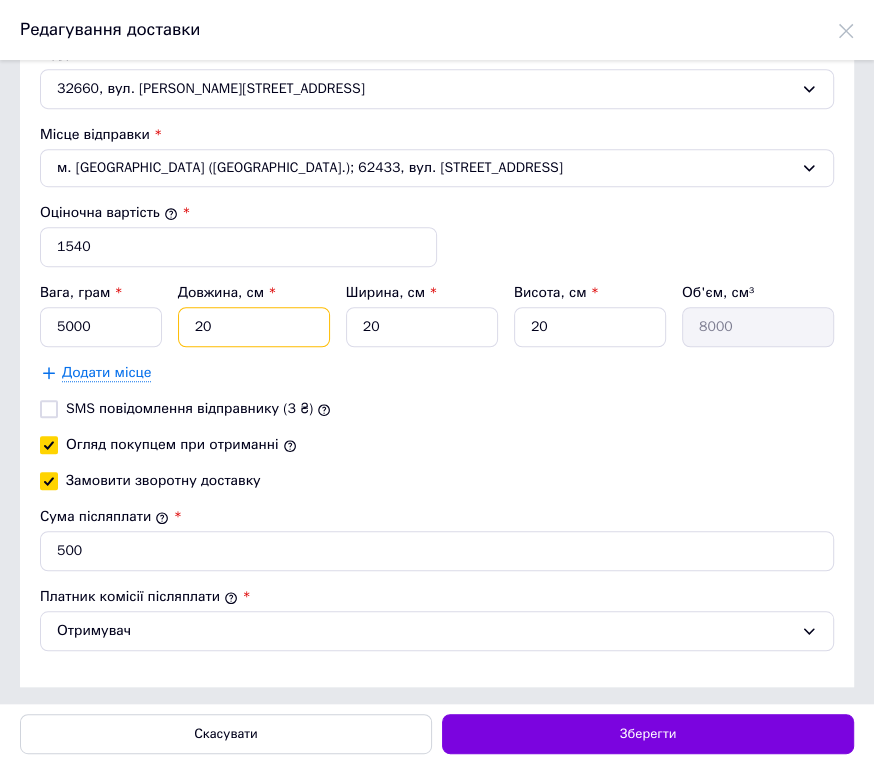 click on "20" at bounding box center (254, 327) 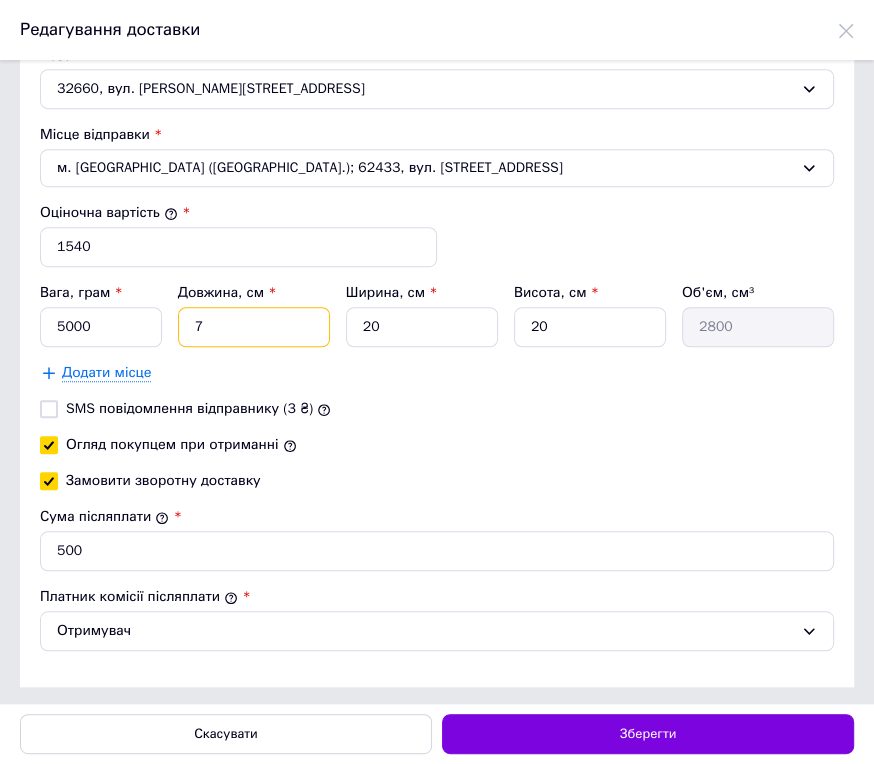 type on "70" 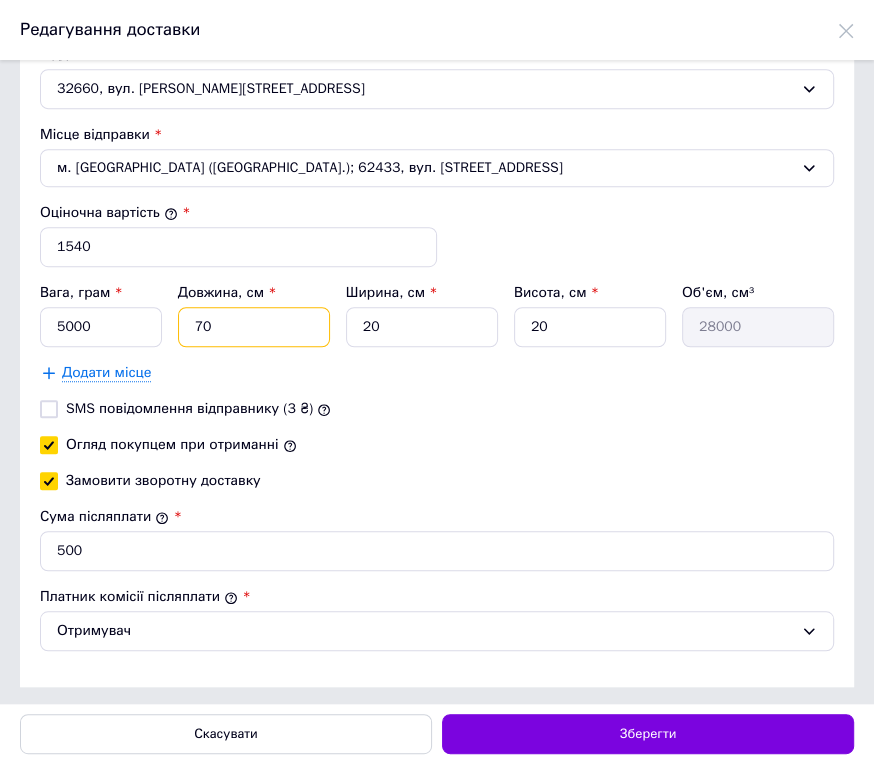 type on "70" 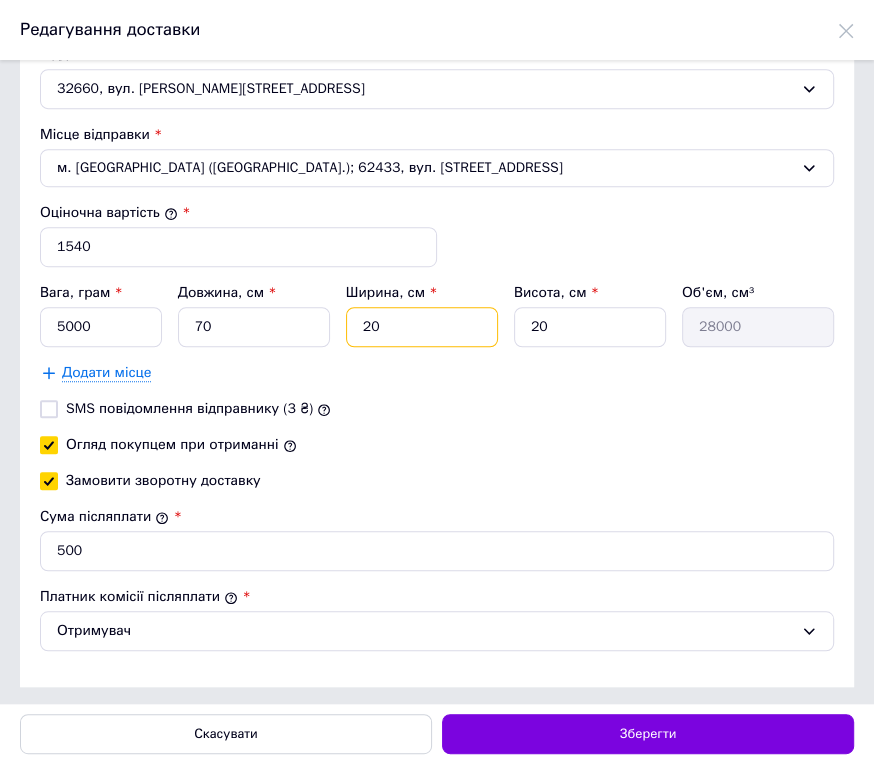 type on "7" 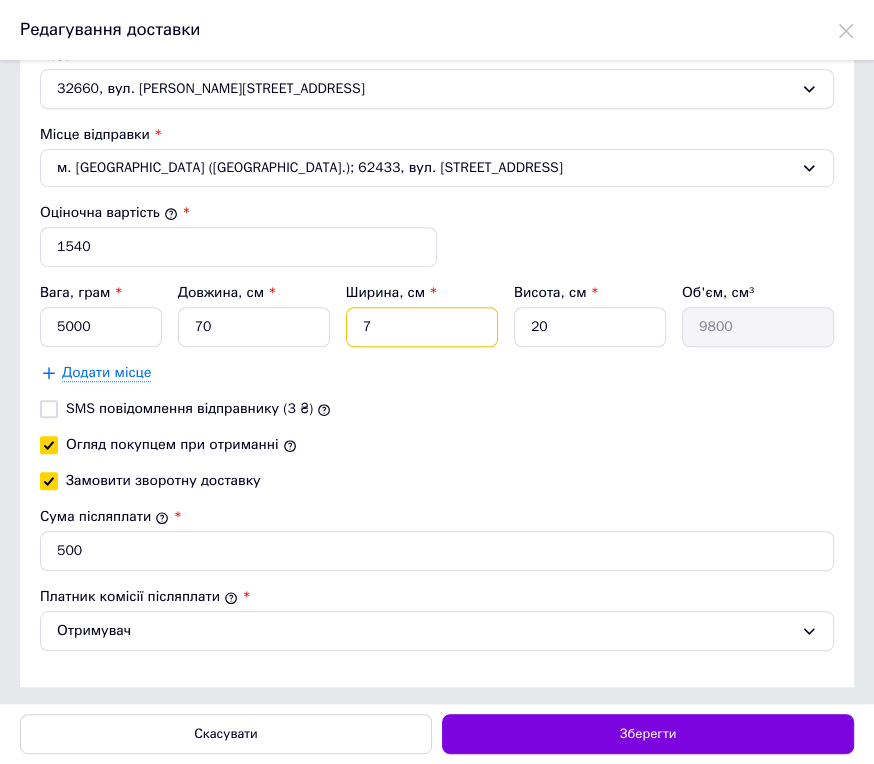 type on "71" 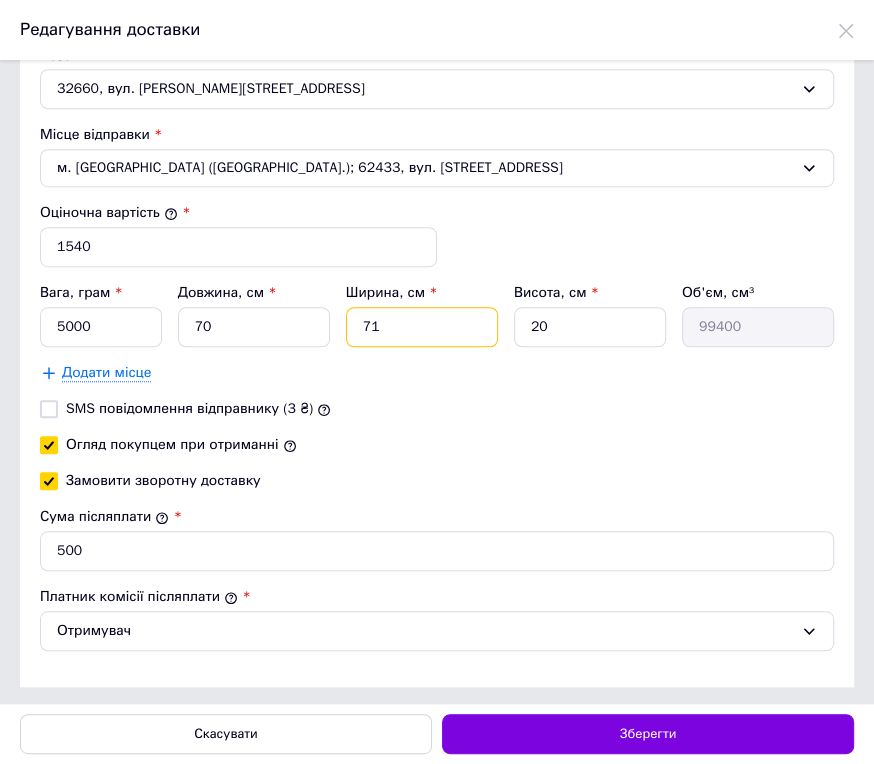 type on "71" 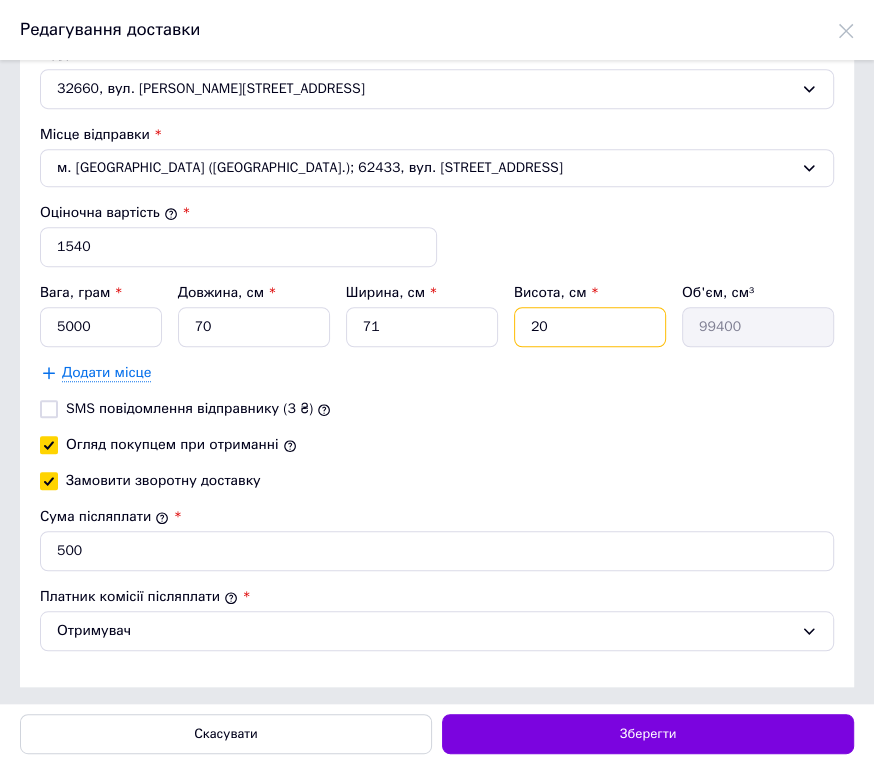 type on "7" 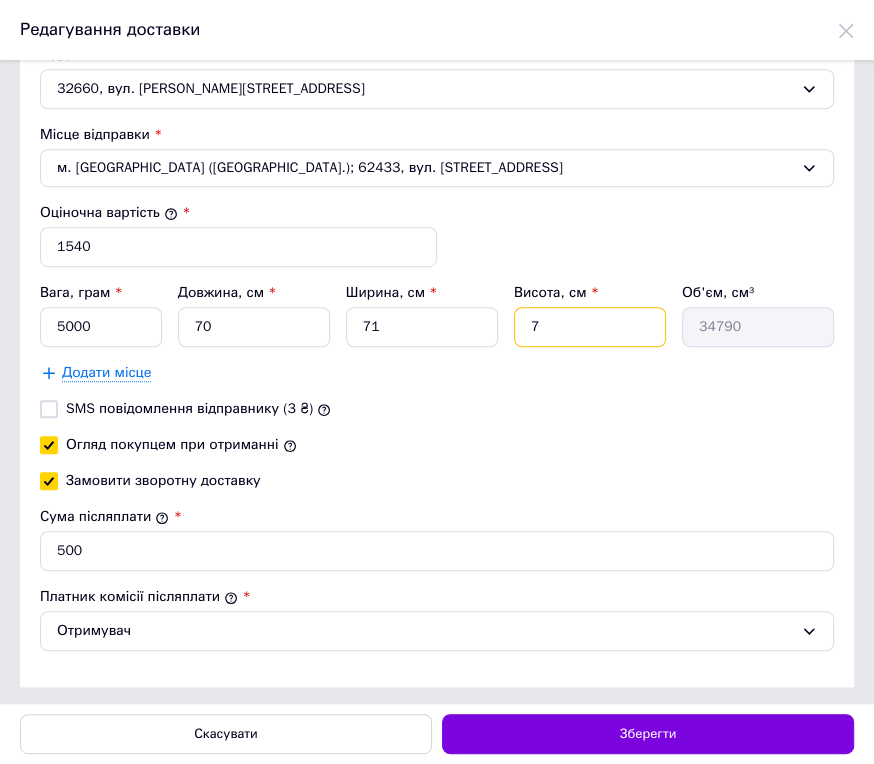 type on "70" 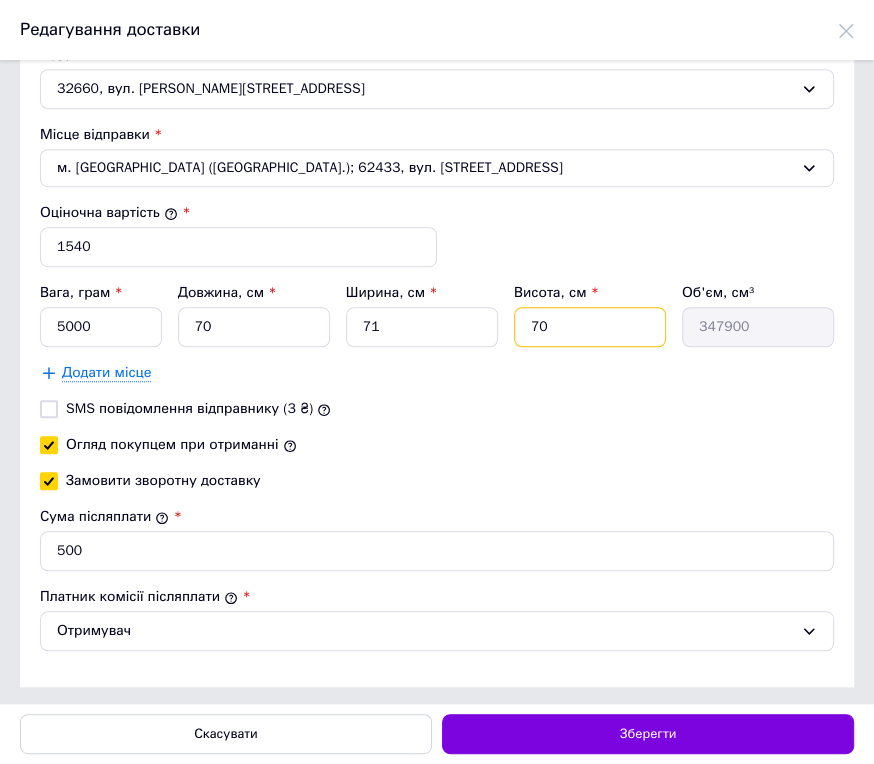 type on "70" 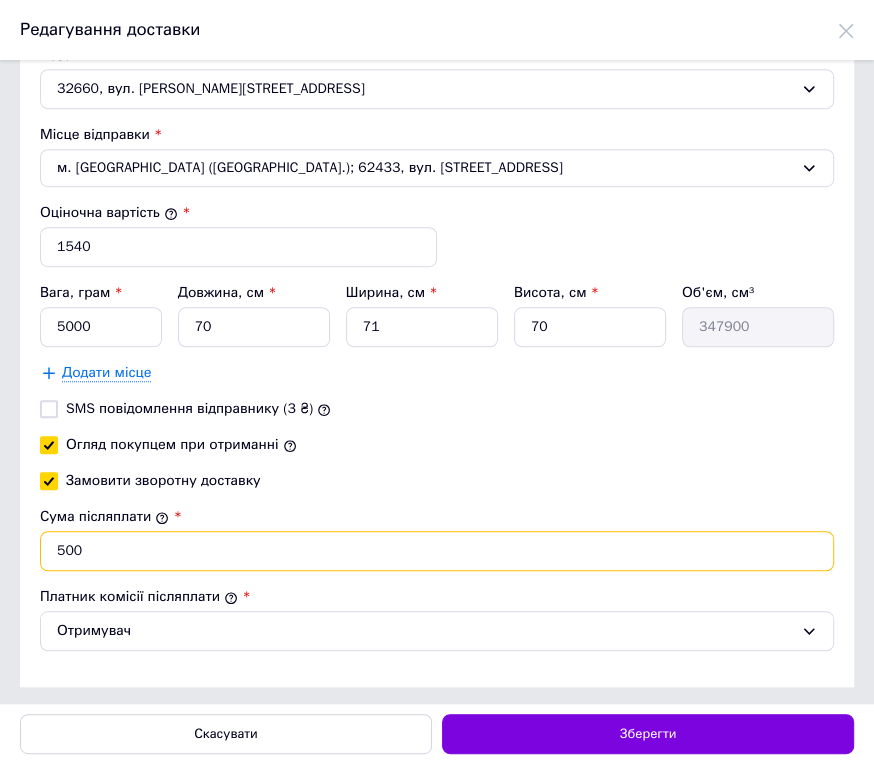 click on "500" at bounding box center [437, 551] 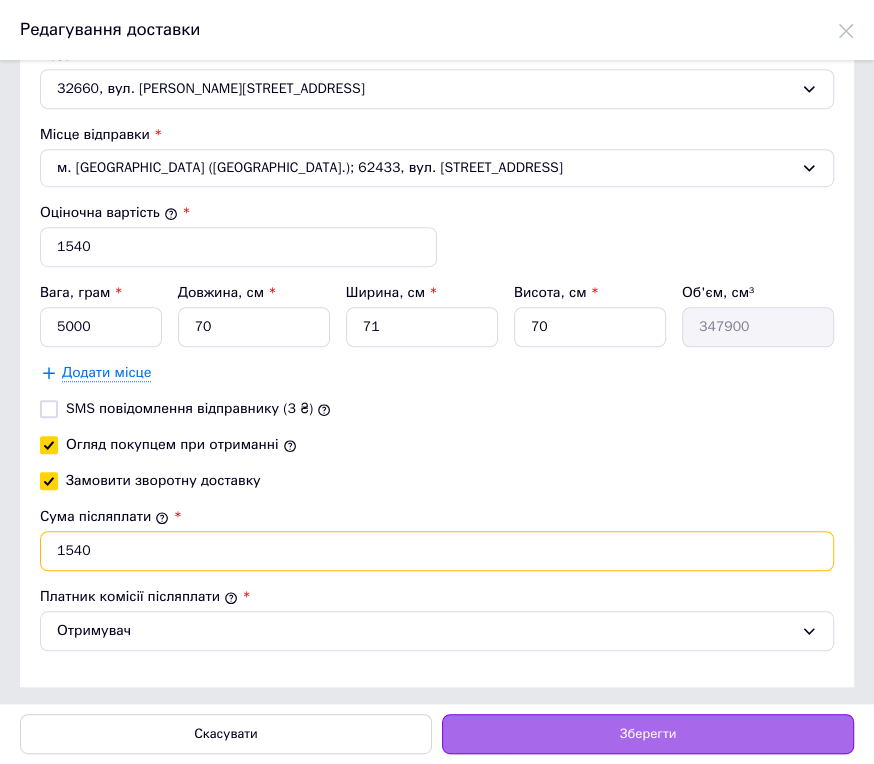 type on "1540" 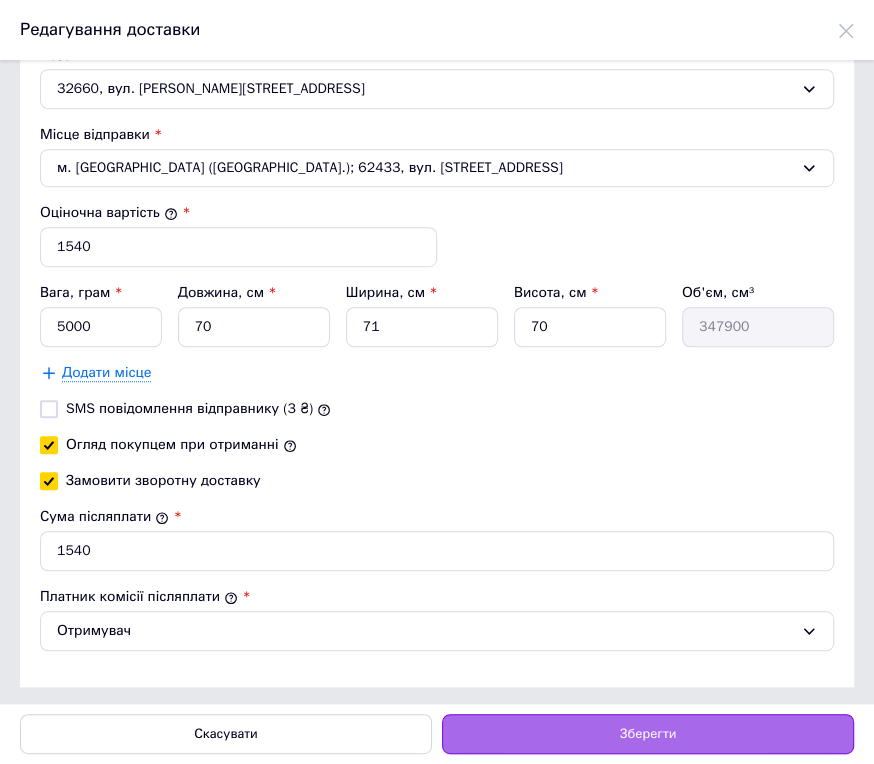 click on "Зберегти" at bounding box center [648, 734] 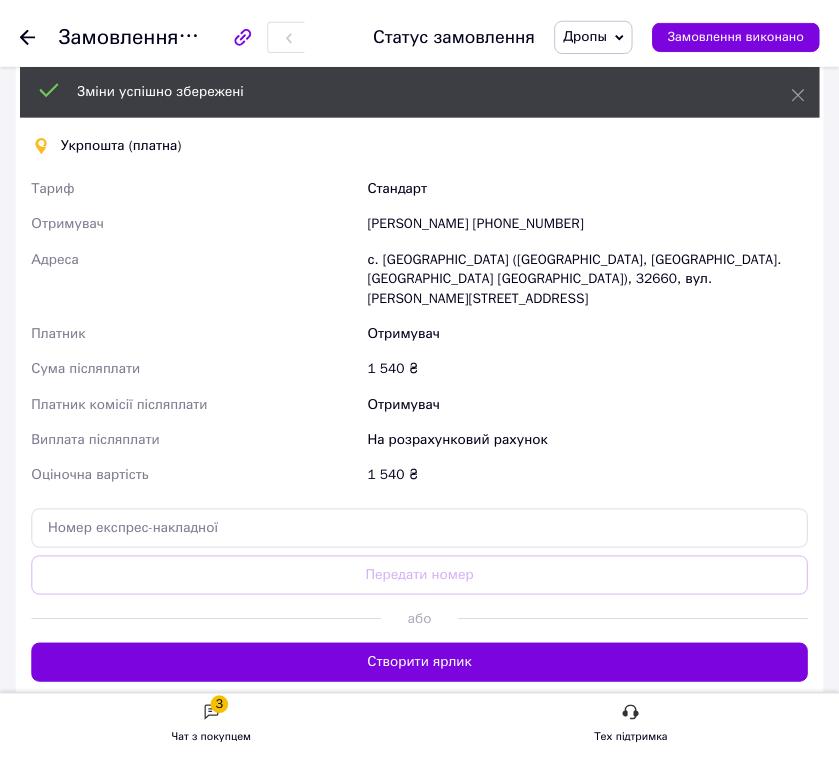 scroll, scrollTop: 944, scrollLeft: 0, axis: vertical 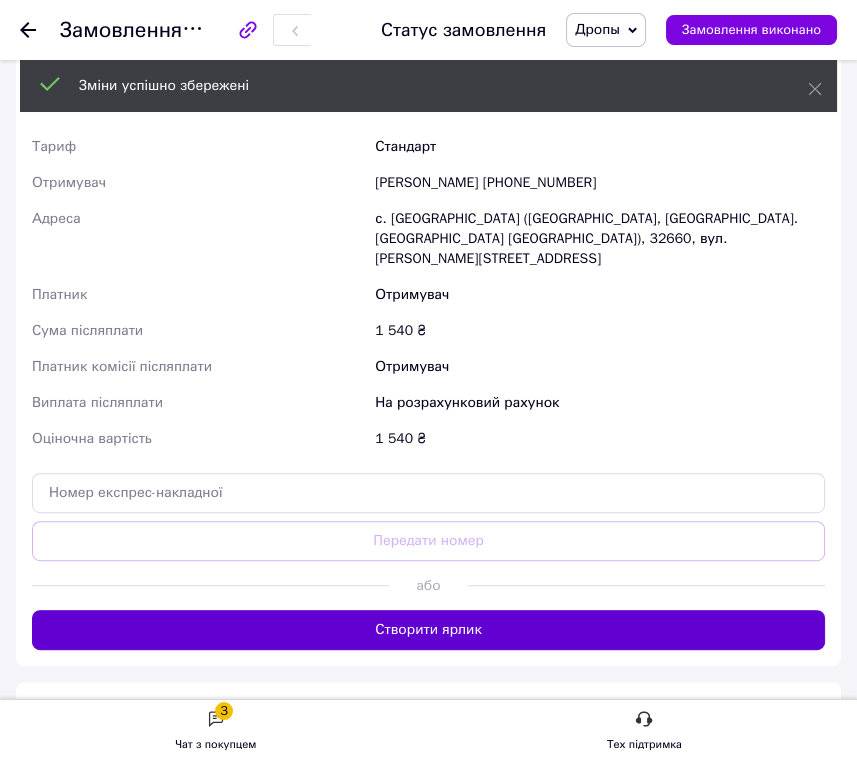 click on "Створити ярлик" at bounding box center (428, 630) 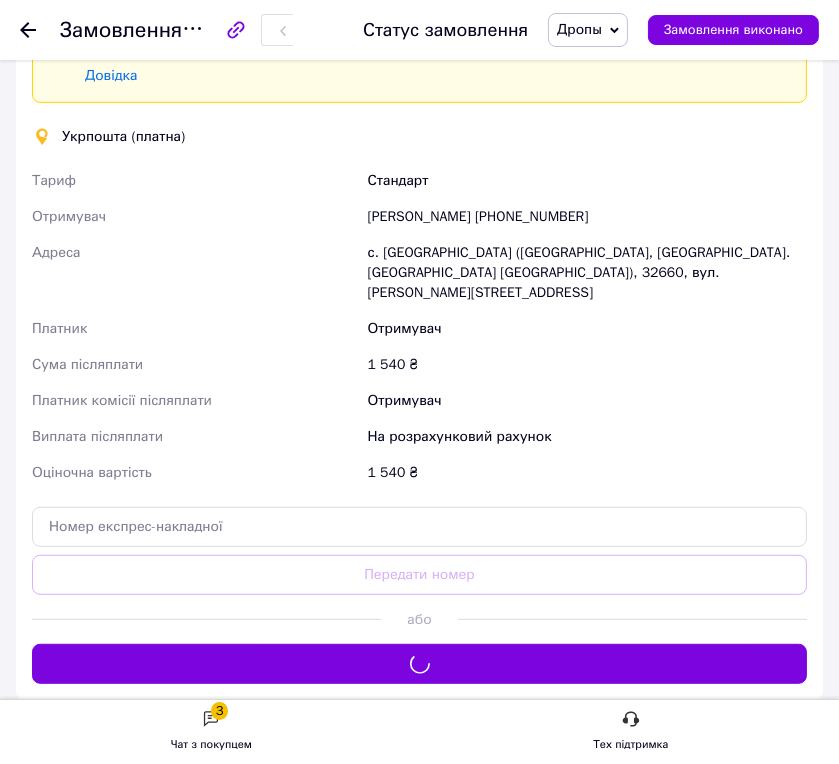 scroll, scrollTop: 944, scrollLeft: 0, axis: vertical 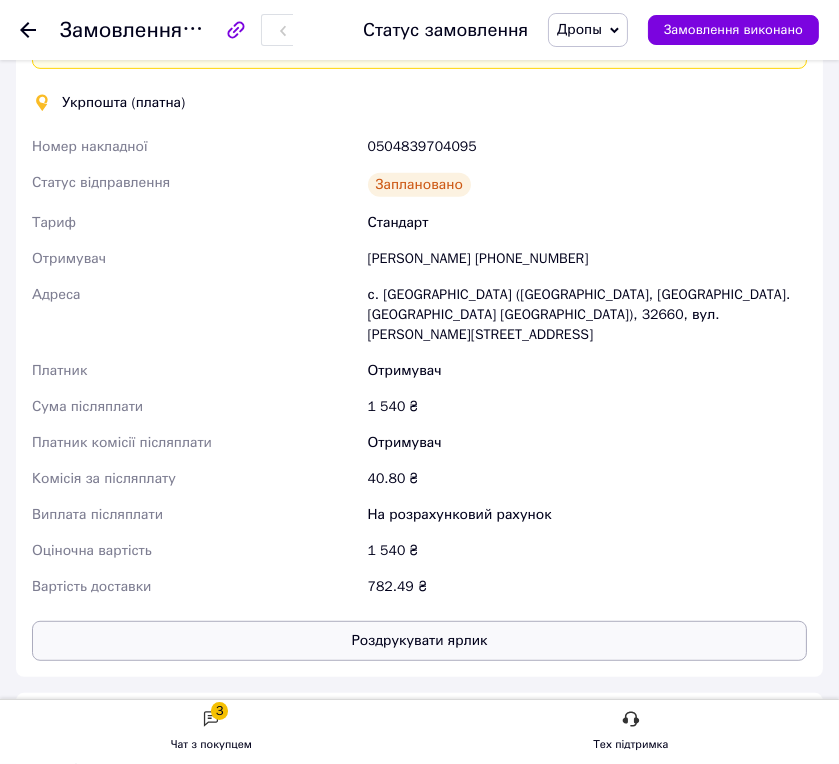 click on "Роздрукувати ярлик" at bounding box center [419, 641] 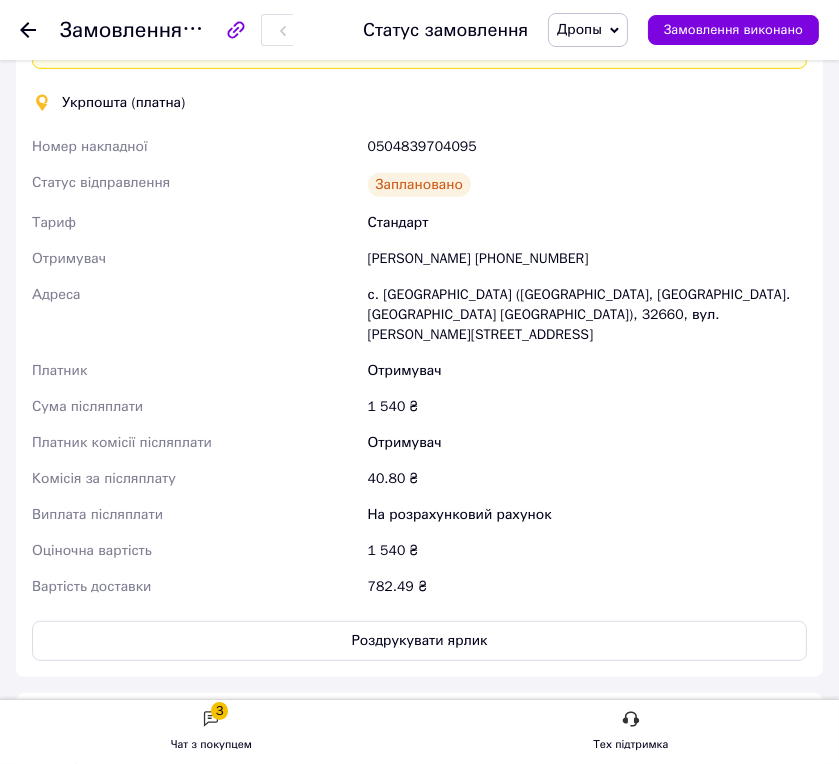 click on "0504839704095" at bounding box center (587, 147) 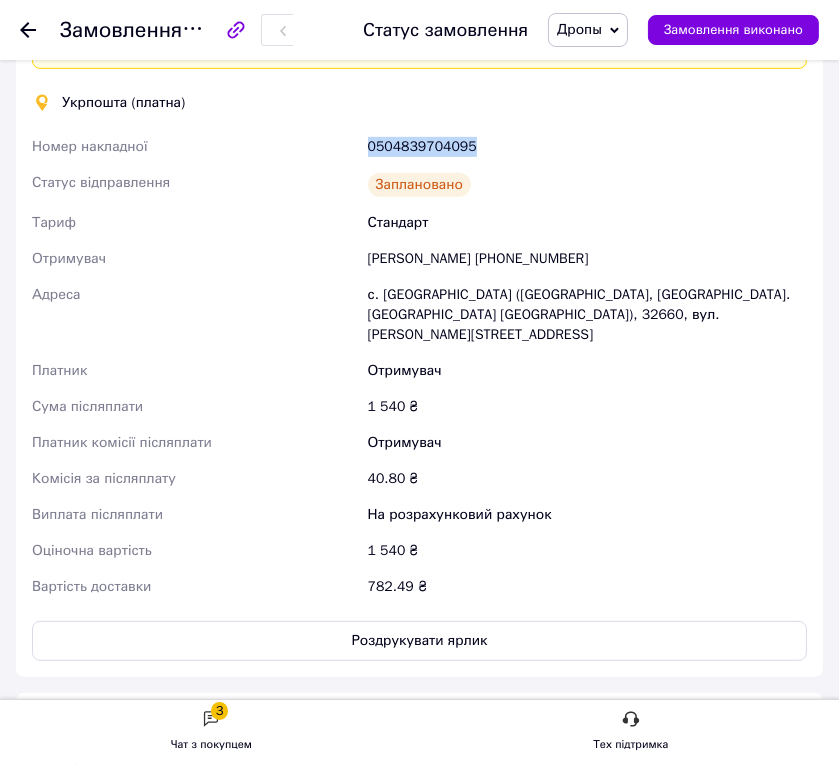 click on "0504839704095" at bounding box center [587, 147] 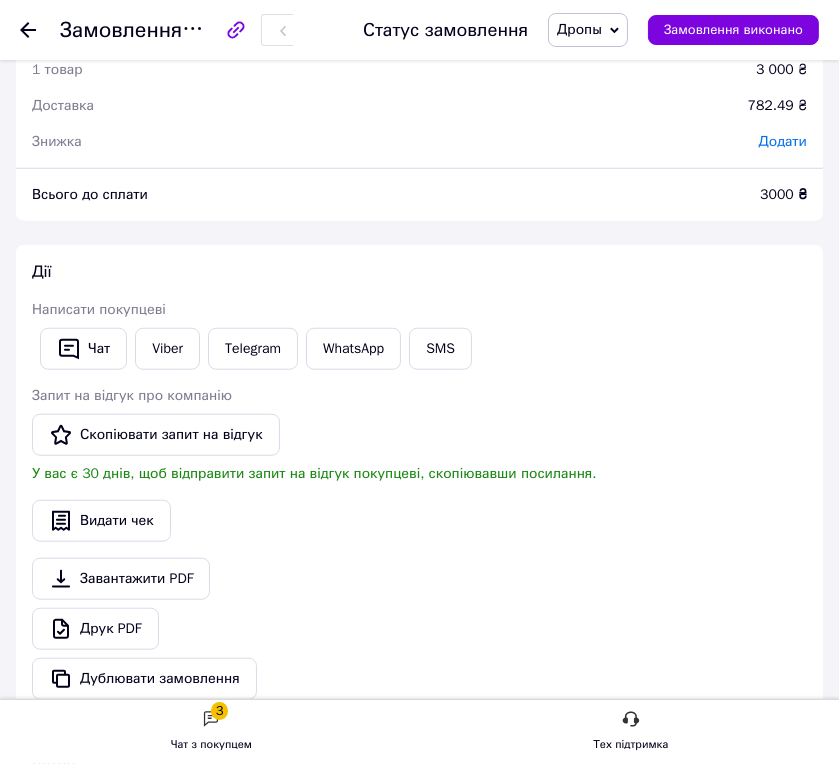 scroll, scrollTop: 1833, scrollLeft: 0, axis: vertical 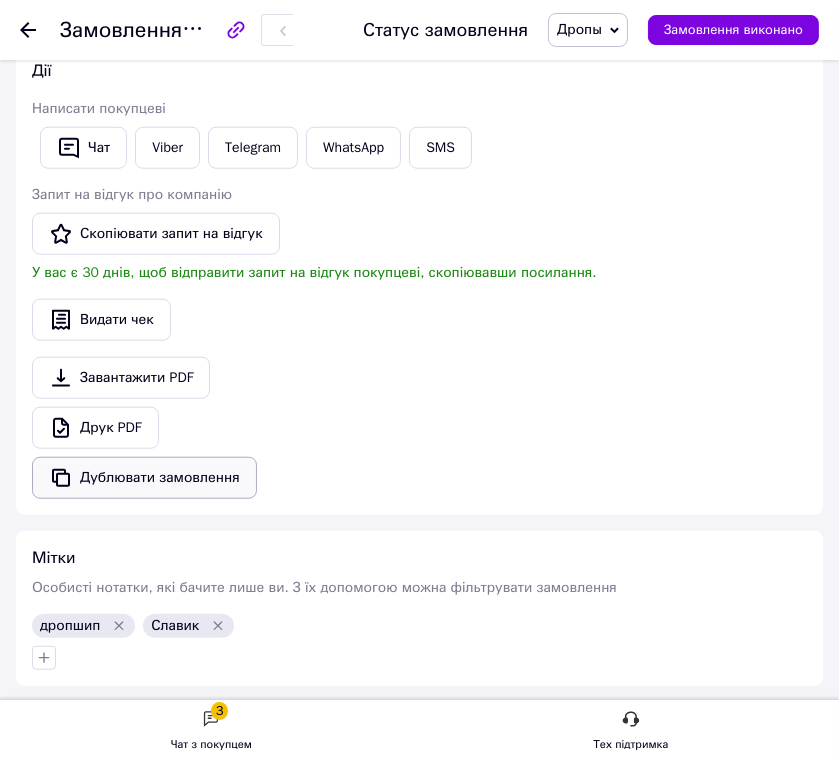 click on "Дублювати замовлення" at bounding box center [144, 478] 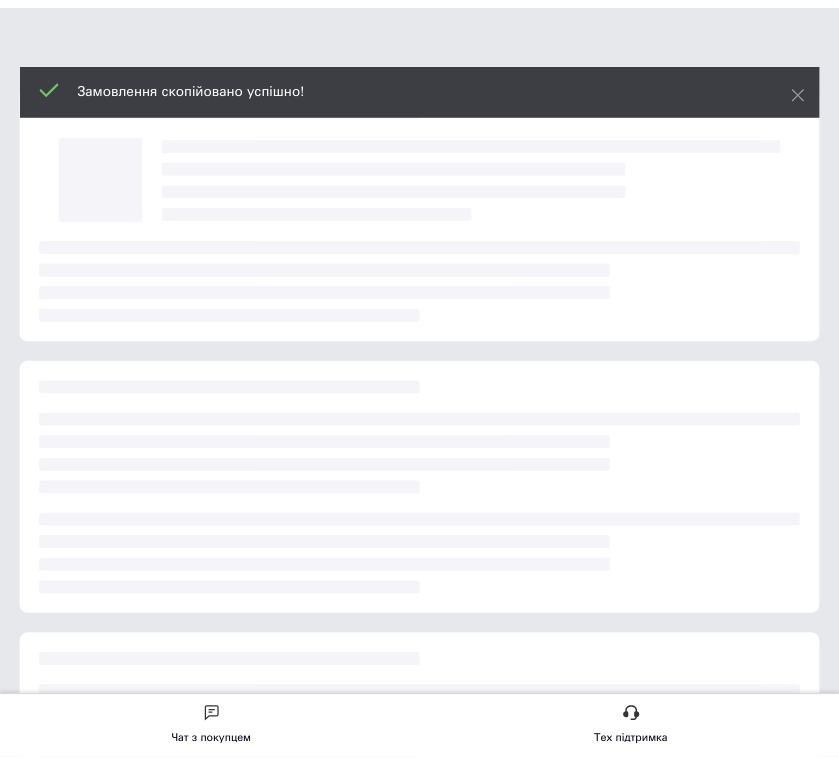 scroll, scrollTop: 0, scrollLeft: 0, axis: both 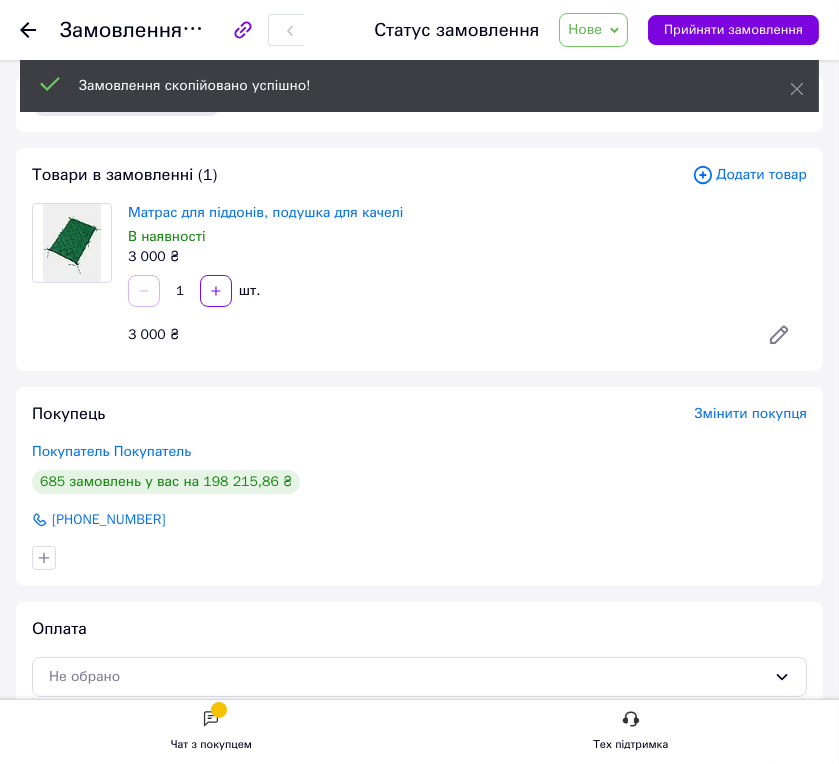 click on "Нове" at bounding box center [585, 29] 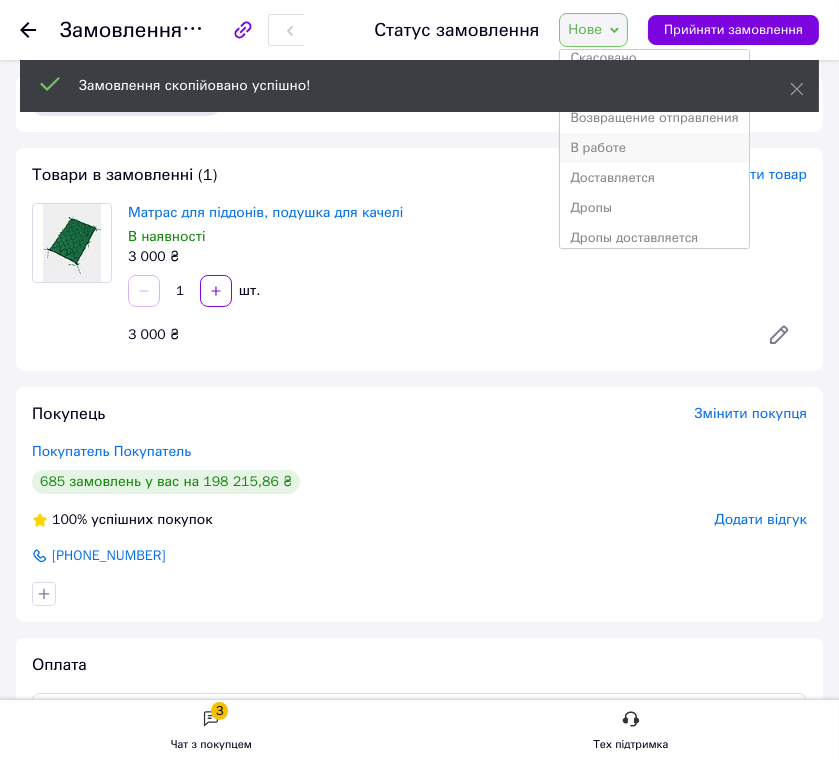 scroll, scrollTop: 111, scrollLeft: 0, axis: vertical 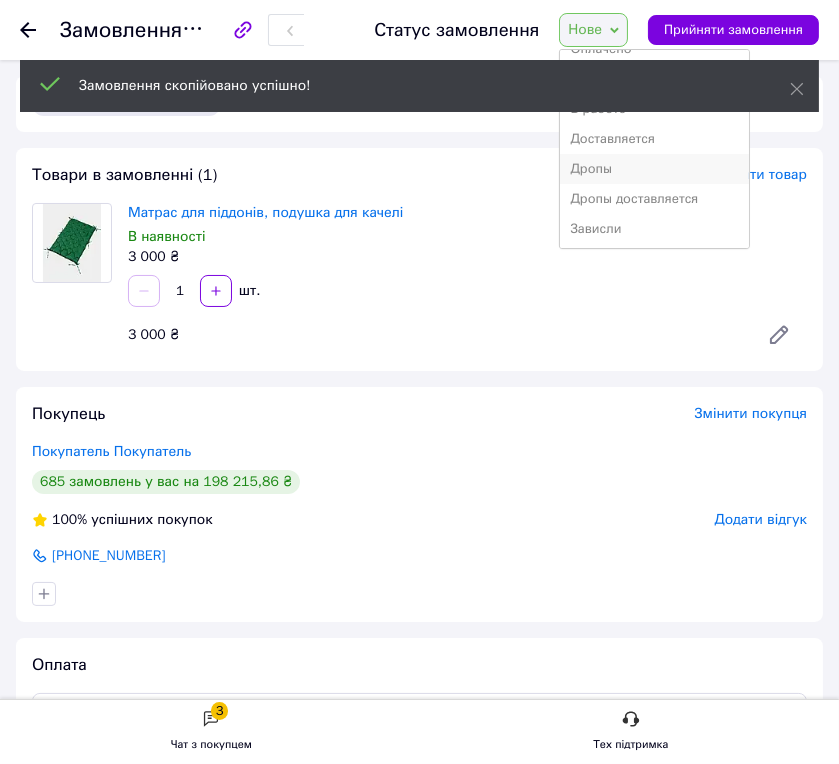 click on "Дропы" at bounding box center (654, 169) 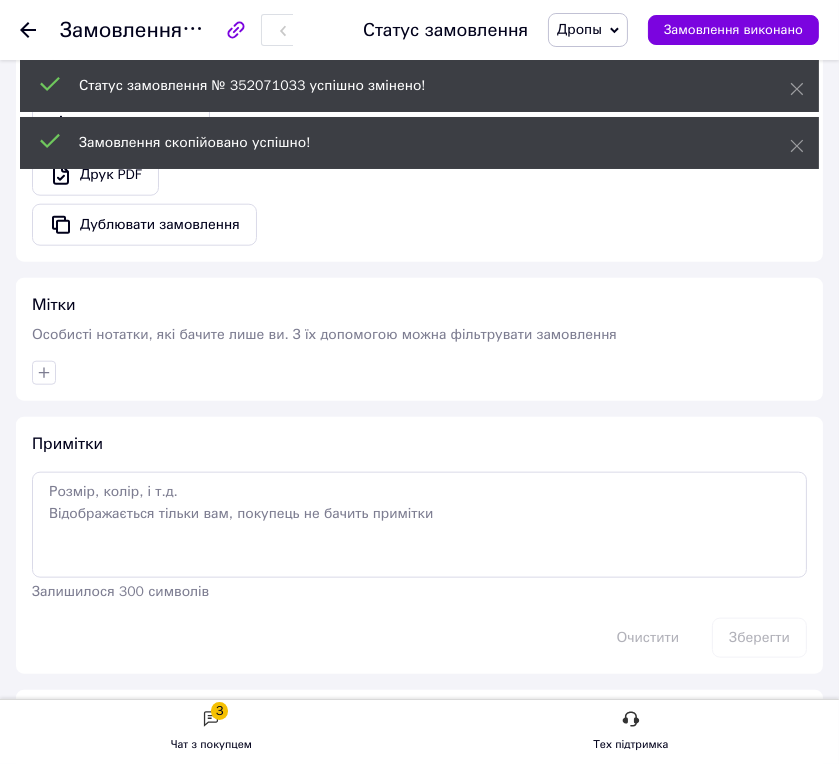 scroll, scrollTop: 2112, scrollLeft: 0, axis: vertical 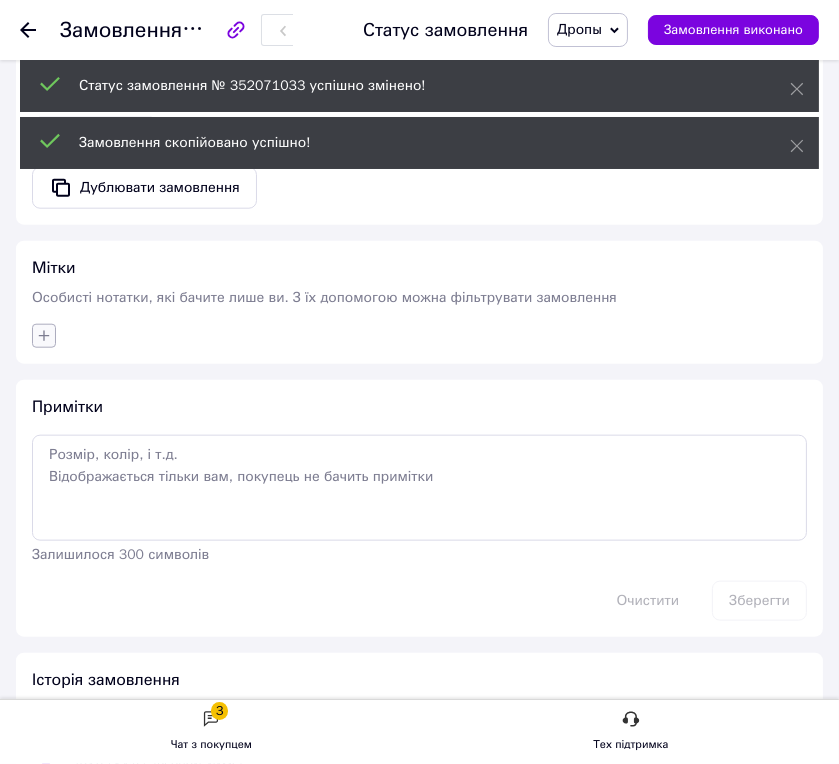 click 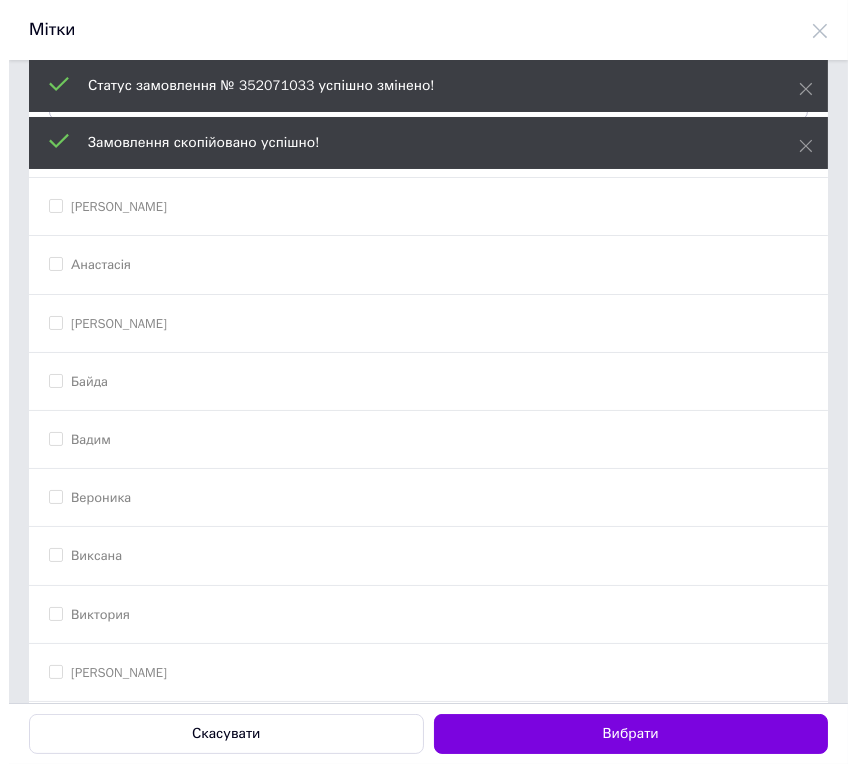scroll, scrollTop: 0, scrollLeft: 0, axis: both 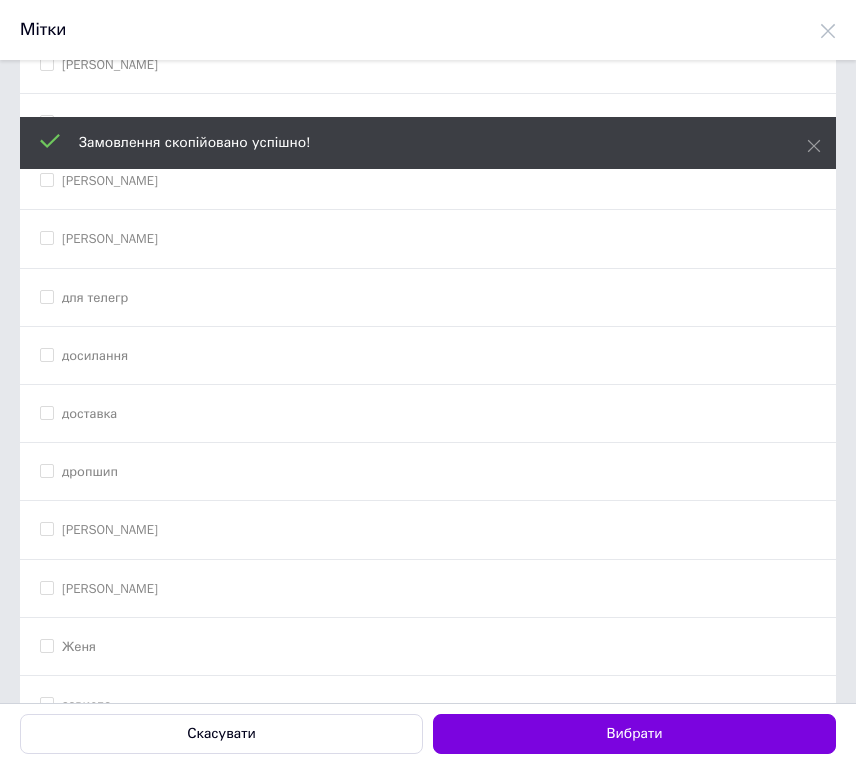 click on "дропшип" at bounding box center (428, 472) 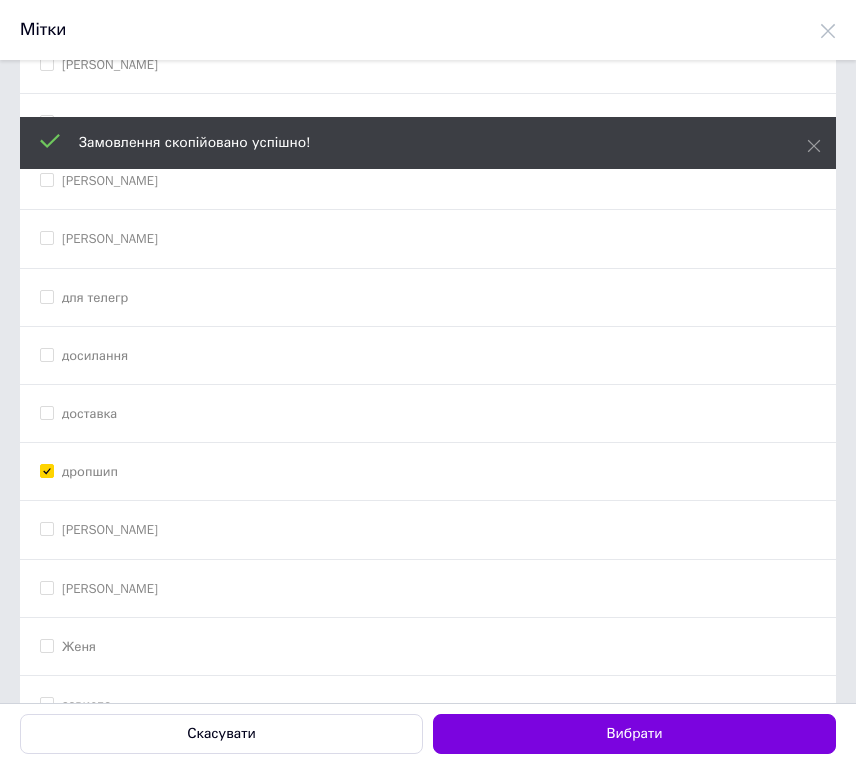 checkbox on "true" 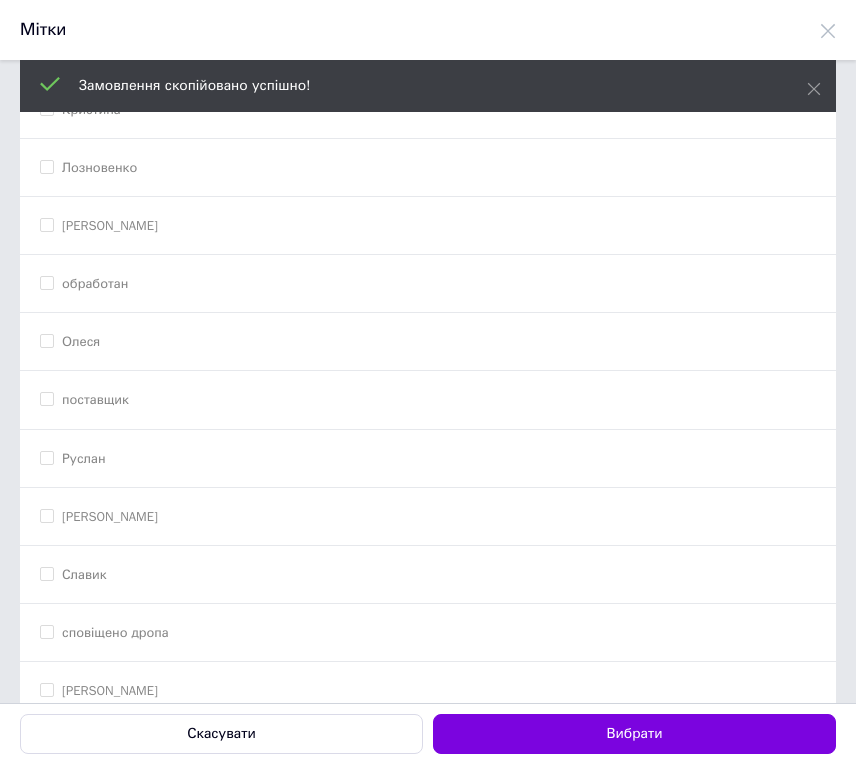 scroll, scrollTop: 1444, scrollLeft: 0, axis: vertical 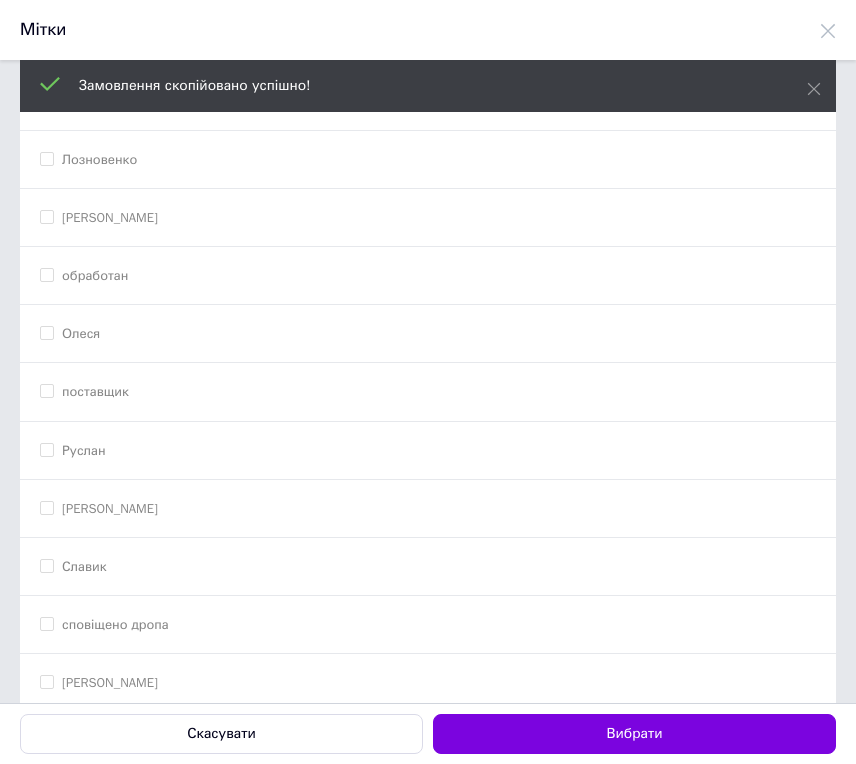 click on "Славик" at bounding box center [428, 567] 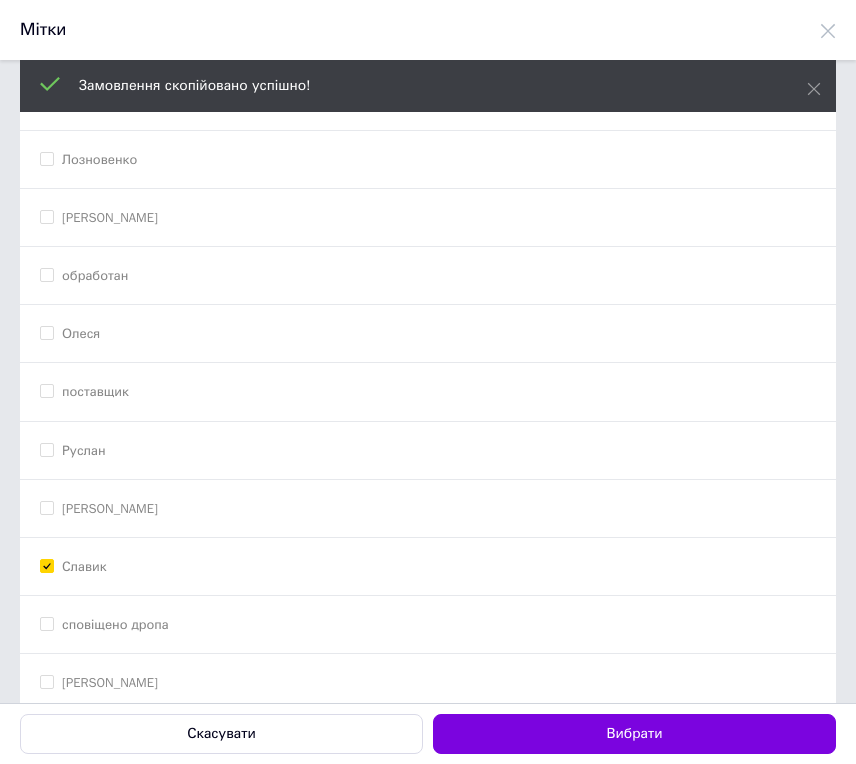checkbox on "true" 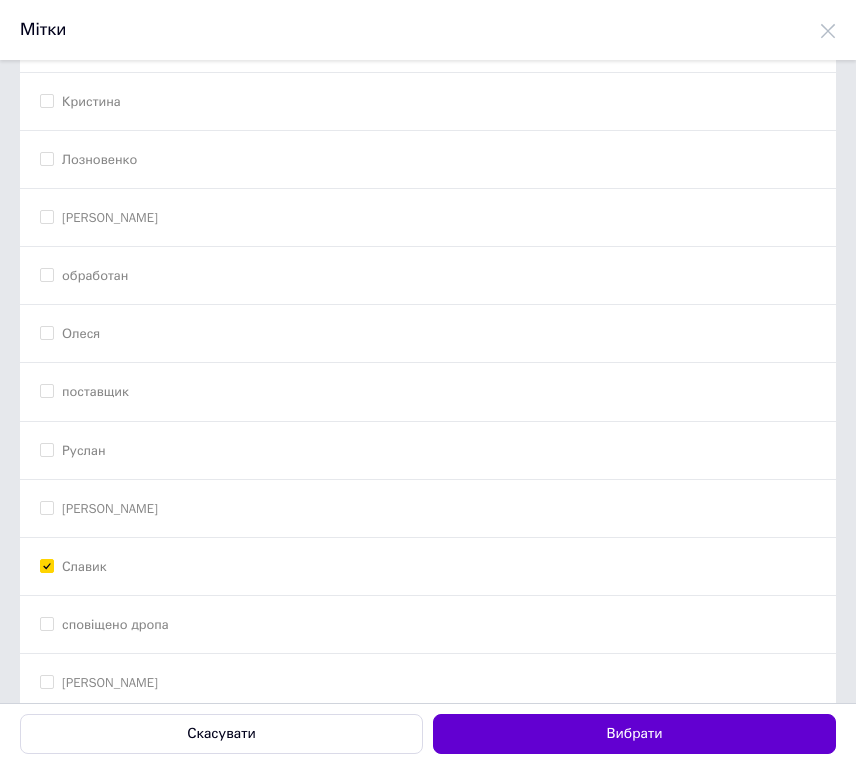click on "Вибрати" at bounding box center [634, 734] 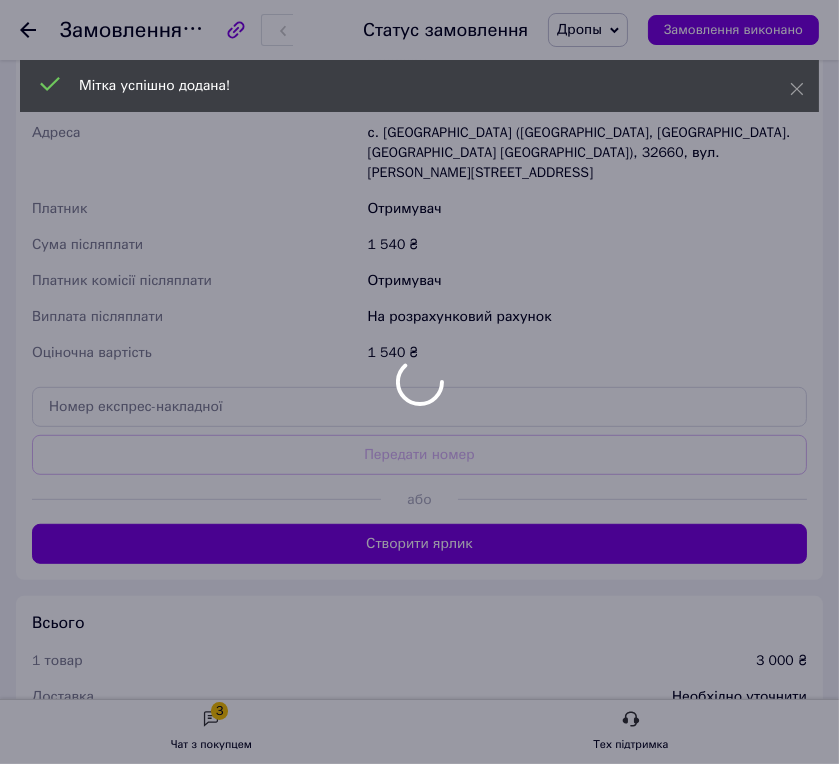 scroll, scrollTop: 996, scrollLeft: 0, axis: vertical 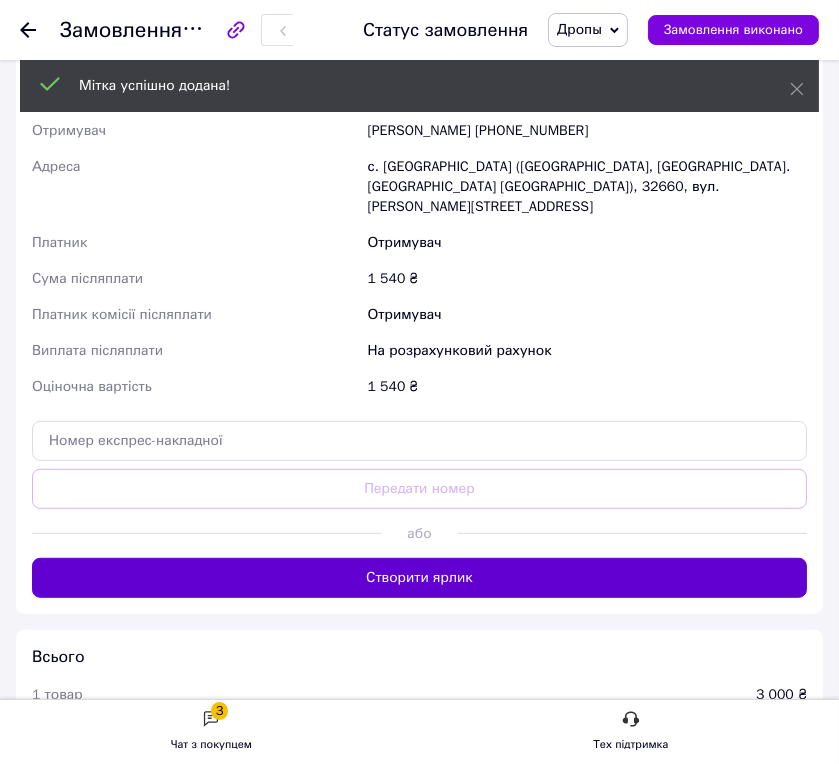 click on "Створити ярлик" at bounding box center (419, 578) 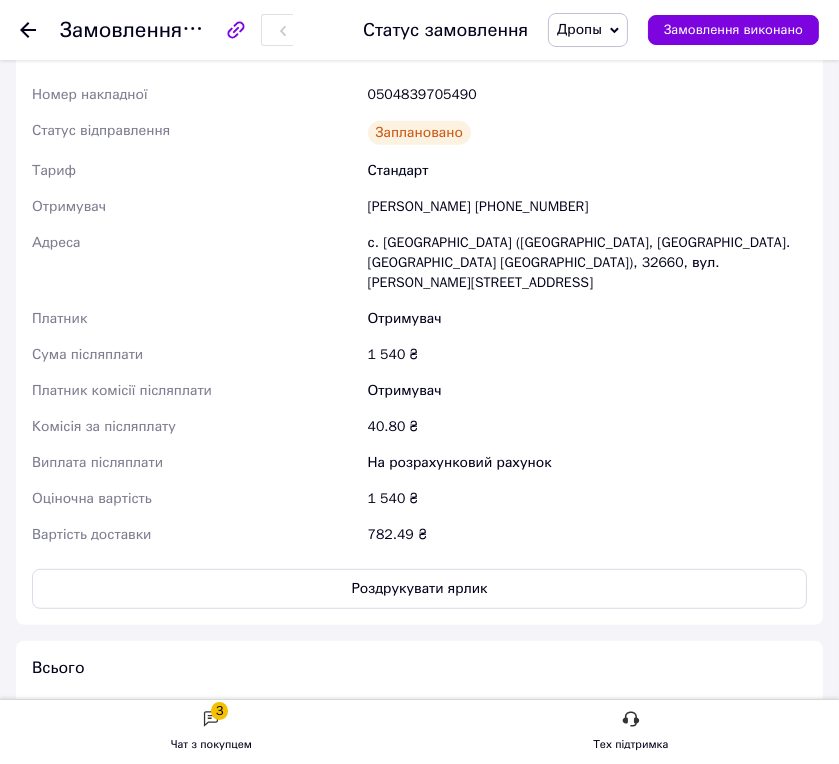 click on "Роздрукувати ярлик" at bounding box center (419, 589) 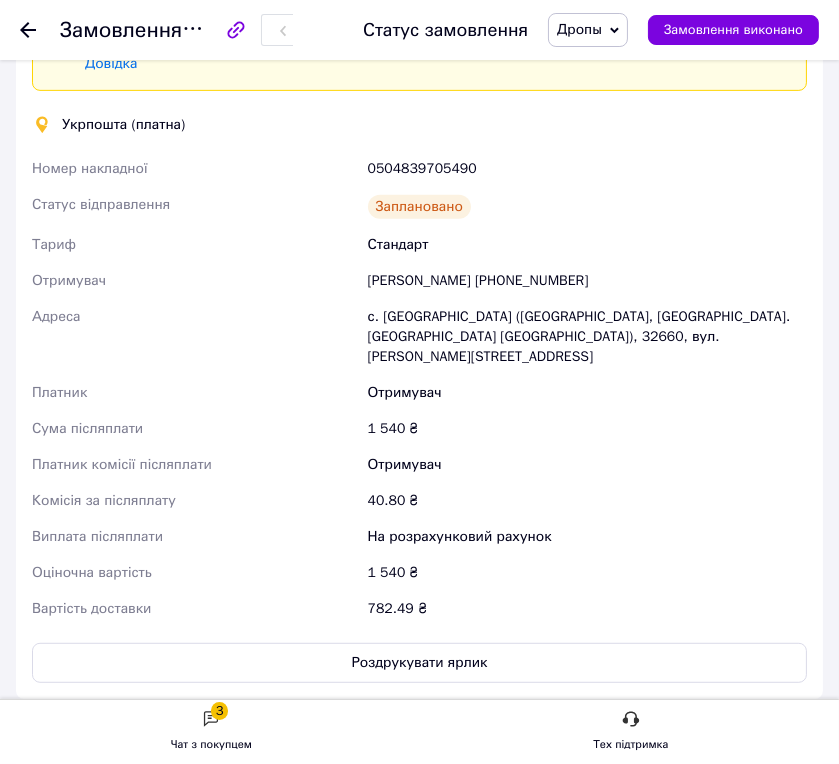 scroll, scrollTop: 885, scrollLeft: 0, axis: vertical 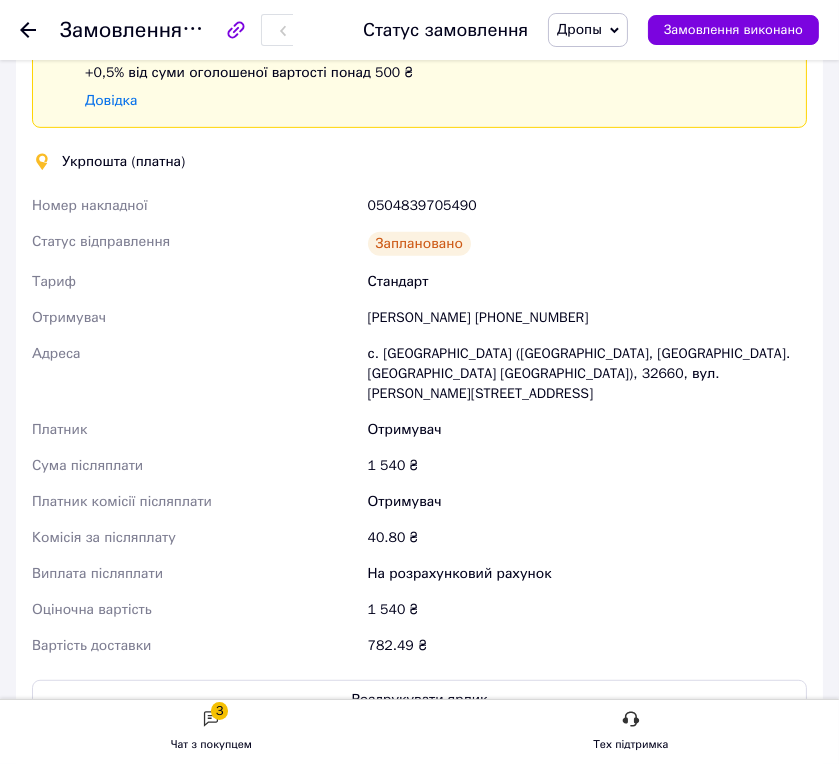 click on "0504839705490" at bounding box center [587, 206] 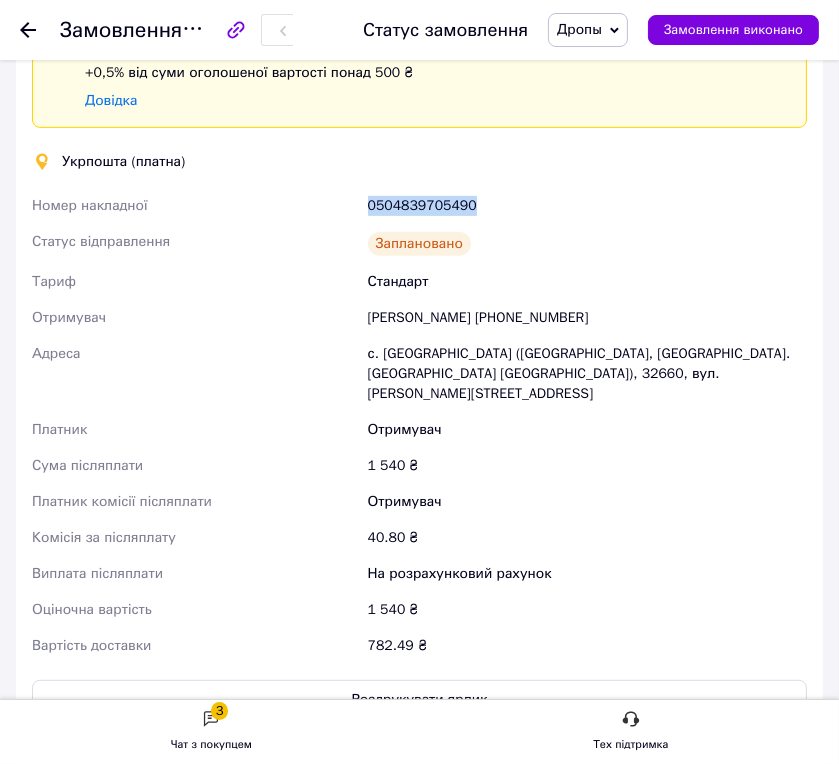 click on "0504839705490" at bounding box center [587, 206] 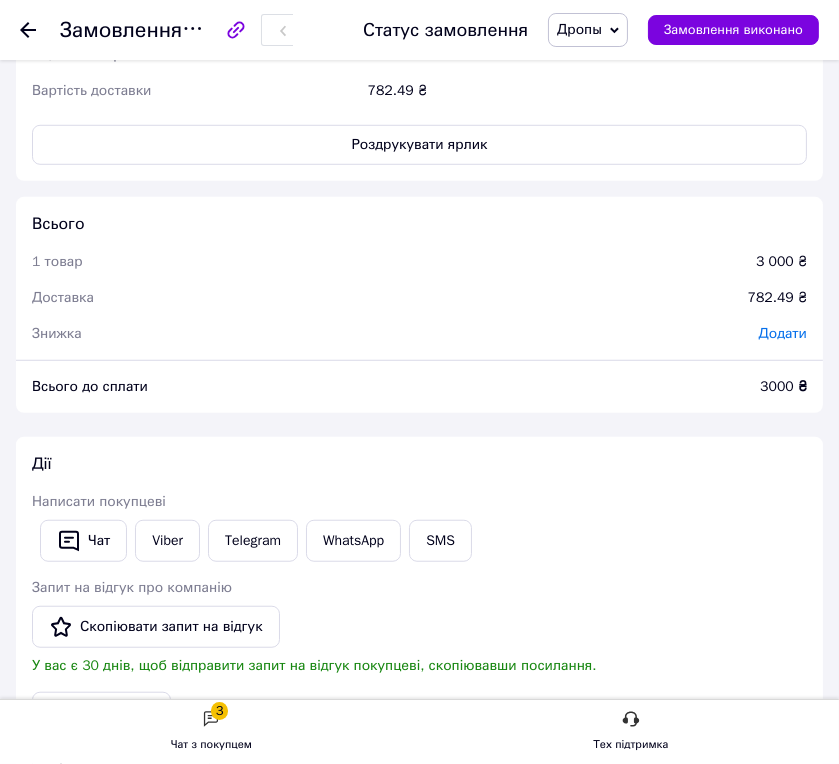 scroll, scrollTop: 1885, scrollLeft: 0, axis: vertical 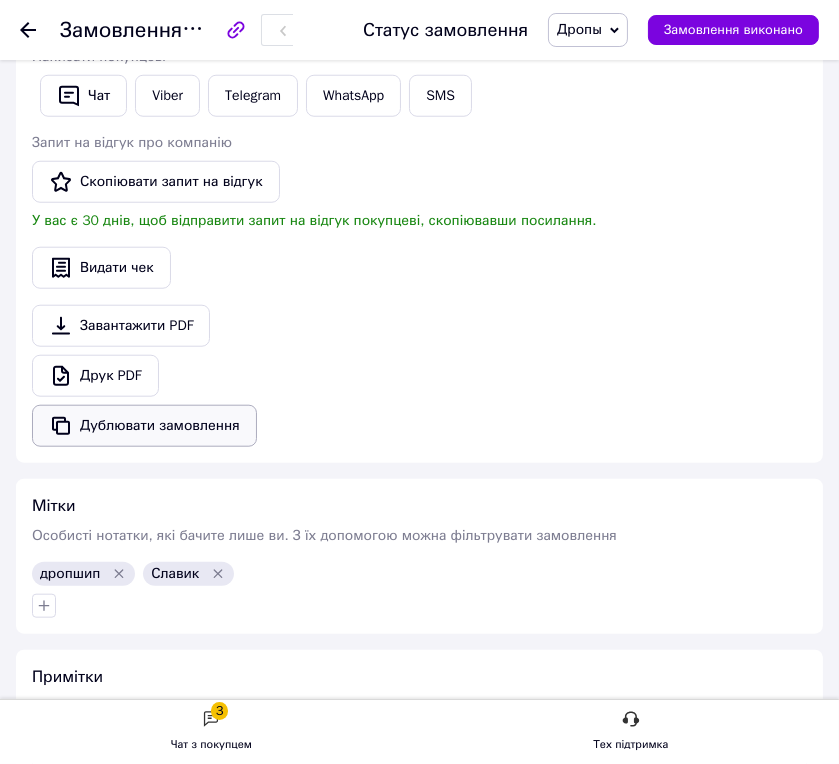 click on "Дублювати замовлення" at bounding box center (144, 426) 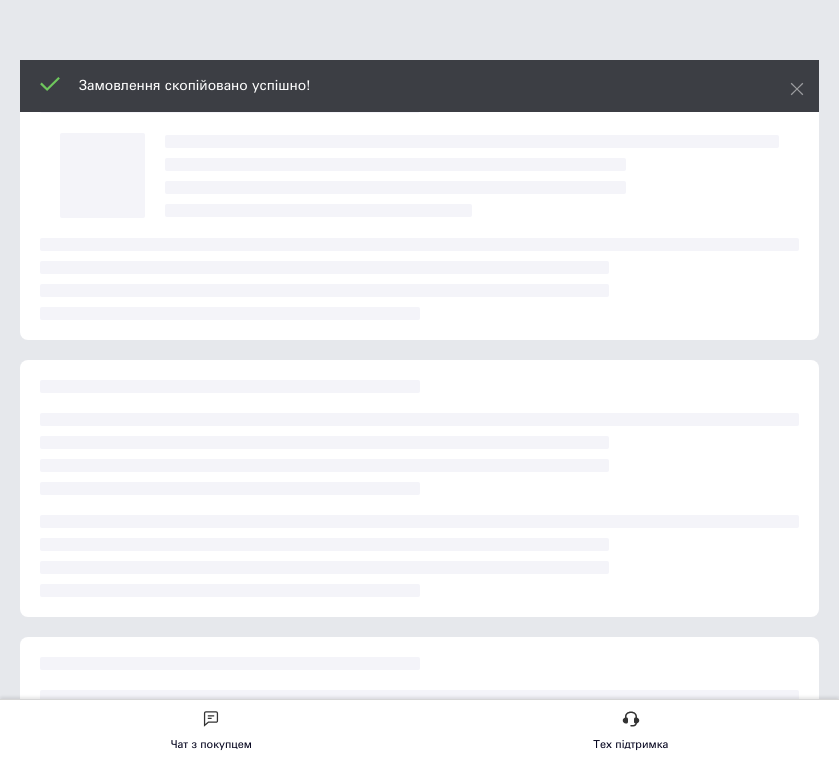 scroll, scrollTop: 0, scrollLeft: 0, axis: both 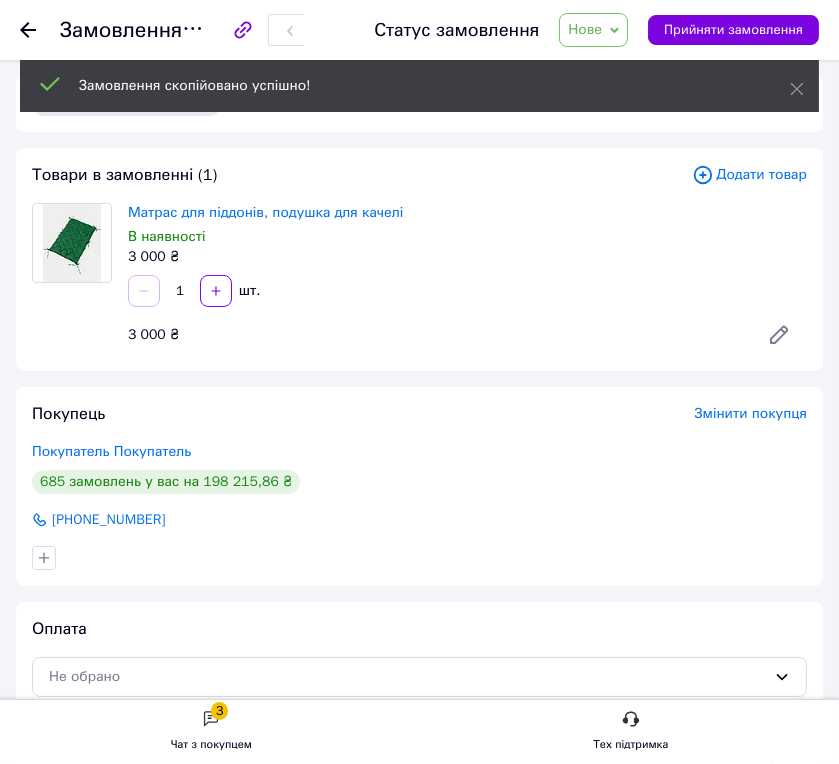 click on "Нове" at bounding box center [593, 30] 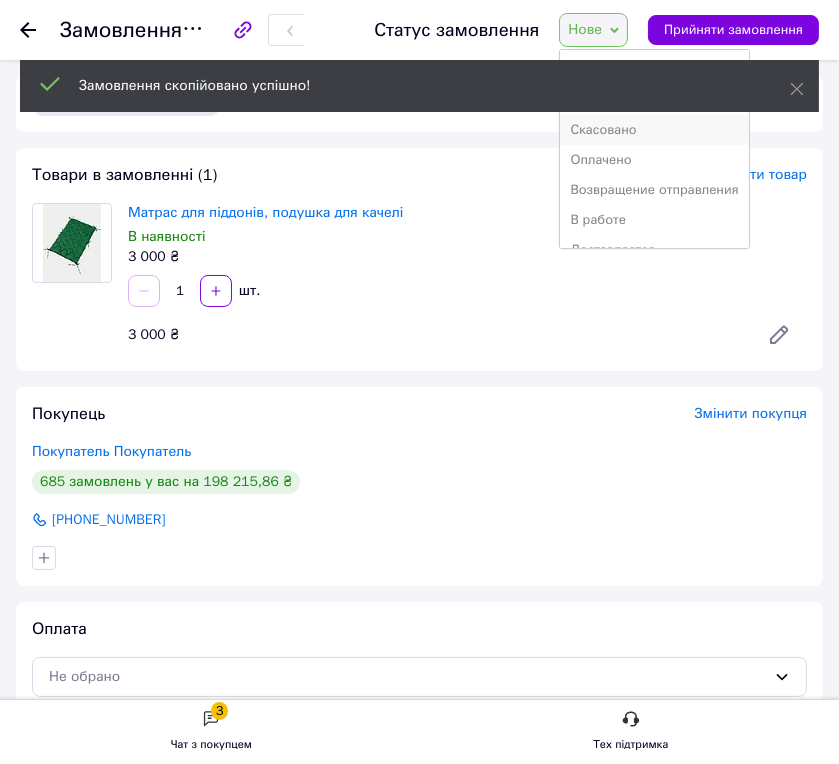 scroll, scrollTop: 111, scrollLeft: 0, axis: vertical 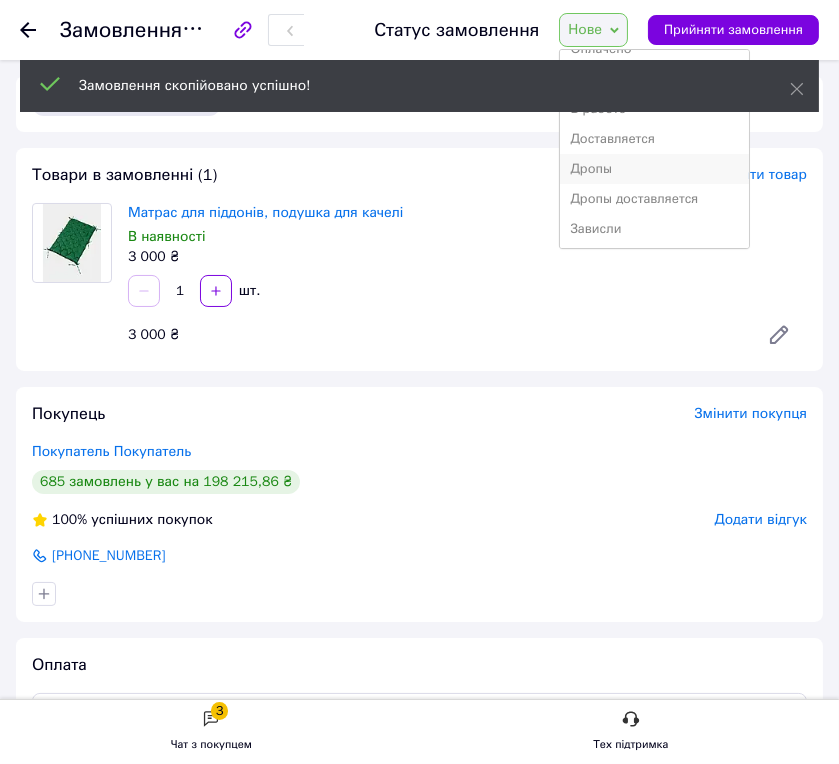 click on "Дропы" at bounding box center (654, 169) 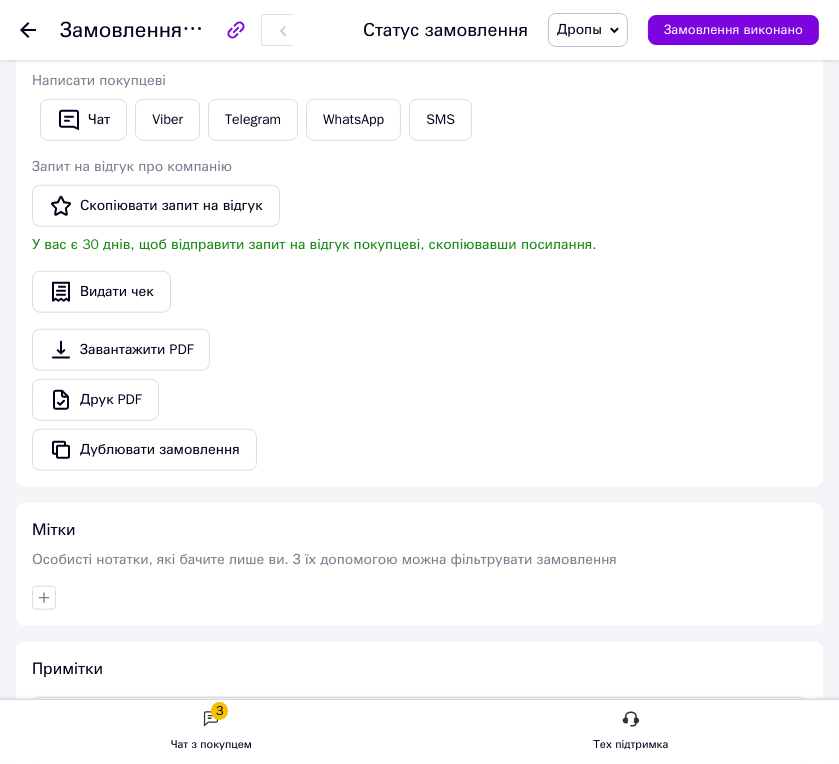 scroll, scrollTop: 1888, scrollLeft: 0, axis: vertical 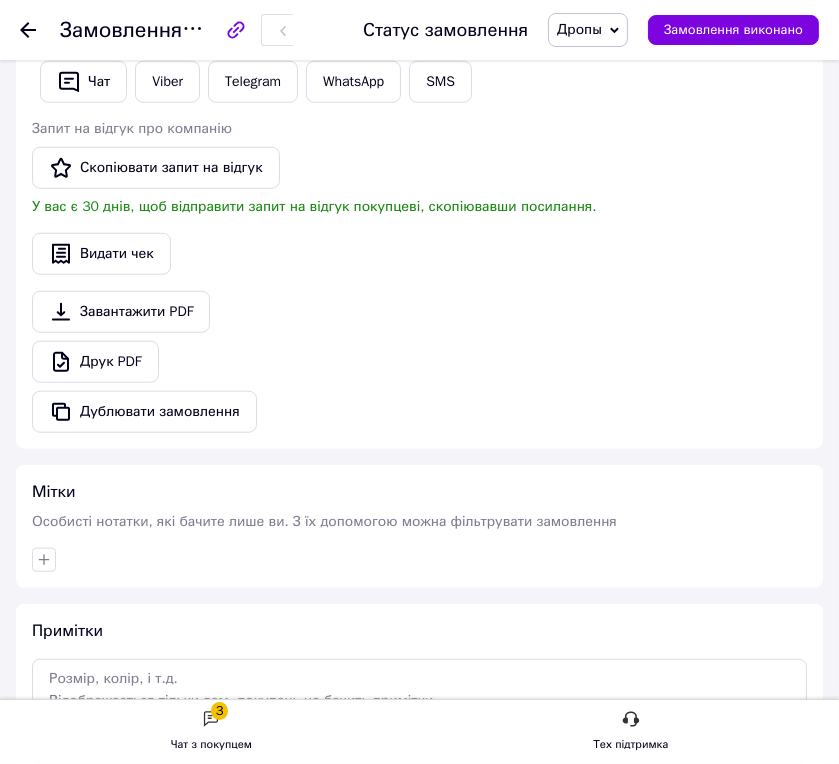 click at bounding box center [419, 560] 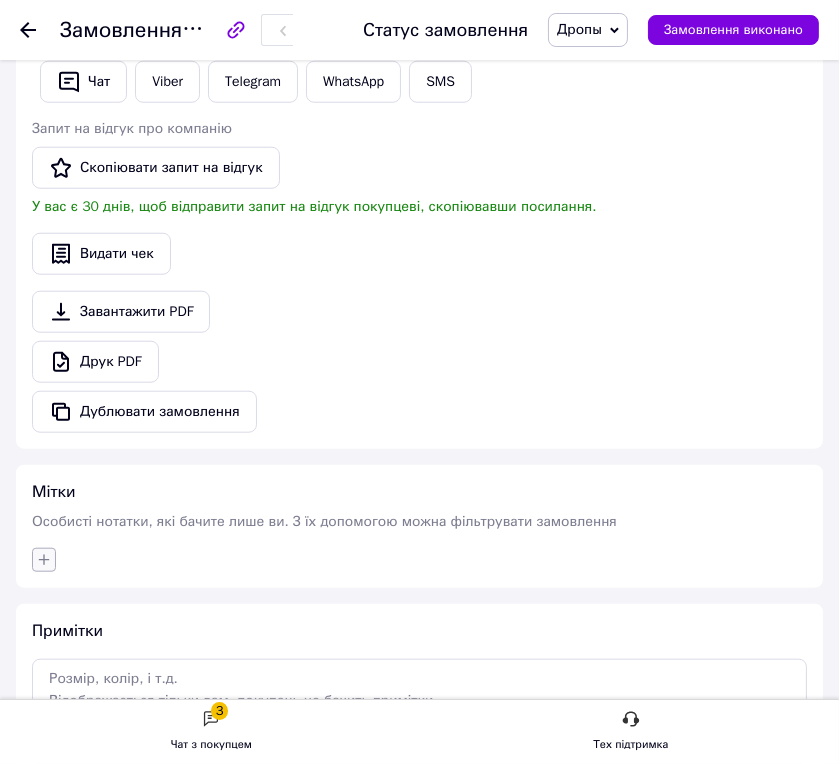 click 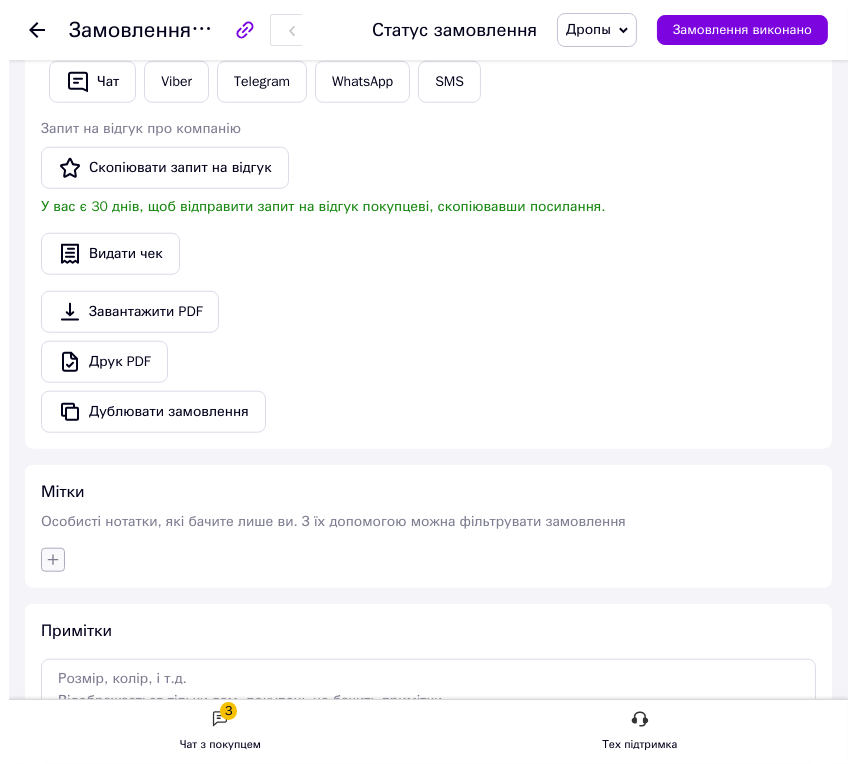 scroll, scrollTop: 0, scrollLeft: 0, axis: both 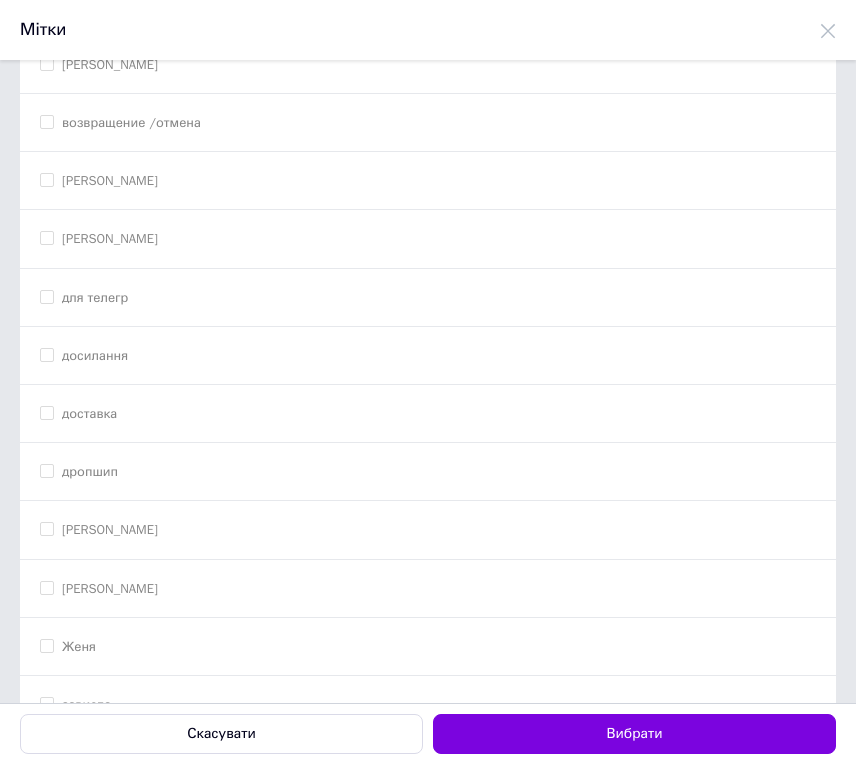 click on "дропшип" at bounding box center (428, 472) 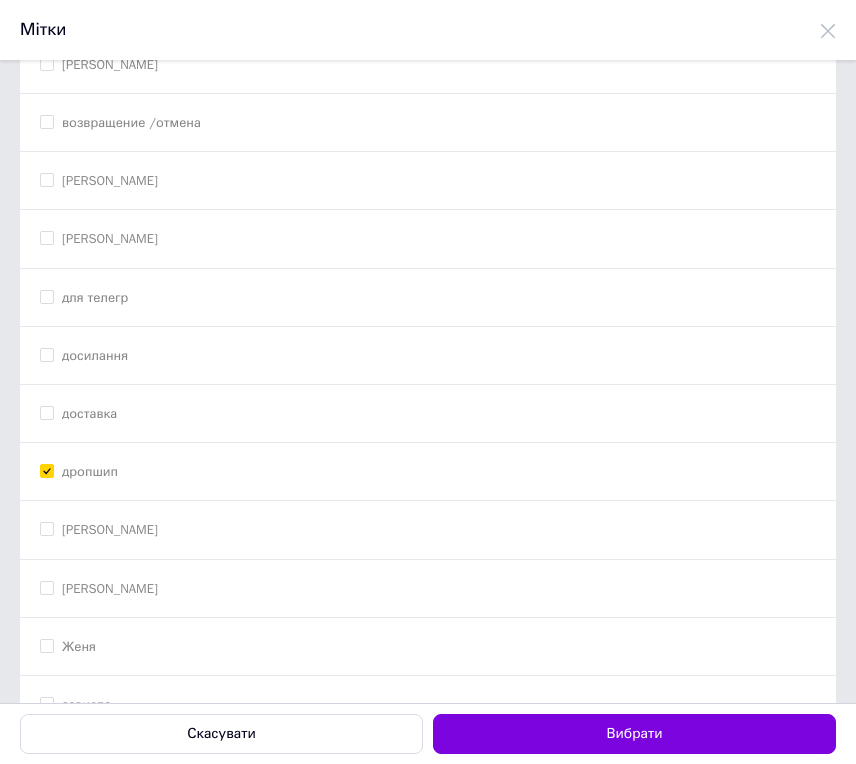 checkbox on "true" 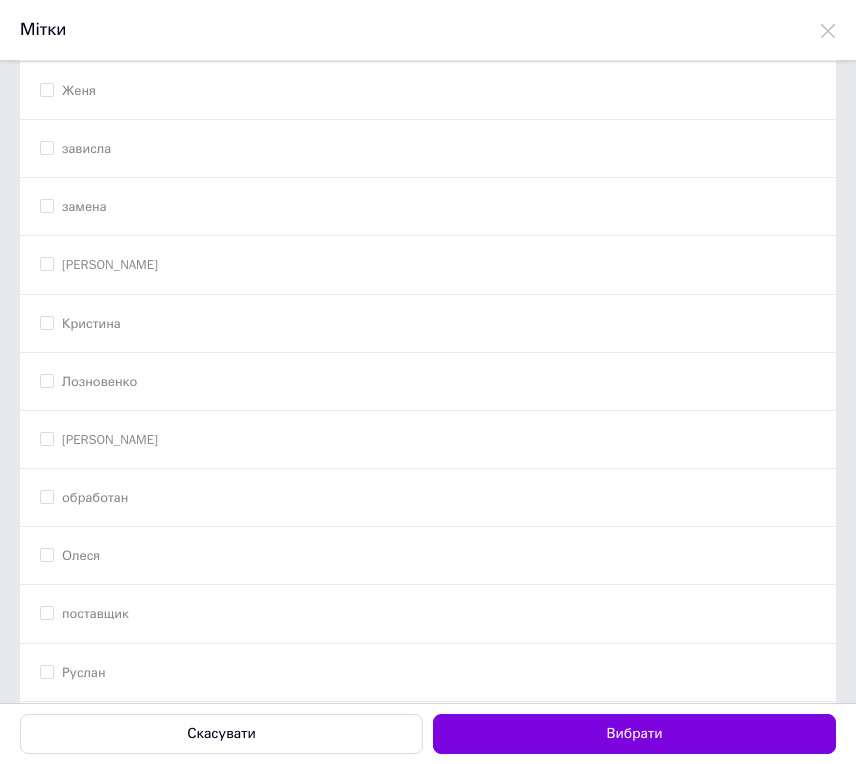 scroll, scrollTop: 1551, scrollLeft: 0, axis: vertical 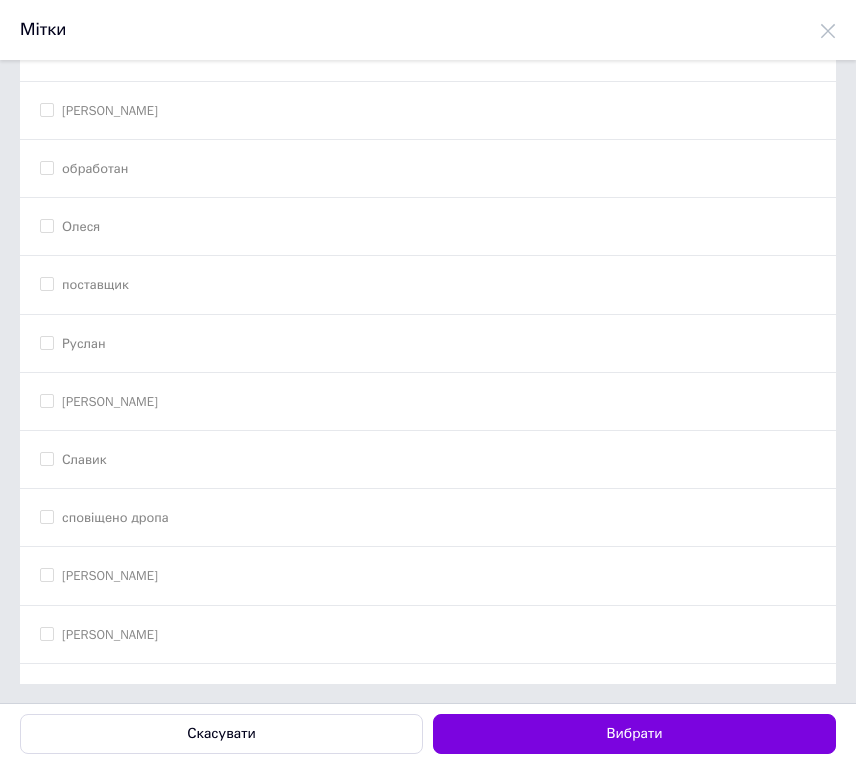 click on "Славик" at bounding box center (428, 460) 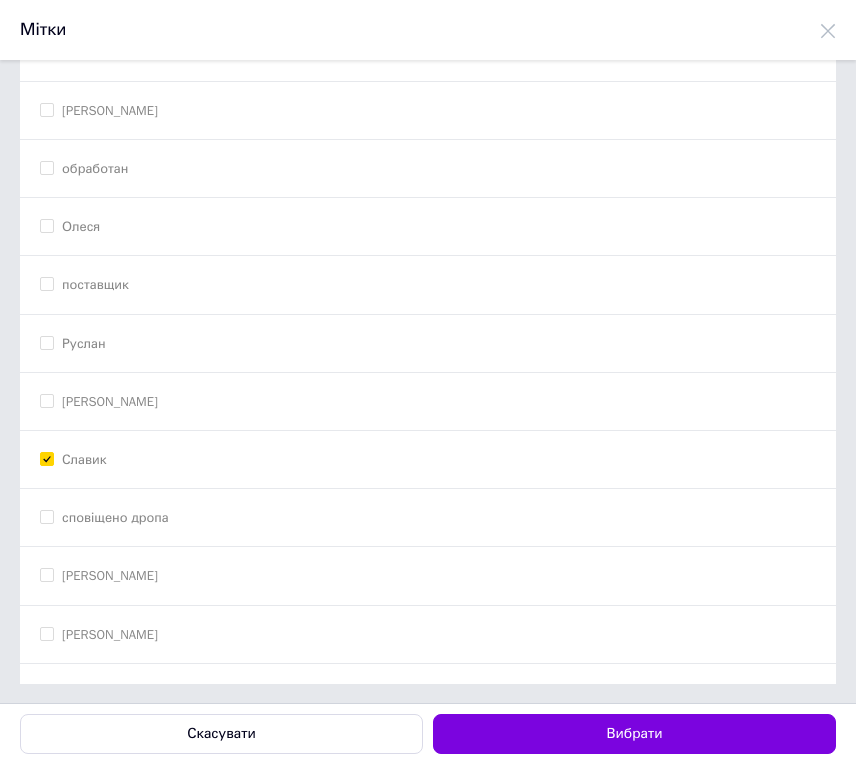 checkbox on "true" 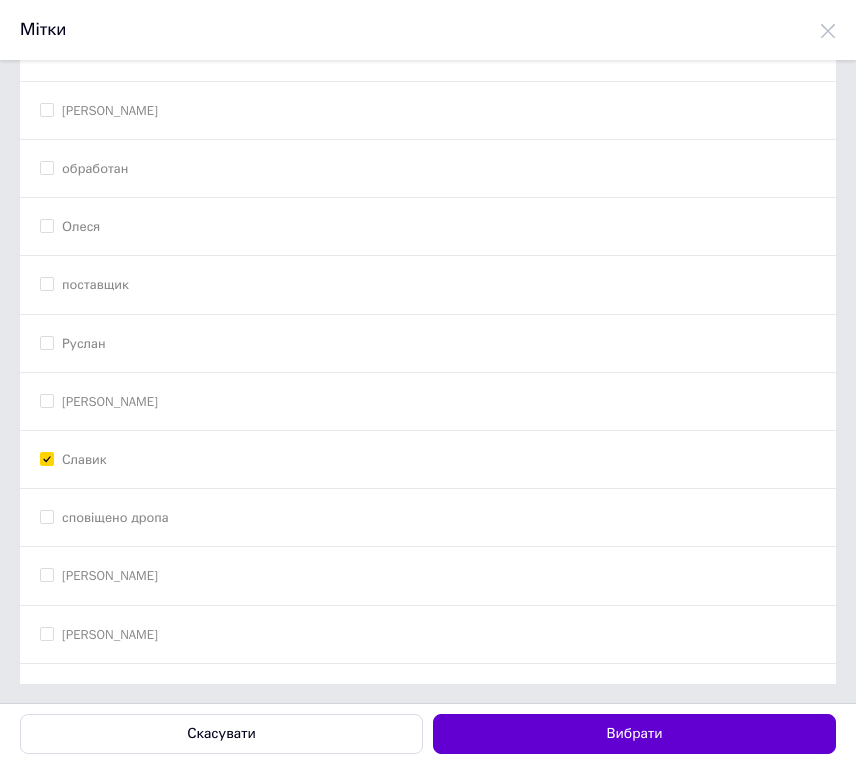 click on "Вибрати" at bounding box center (634, 734) 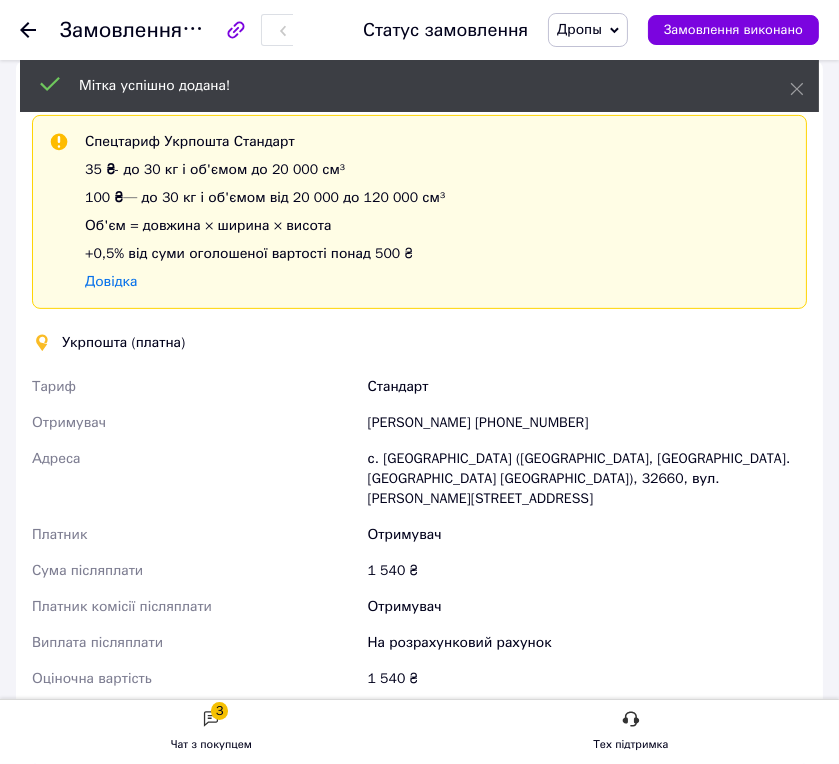 scroll, scrollTop: 666, scrollLeft: 0, axis: vertical 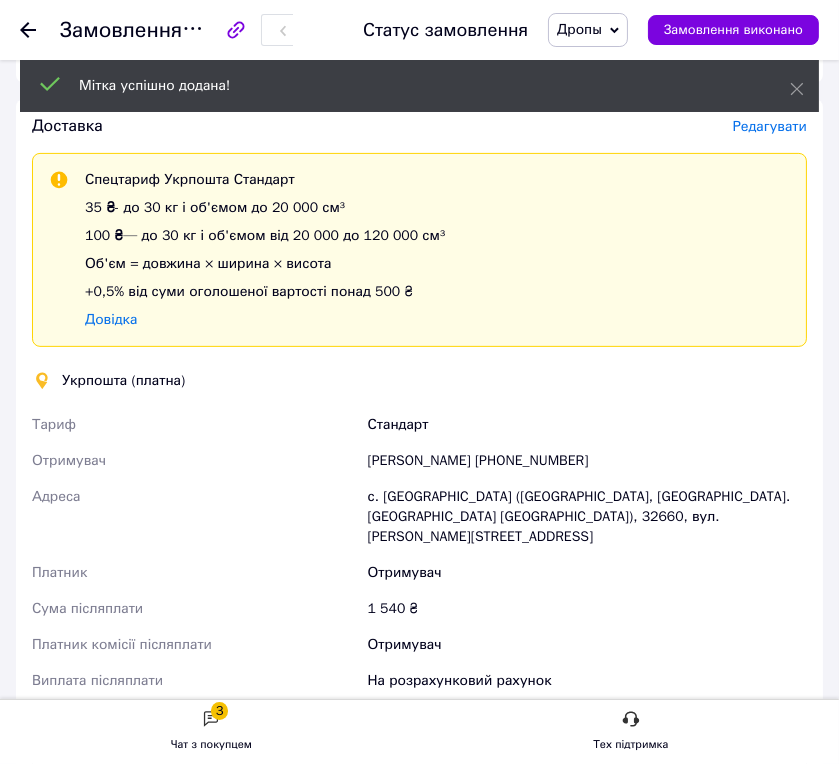 click on "Редагувати" at bounding box center [770, 126] 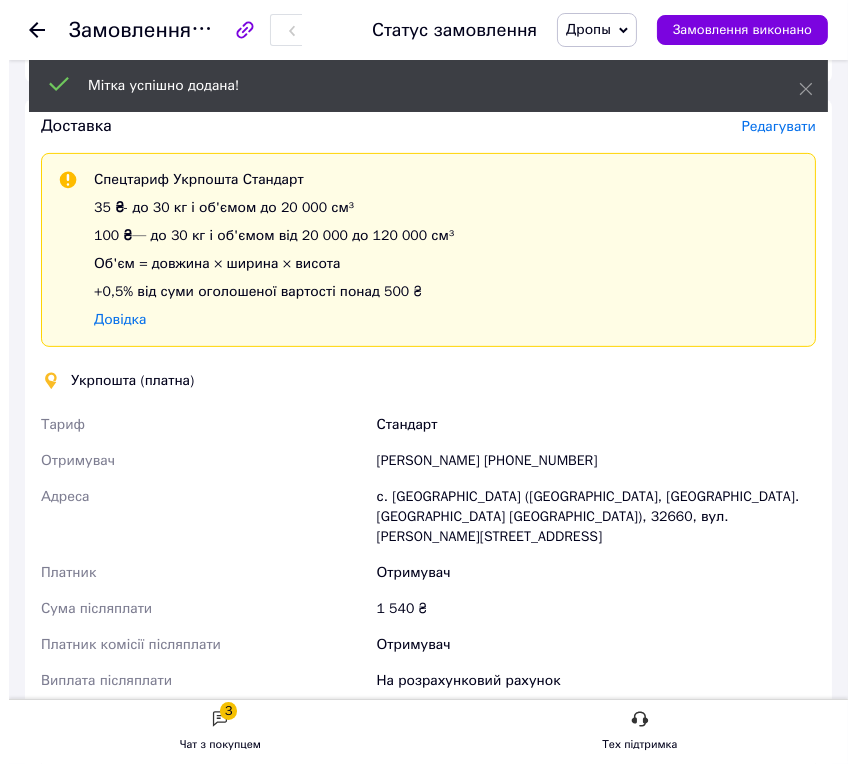 scroll, scrollTop: 0, scrollLeft: 0, axis: both 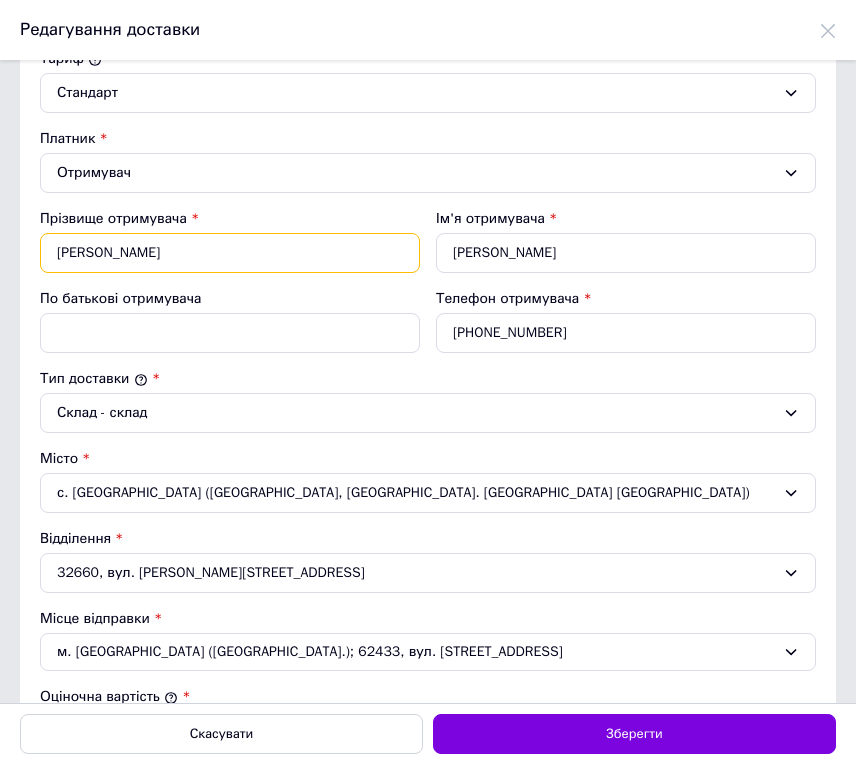 click on "Петрик" at bounding box center [230, 253] 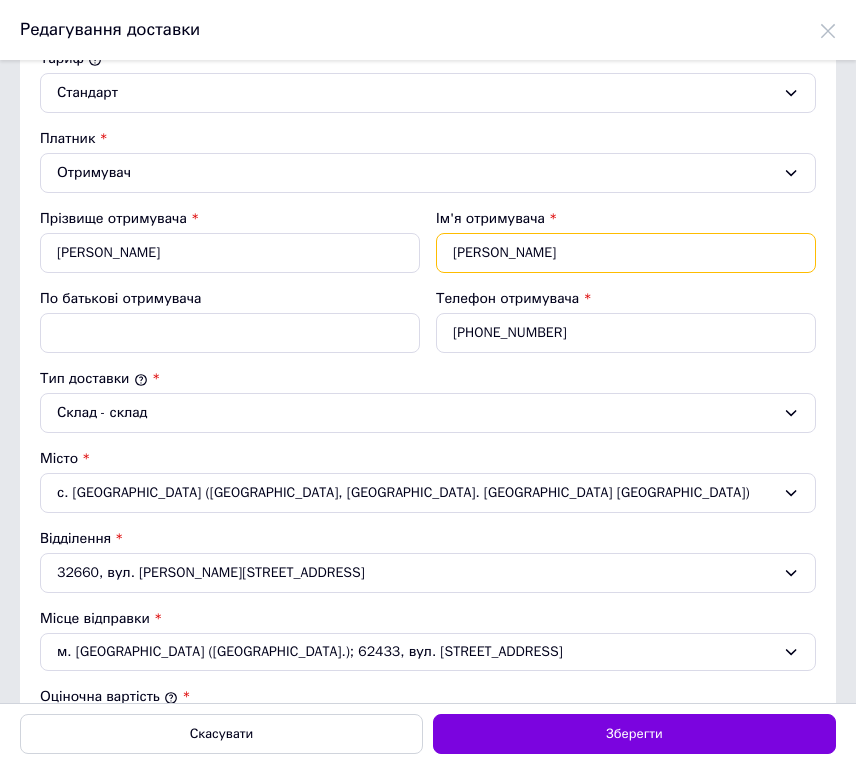 click on "Наталія Василівна" at bounding box center [626, 253] 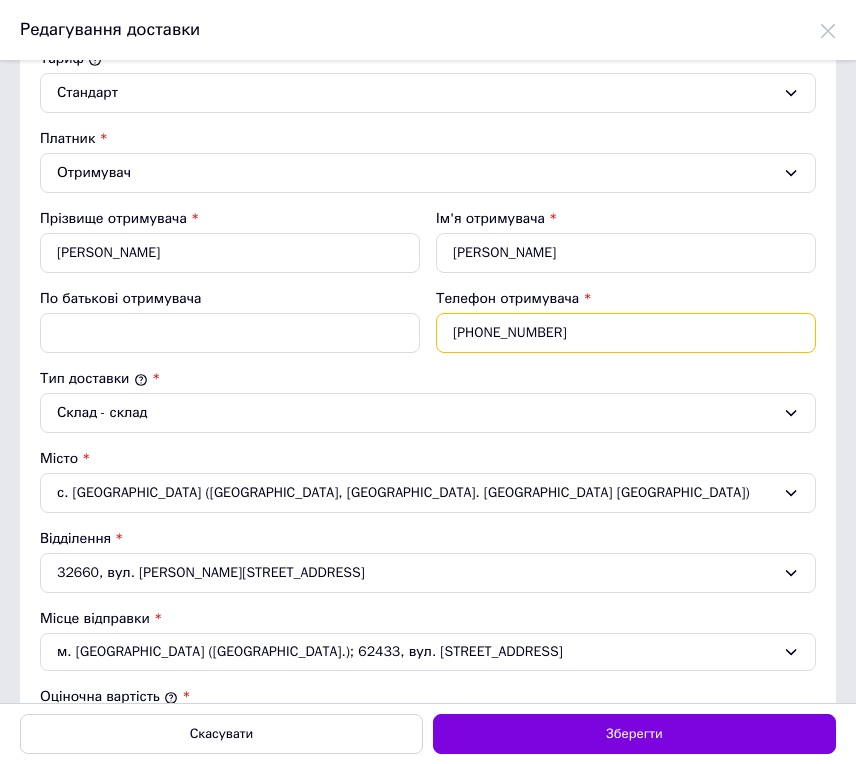 click on "+380966947188" at bounding box center (626, 333) 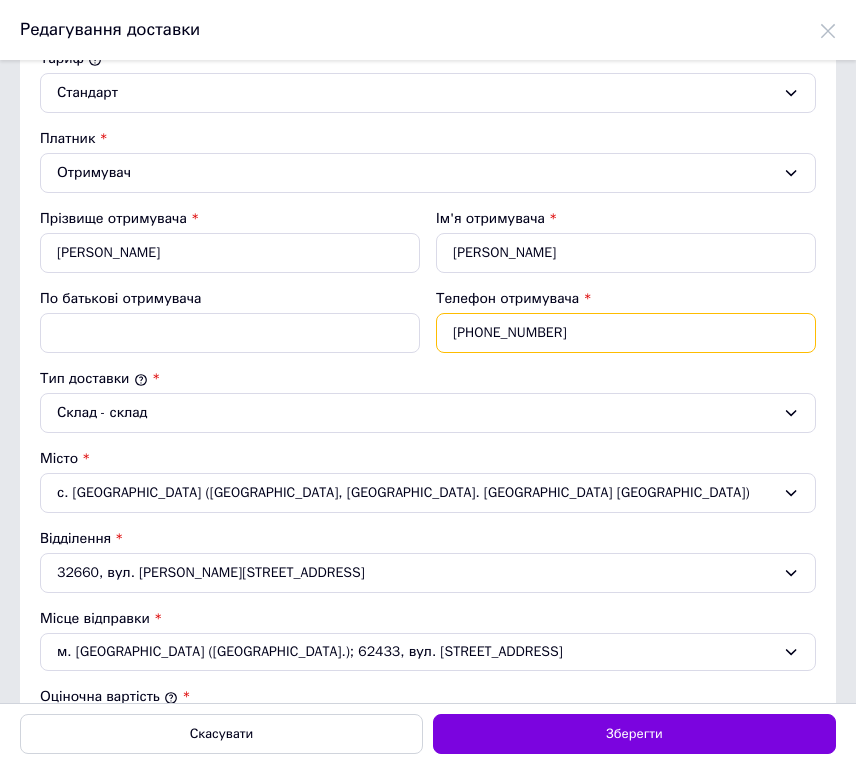 type on "+390994098204" 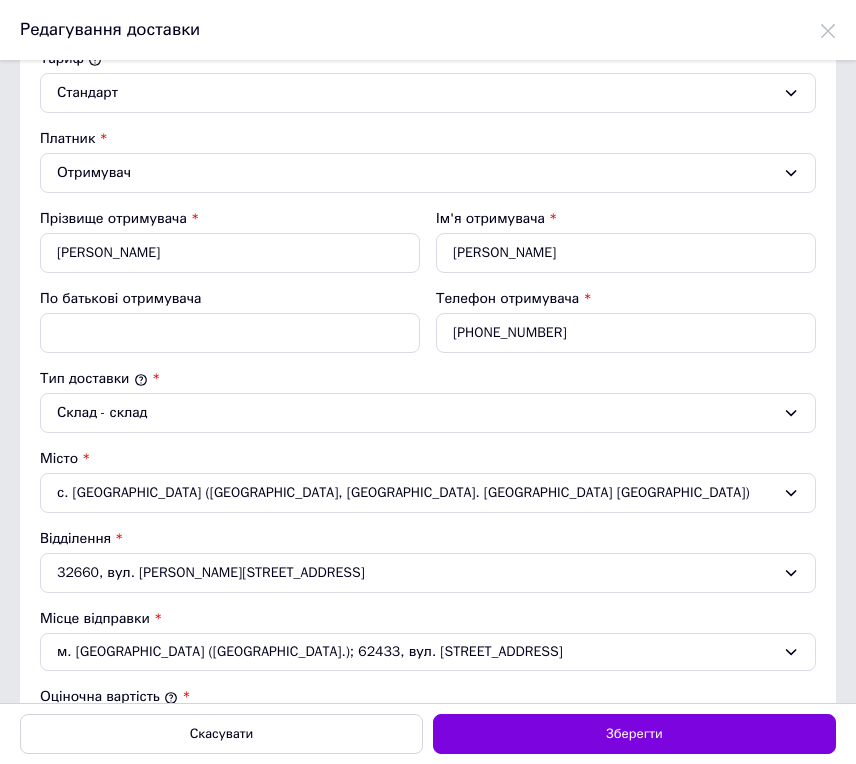click on "с. Вільховець (Хмельницька обл., Кам'янець-Подільський р-н. Новоушицька сільрада)" at bounding box center [428, 493] 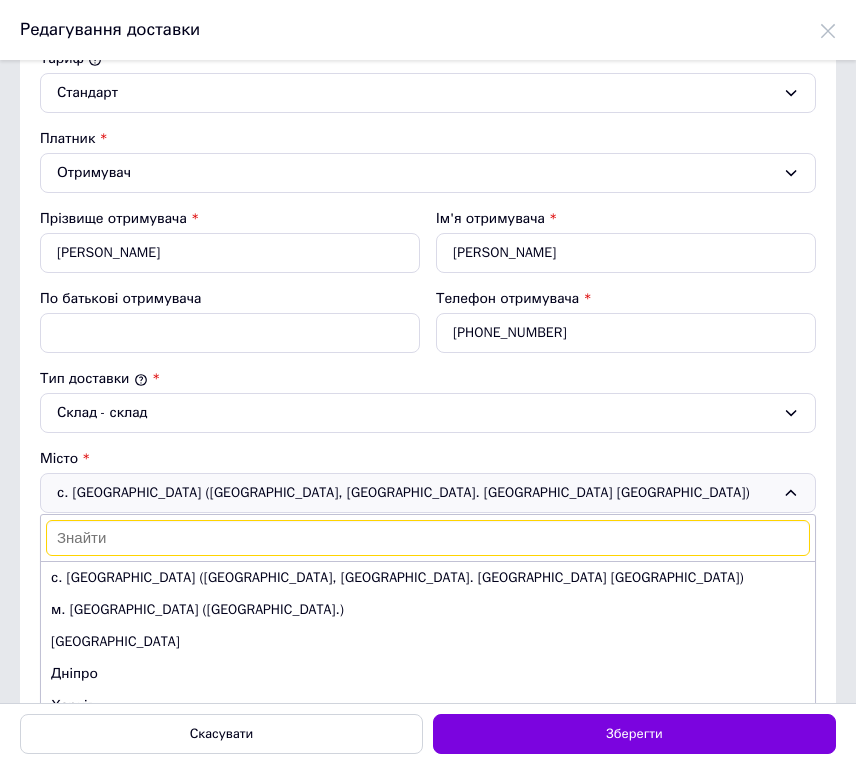 scroll, scrollTop: 333, scrollLeft: 0, axis: vertical 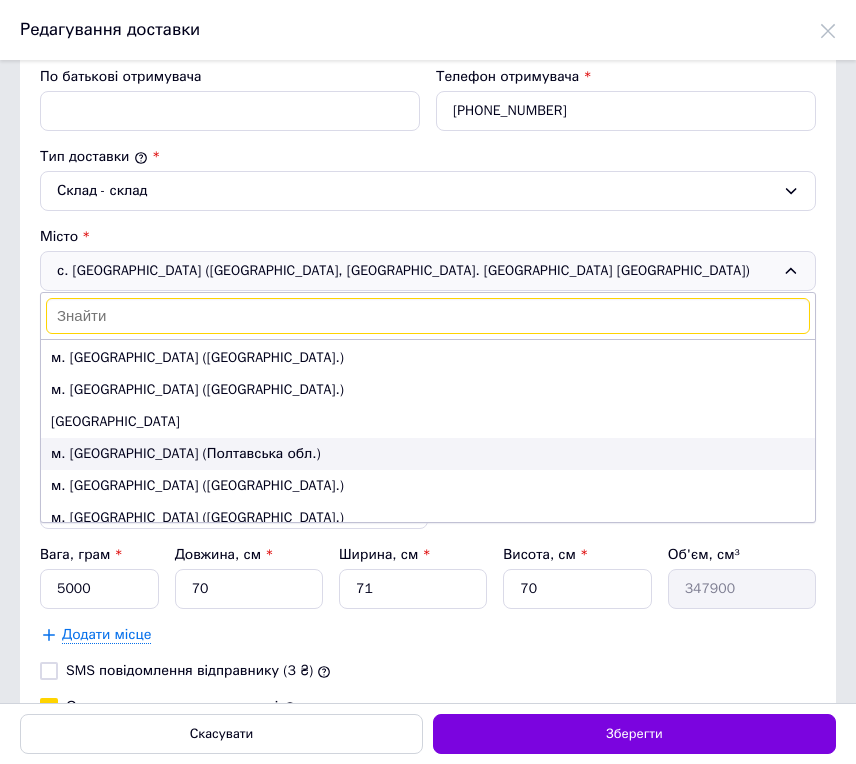 click on "м. Полтава (Полтавська обл.)" at bounding box center (428, 454) 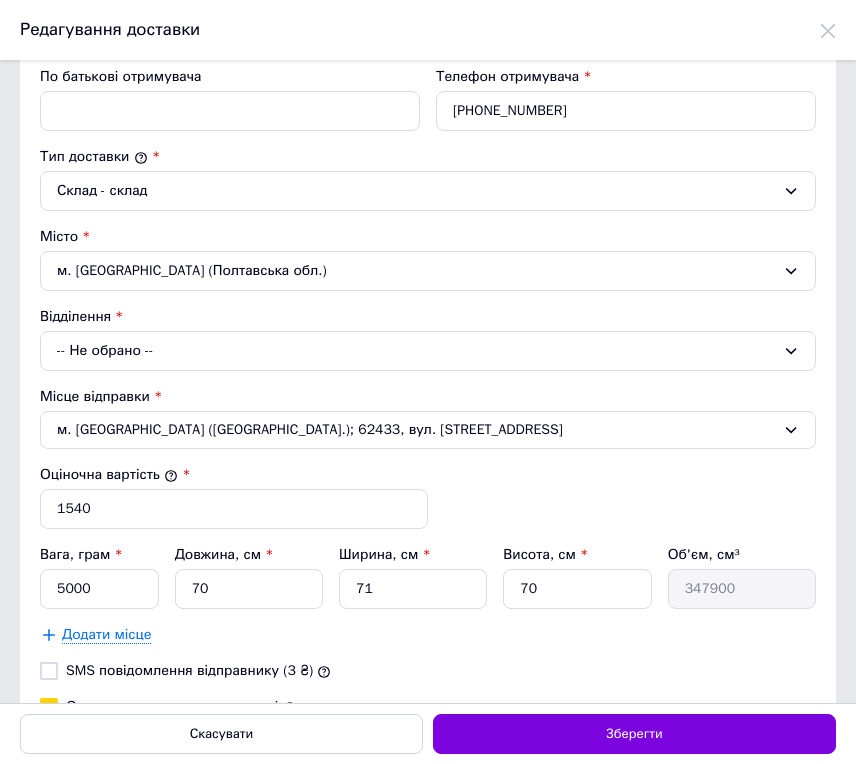 click on "-- Не обрано --" at bounding box center [428, 351] 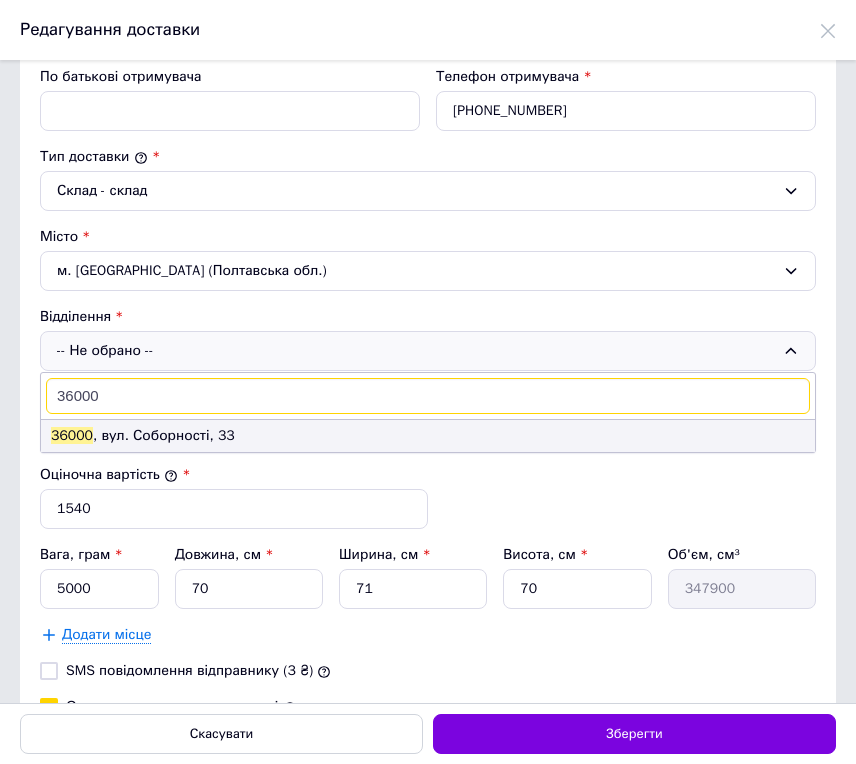 type on "36000" 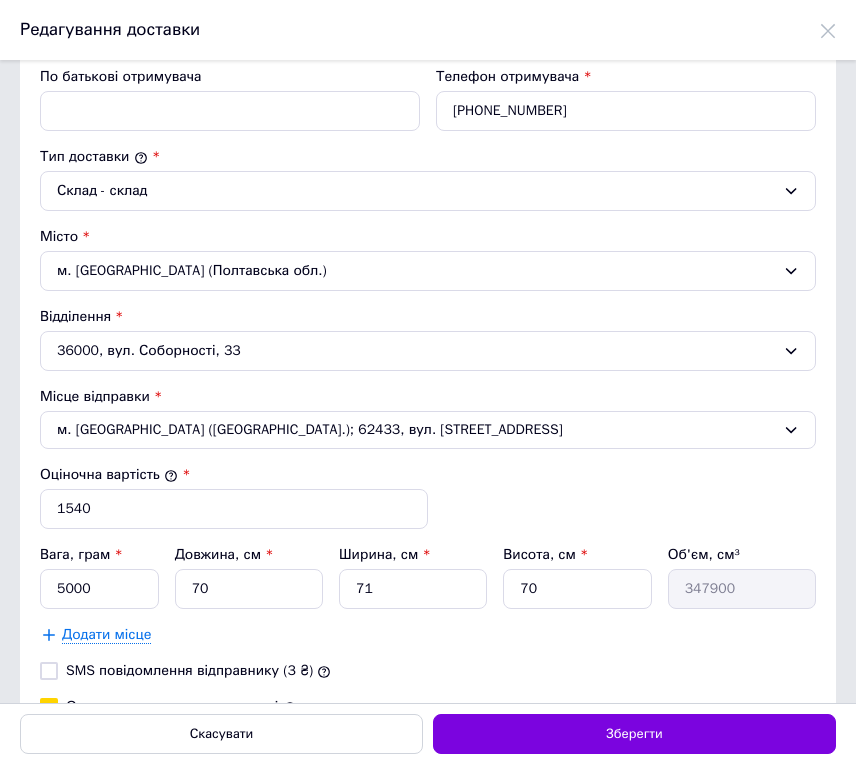 click on "36000, вул. Соборності, 33" at bounding box center (428, 351) 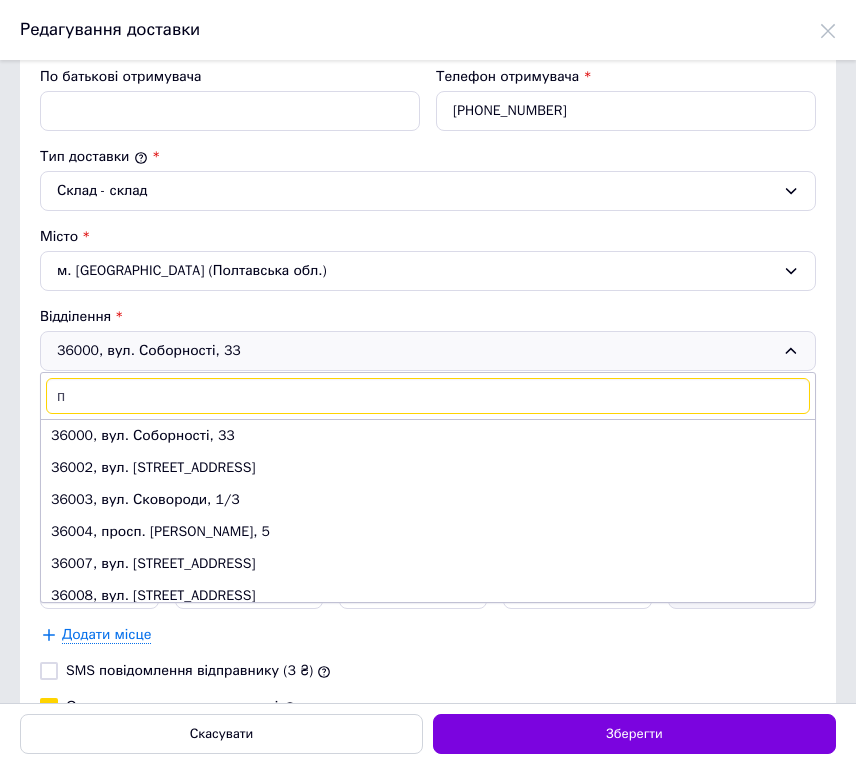 click on "п" at bounding box center [428, 396] 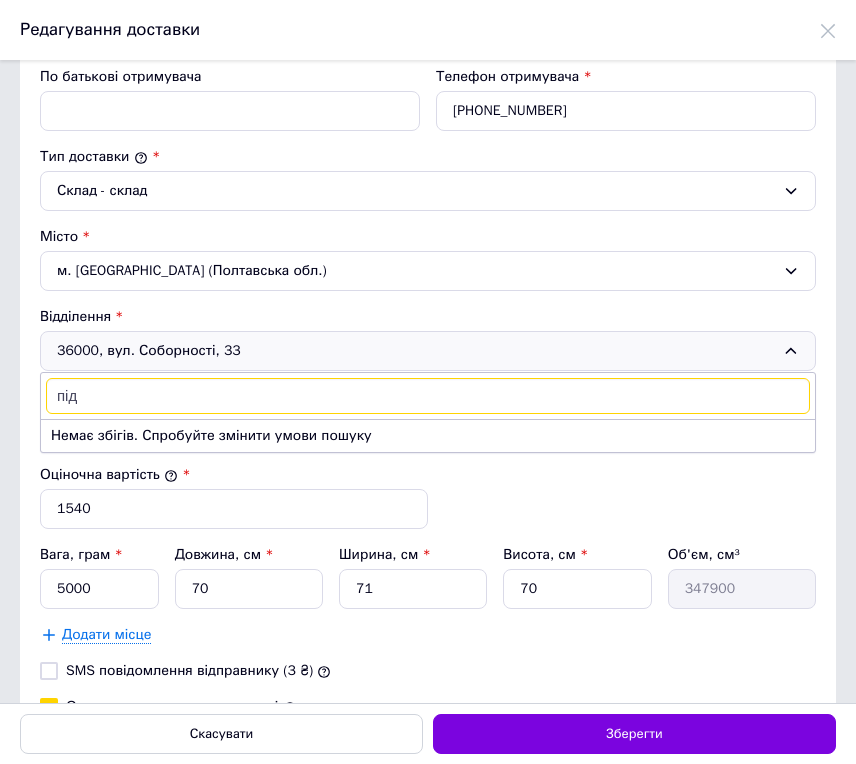 type on "під" 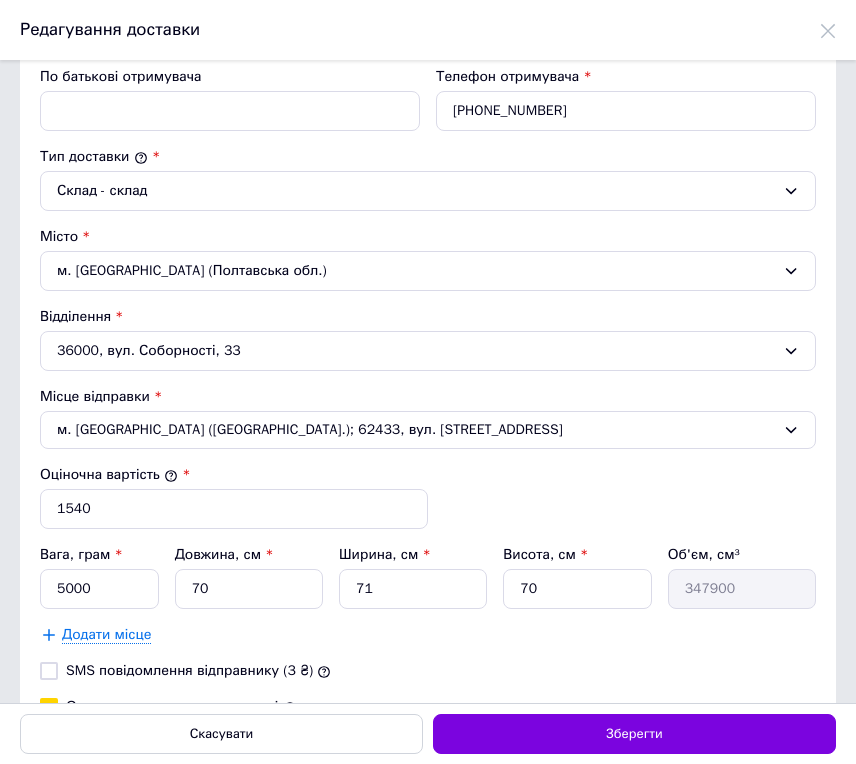 click on "36000, вул. Соборності, 33" at bounding box center [428, 351] 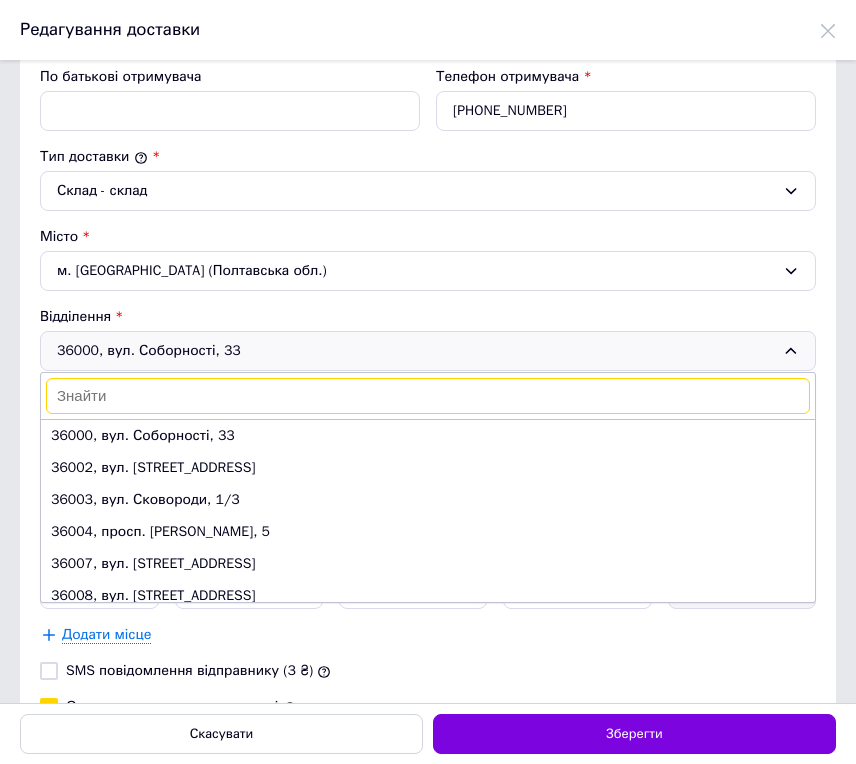 click on "36000, вул. Соборності, 33 36000, вул. Соборності, 33 36002, вул. Європейська, 66 36003, вул. Сковороди, 1/3 36004, просп. Вавілова Миколи, 5 36007, вул. Решетилівська, 60 36008, вул. Європейська, 146 36009, вул. Зіньківська, 36 36011, вул. Юліана Матвійчука, 43 36014, вул. Соборності, 77 36015, вул. Охтирський Шлях, 121Д 36017, вул. Лисенка, 50/16 36018, вул. Тунельна, 27 36020, вул. Олександра Оксанченка, 22 36021, вул. Івана Мазепи, 13 36022, вул. Небесної Сотні, 88 36023, вул. Героїв АТО, 71А 36030, вул. Європейська, 150 36034, вул. Великотирнівська, 29/2 36039, вул. Симона Петлюри, 45 36040, вул. Героїв України, 30 36042, вул. Полковника Степана Лазуренка, 4" at bounding box center [428, 351] 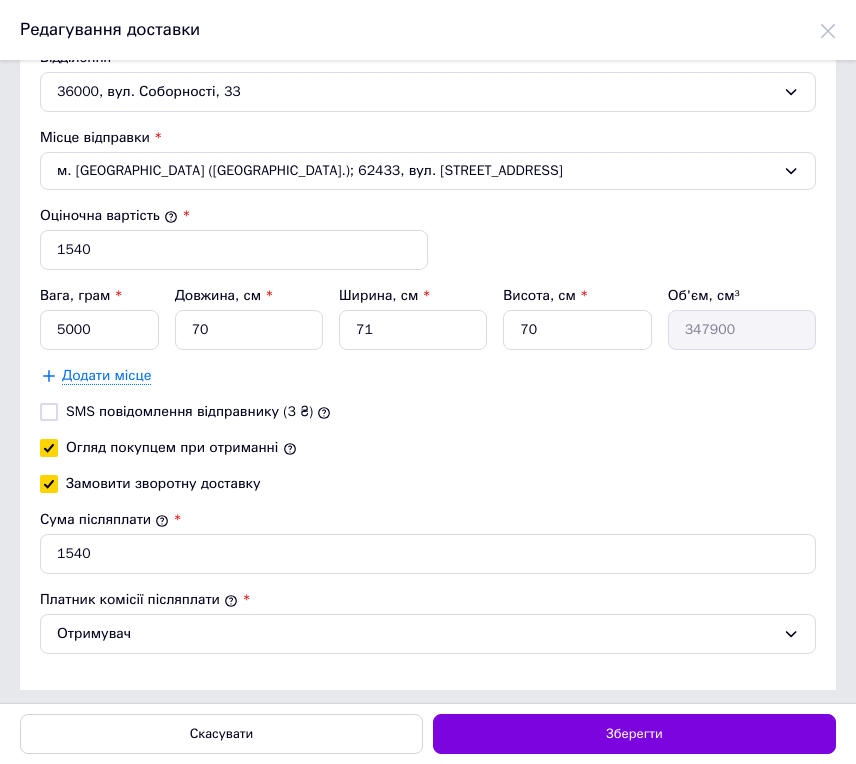 scroll, scrollTop: 595, scrollLeft: 0, axis: vertical 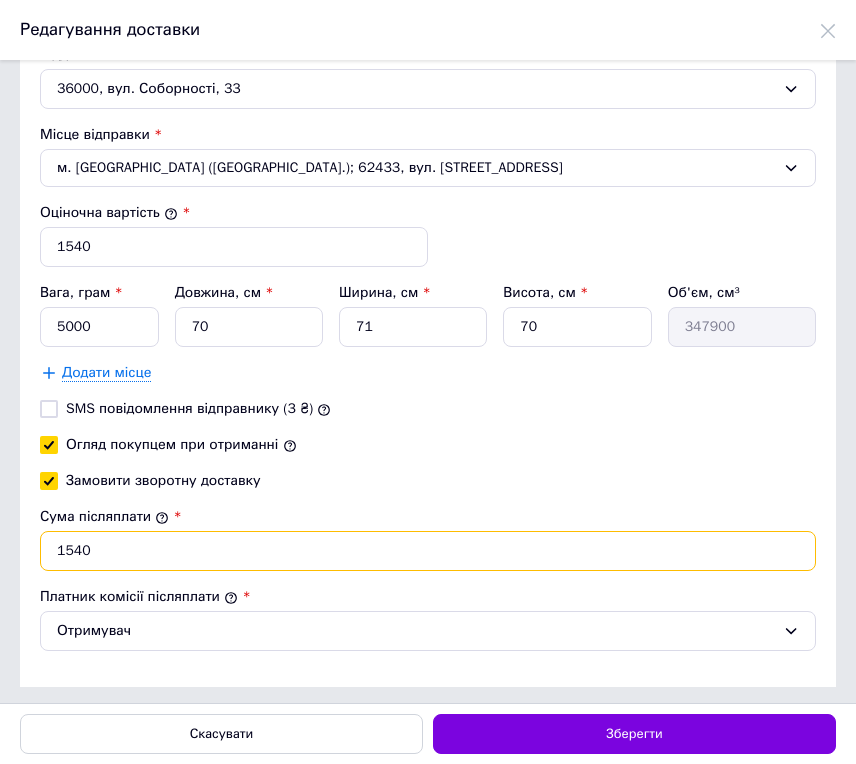 click on "1540" at bounding box center [428, 551] 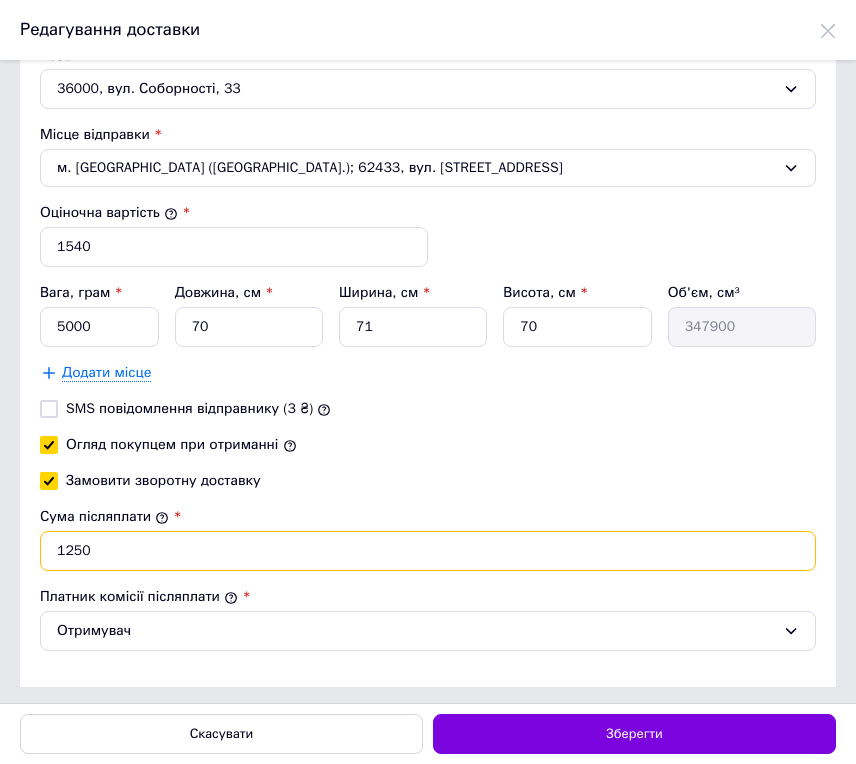 type on "1250" 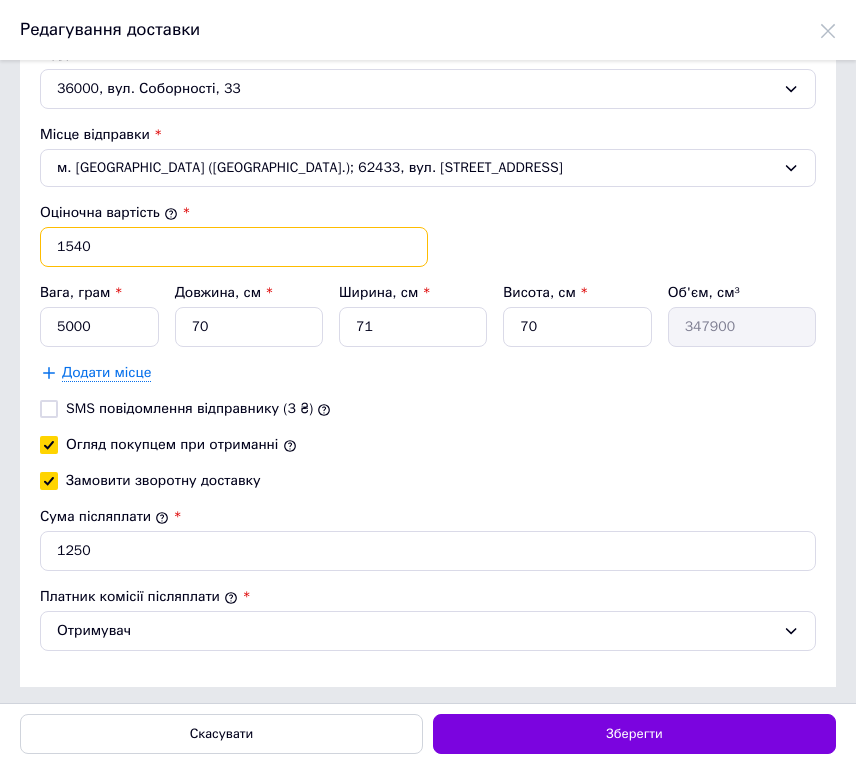 click on "1540" at bounding box center (234, 247) 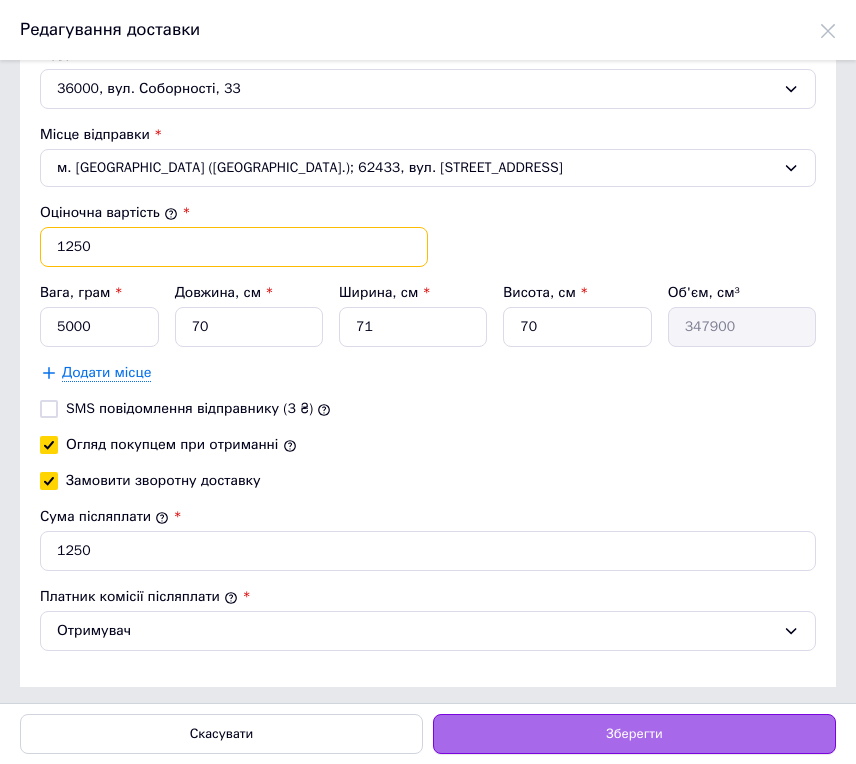 type on "1250" 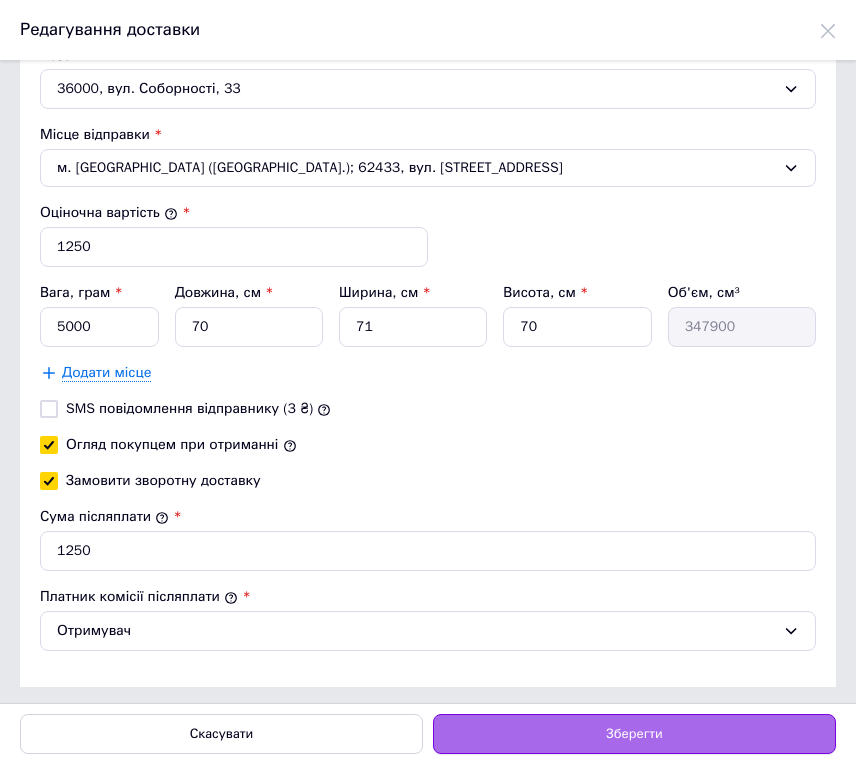 click on "Зберегти" at bounding box center (634, 734) 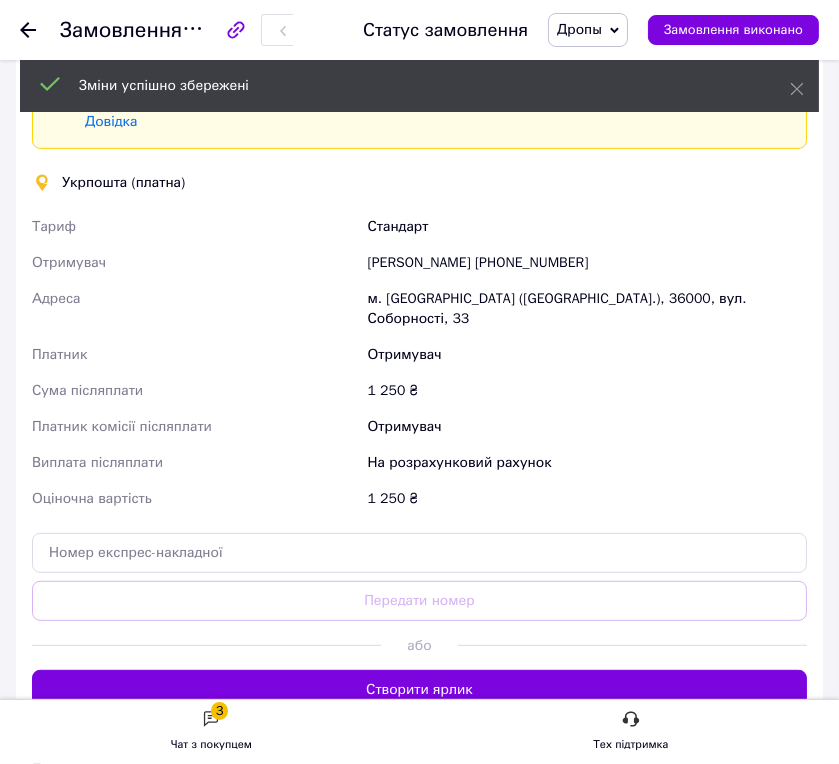 scroll, scrollTop: 888, scrollLeft: 0, axis: vertical 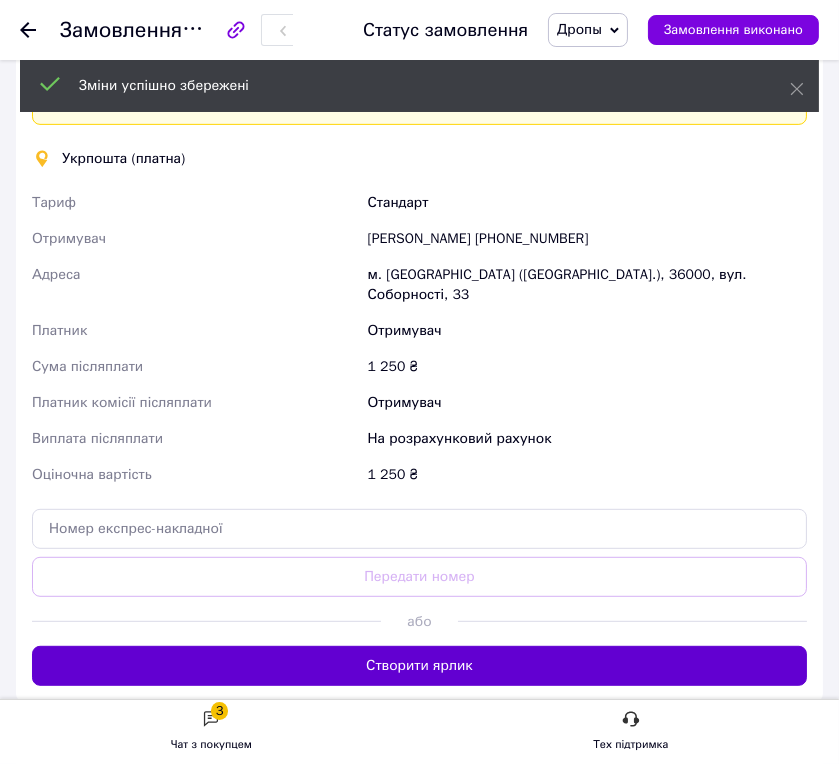 click on "Створити ярлик" at bounding box center (419, 666) 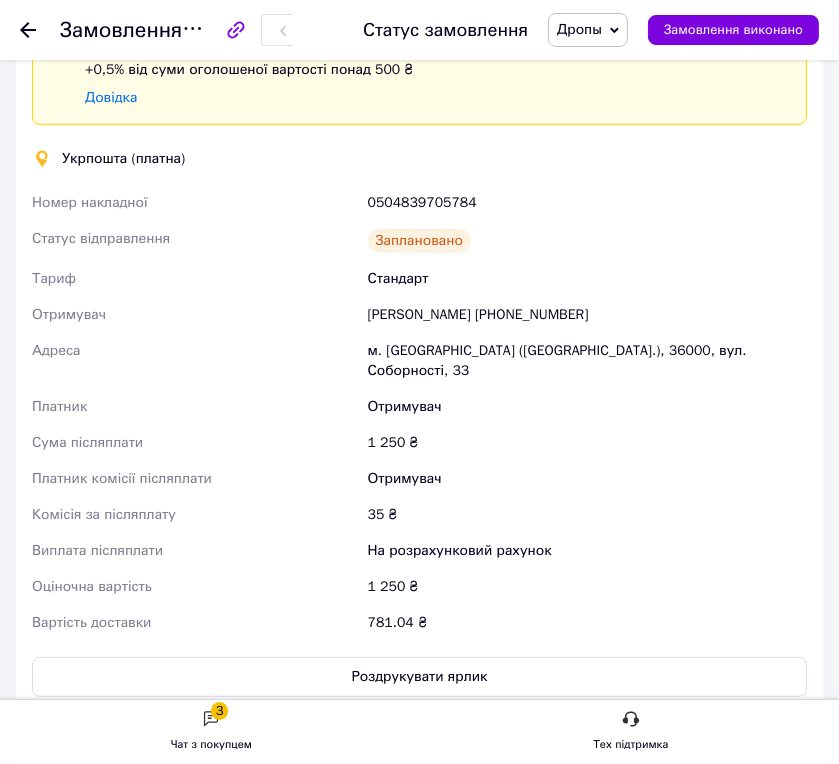 click on "Роздрукувати ярлик" at bounding box center (419, 677) 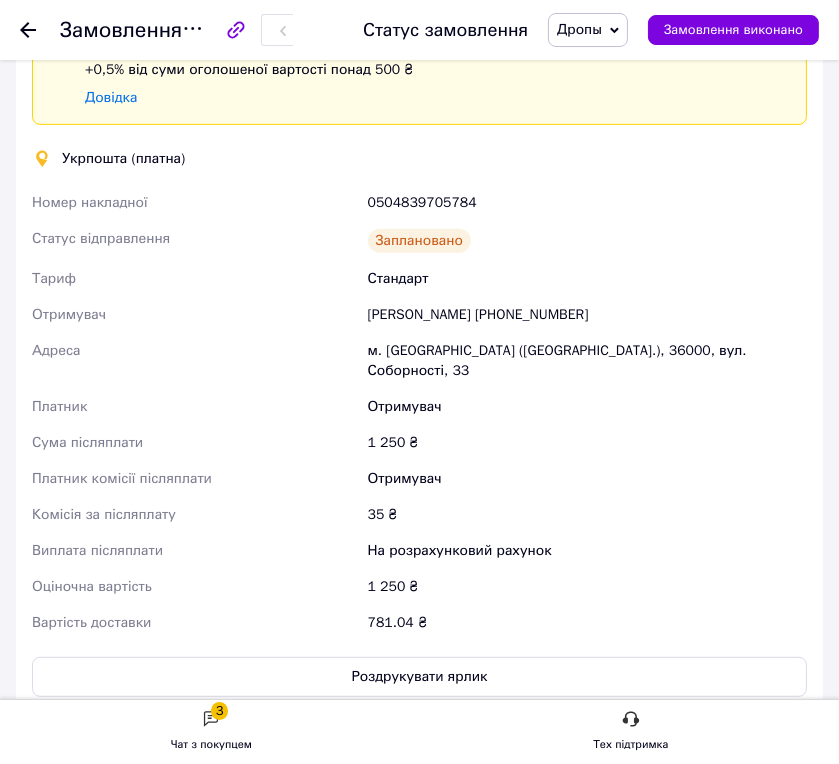 click on "0504839705784" at bounding box center [587, 203] 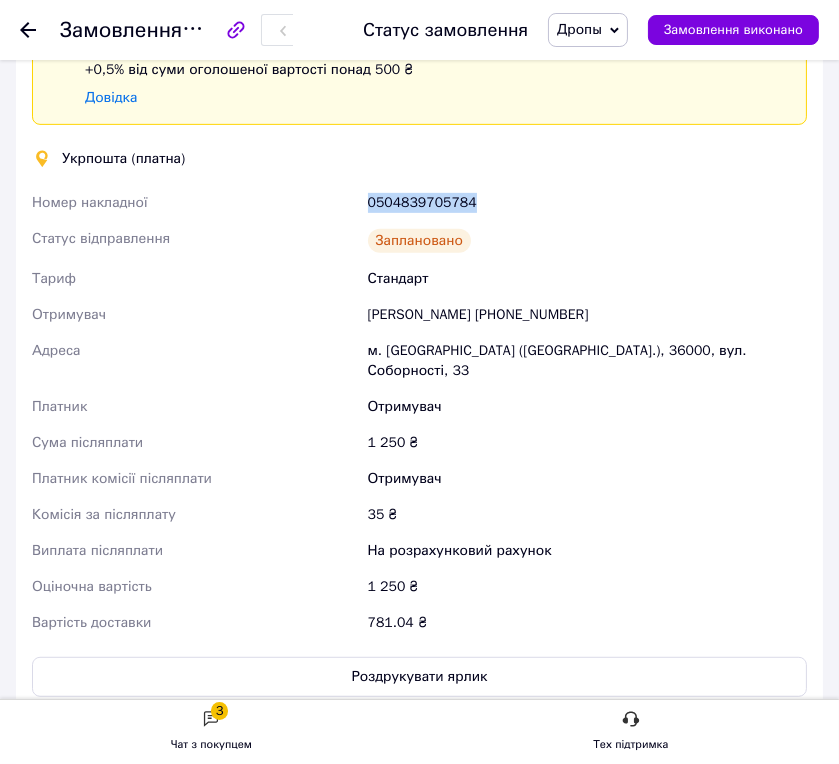 click on "0504839705784" at bounding box center (587, 203) 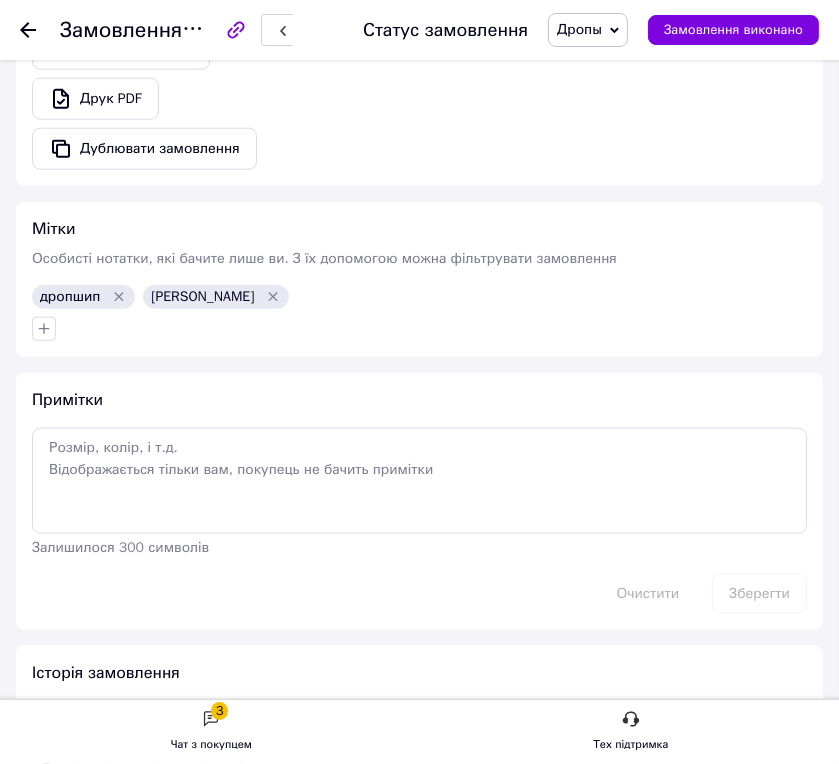 scroll, scrollTop: 2008, scrollLeft: 0, axis: vertical 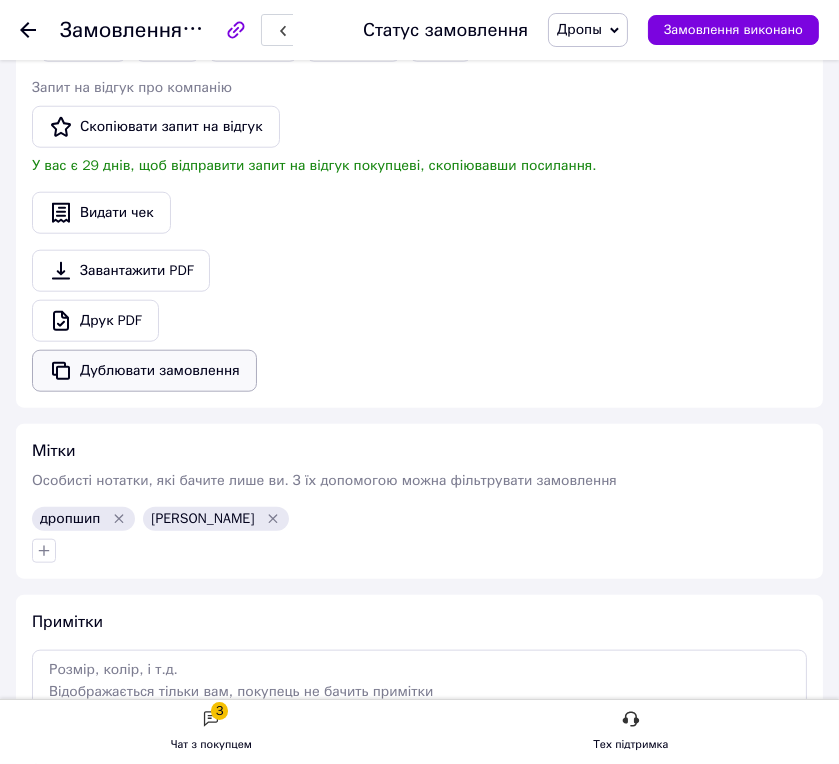 click on "Дублювати замовлення" at bounding box center [144, 371] 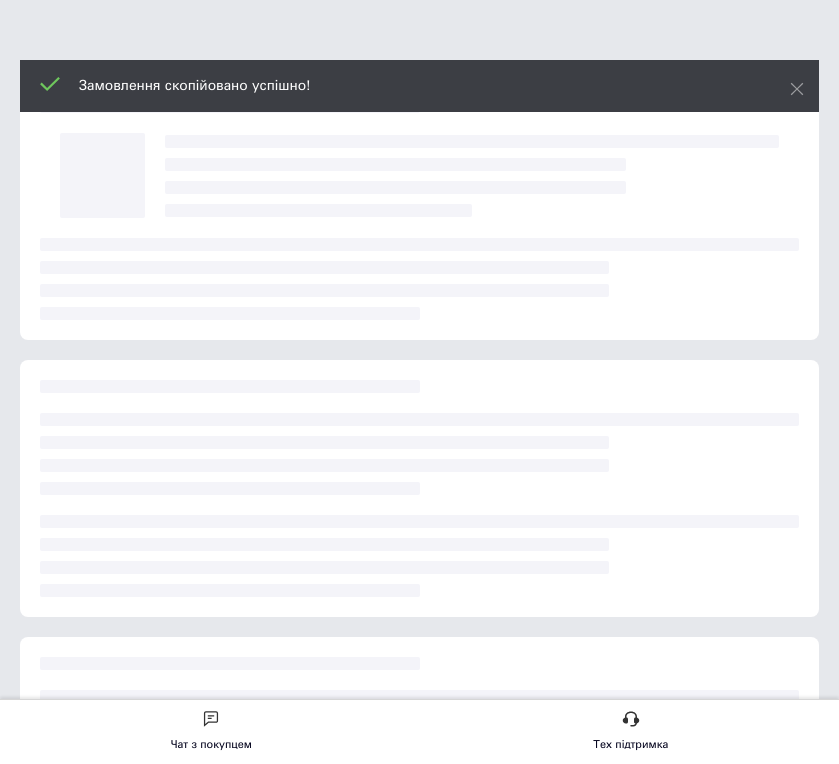 scroll, scrollTop: 0, scrollLeft: 0, axis: both 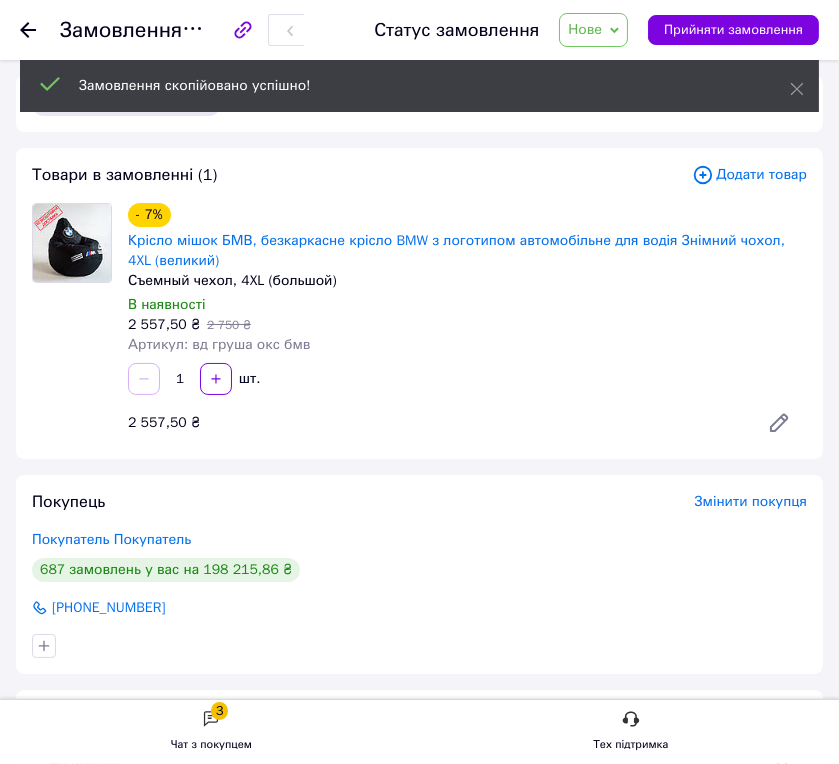click on "Нове" at bounding box center [585, 29] 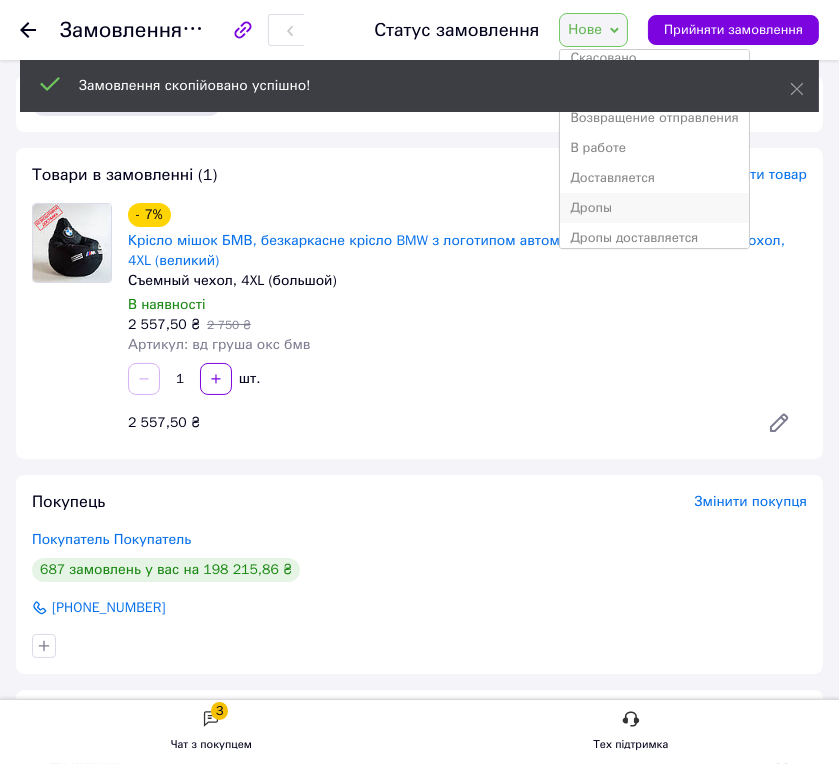 scroll, scrollTop: 111, scrollLeft: 0, axis: vertical 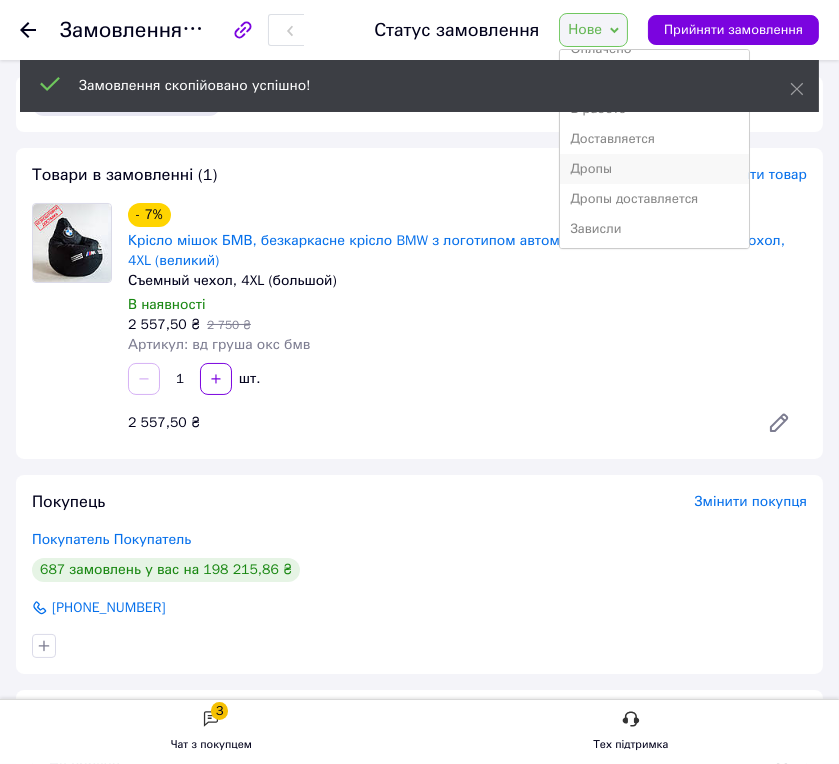 click on "Дропы" at bounding box center (654, 169) 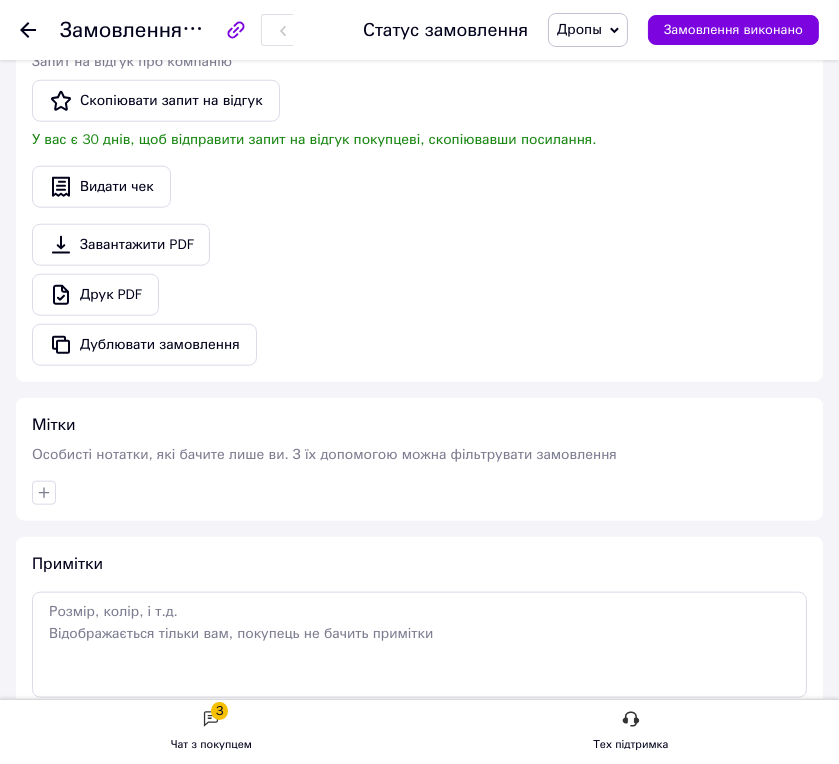 scroll, scrollTop: 2222, scrollLeft: 0, axis: vertical 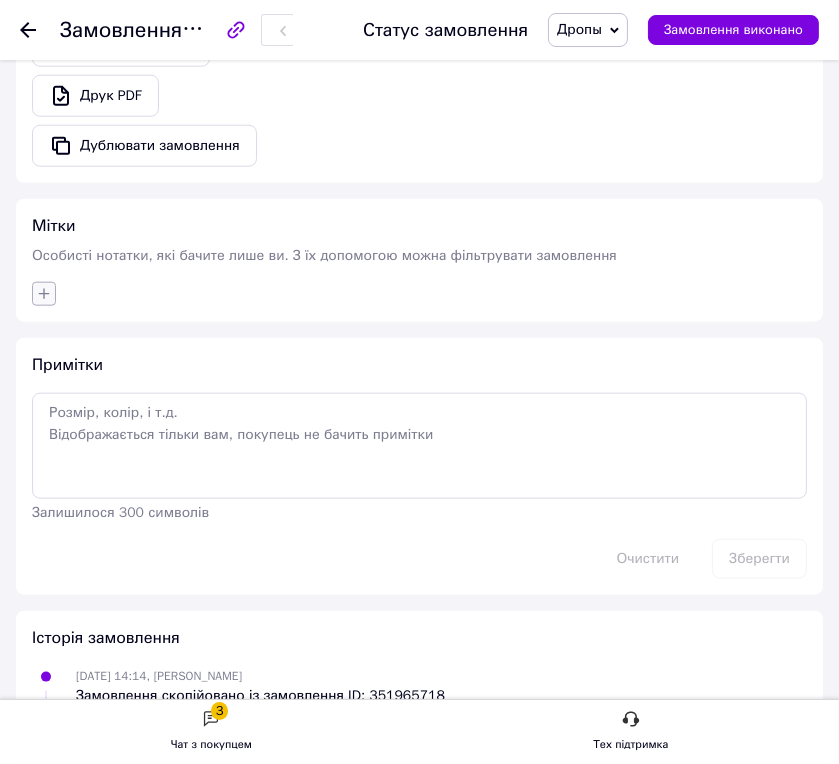 click 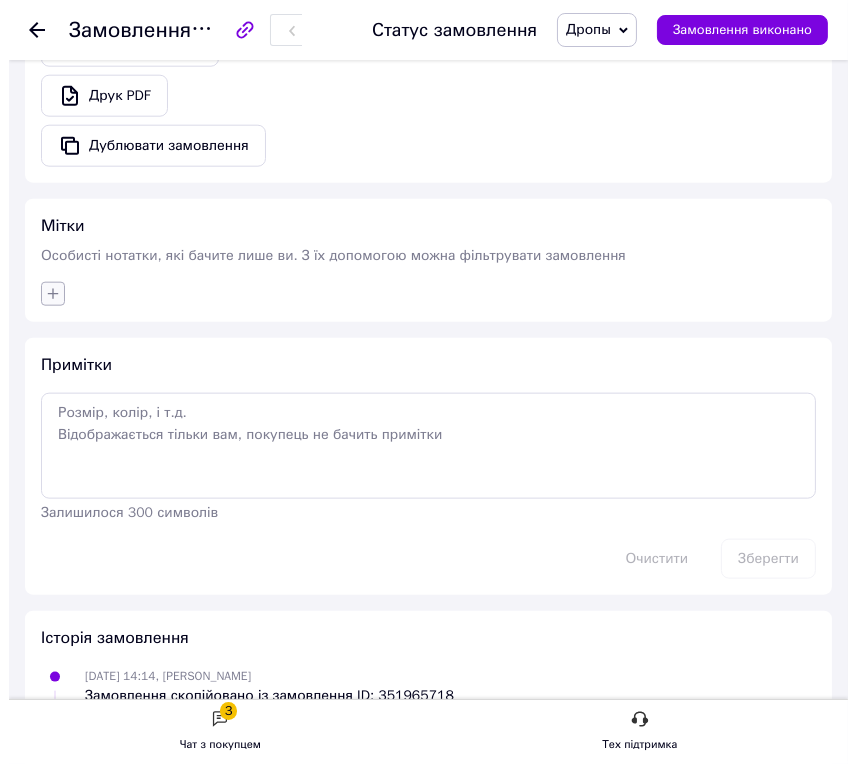 scroll, scrollTop: 0, scrollLeft: 0, axis: both 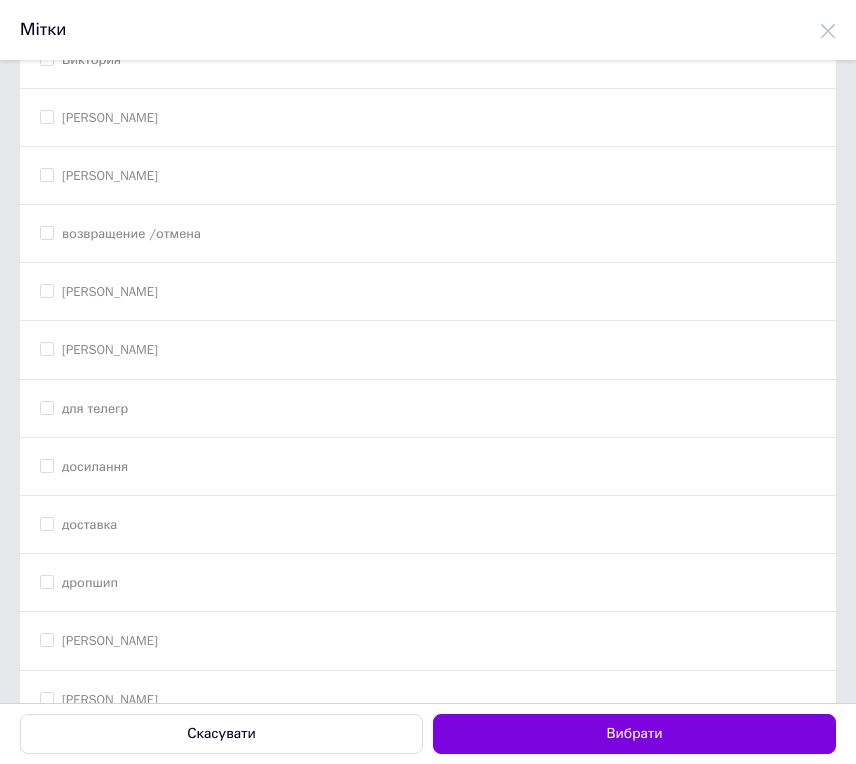 click on "[PERSON_NAME]" at bounding box center (428, 350) 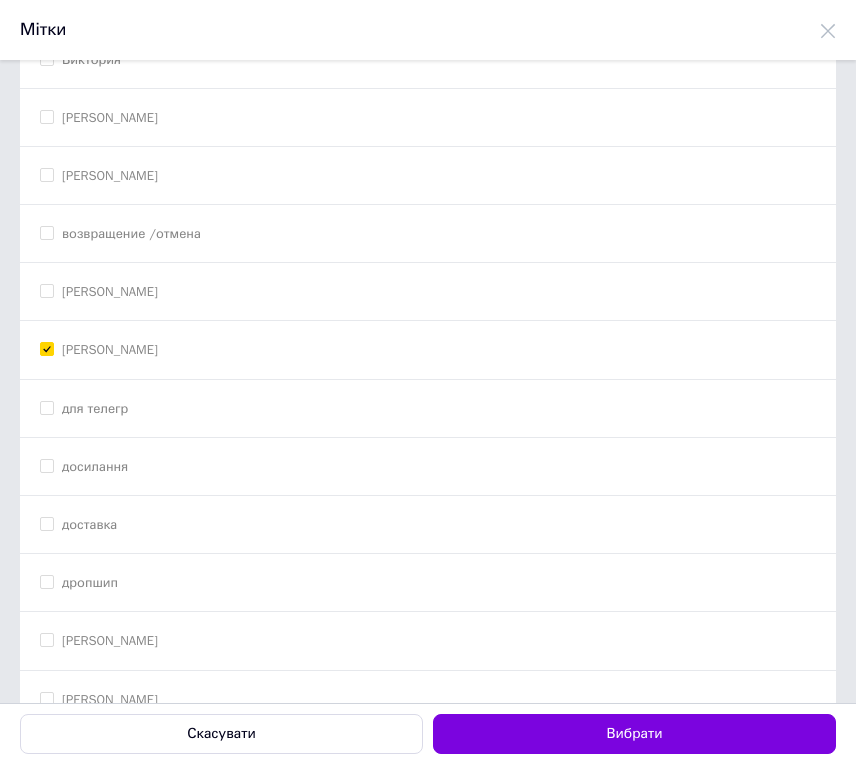 checkbox on "true" 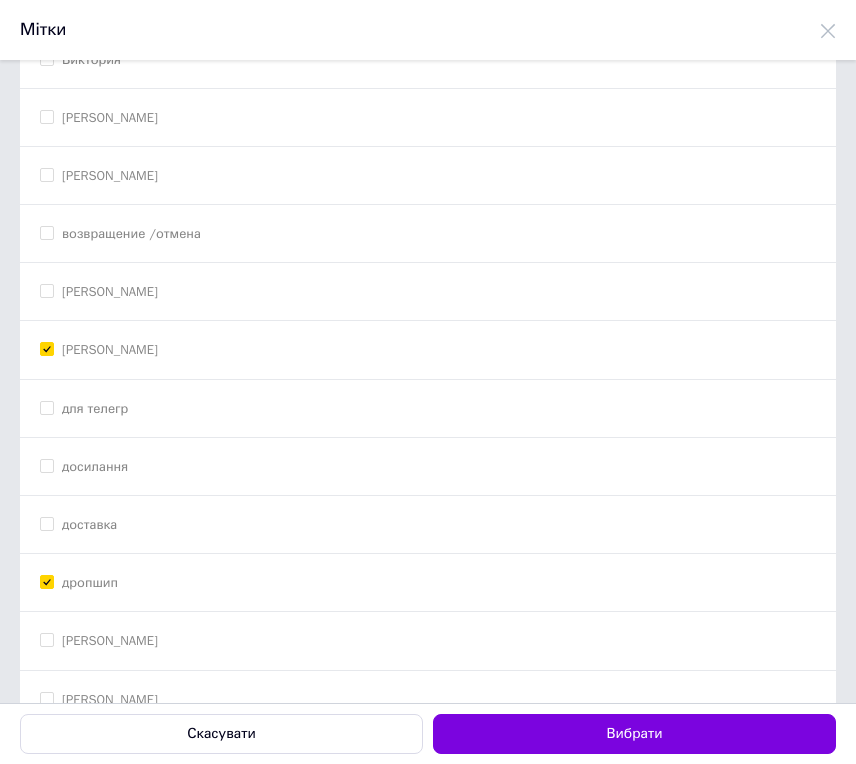 checkbox on "true" 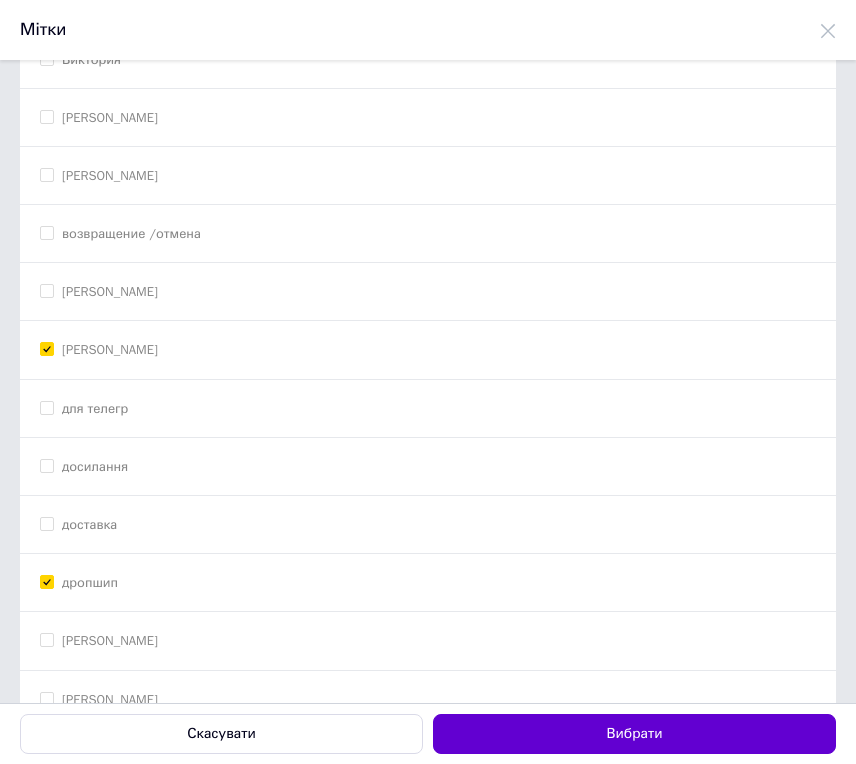 click on "Вибрати" at bounding box center [634, 734] 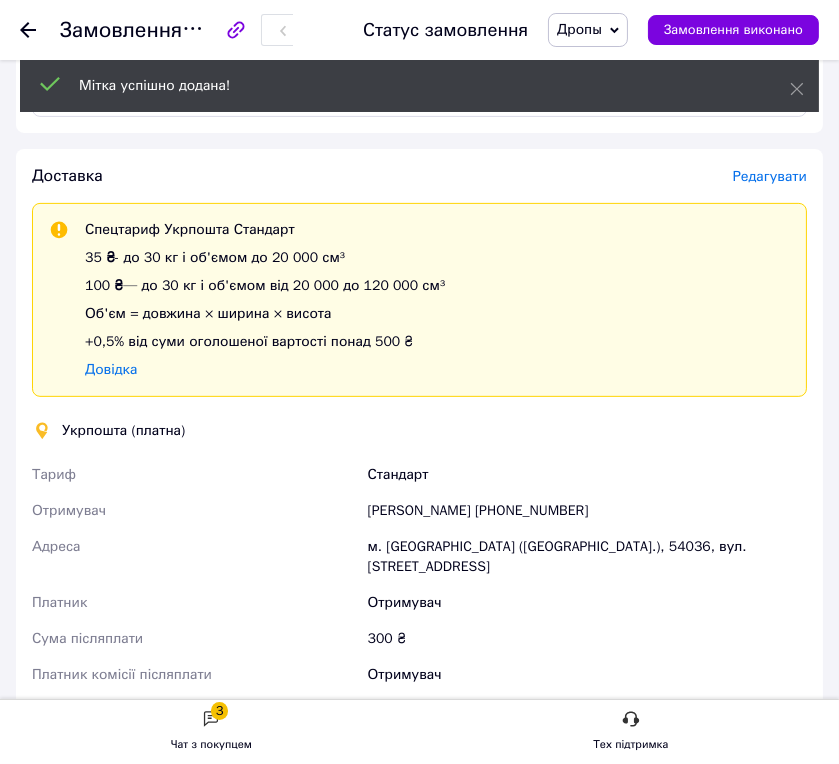 scroll, scrollTop: 666, scrollLeft: 0, axis: vertical 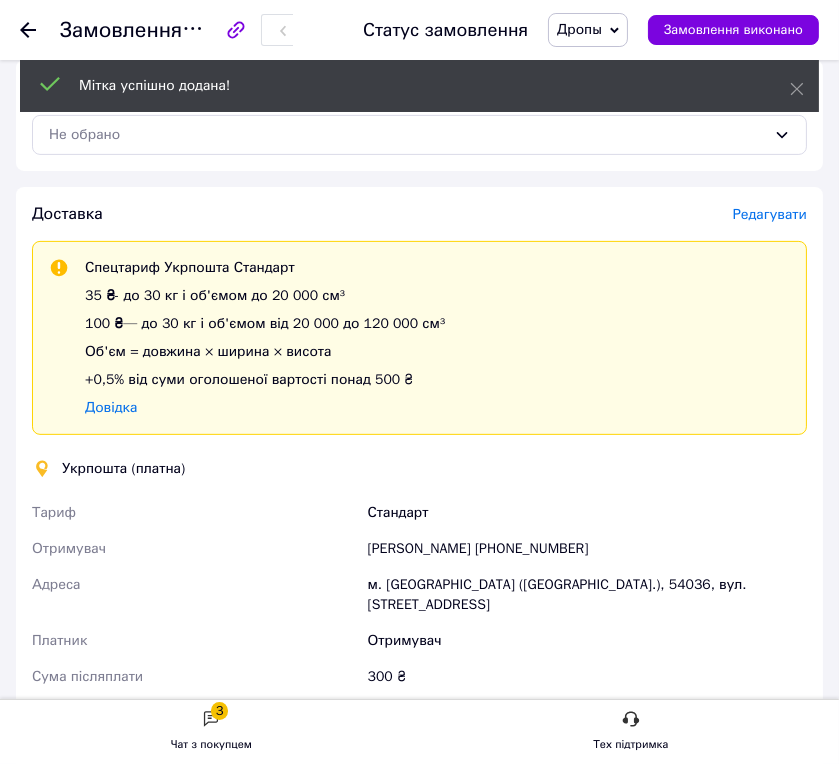 click on "Редагувати" at bounding box center (770, 214) 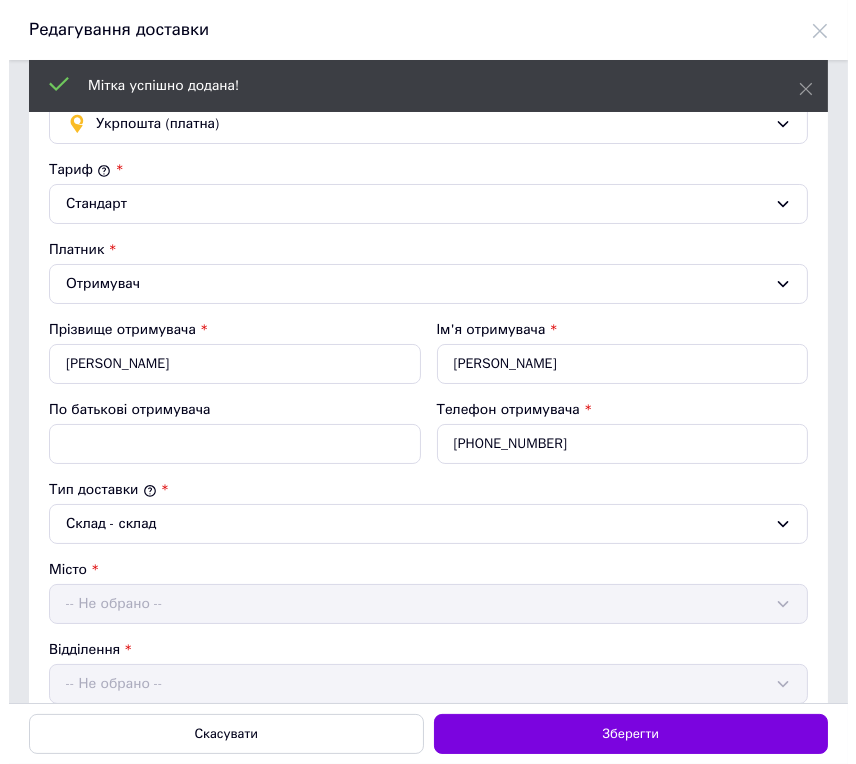 scroll, scrollTop: 0, scrollLeft: 0, axis: both 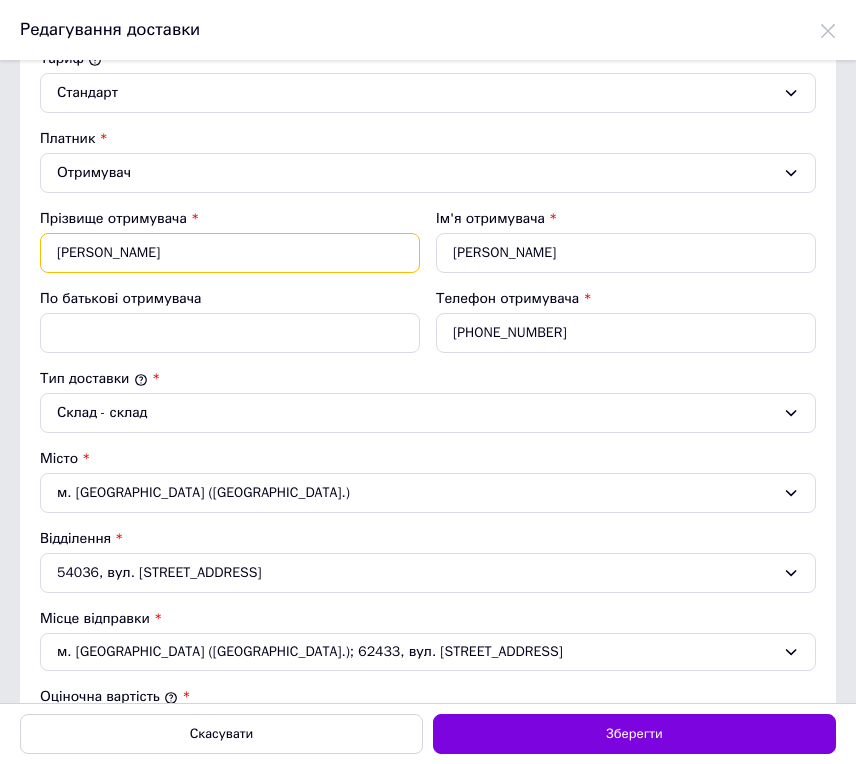 click on "Дубовенко" at bounding box center [230, 253] 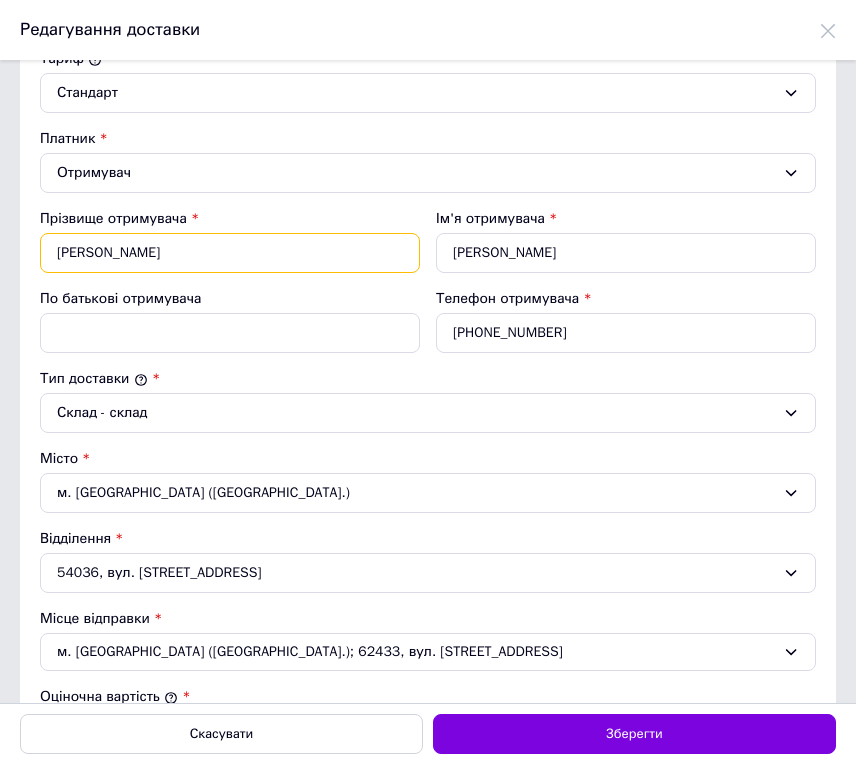 type on "[PERSON_NAME]" 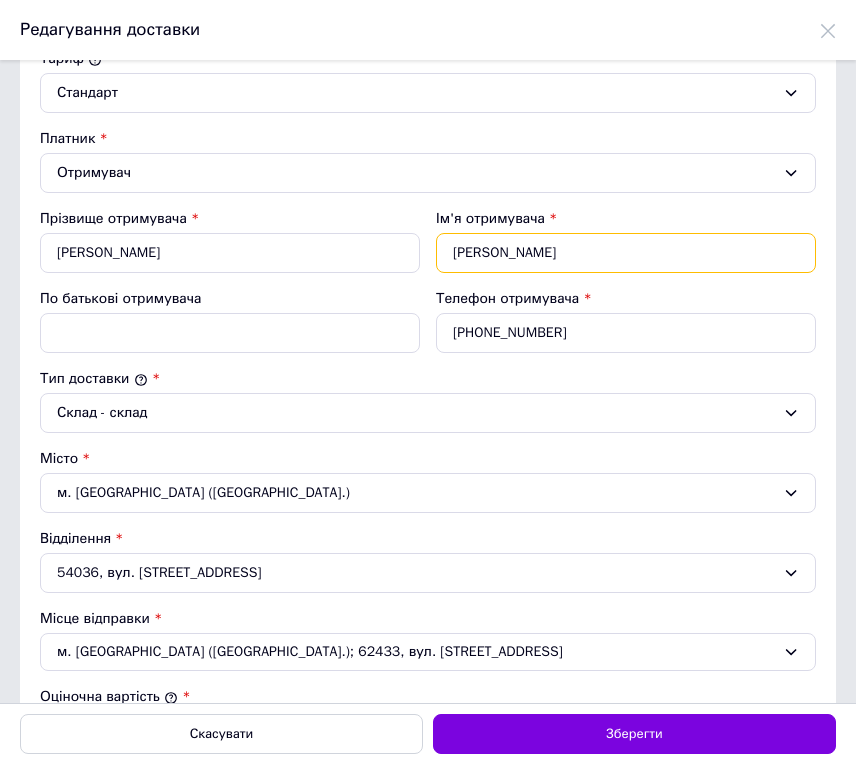 click on "Тетяна" at bounding box center (626, 253) 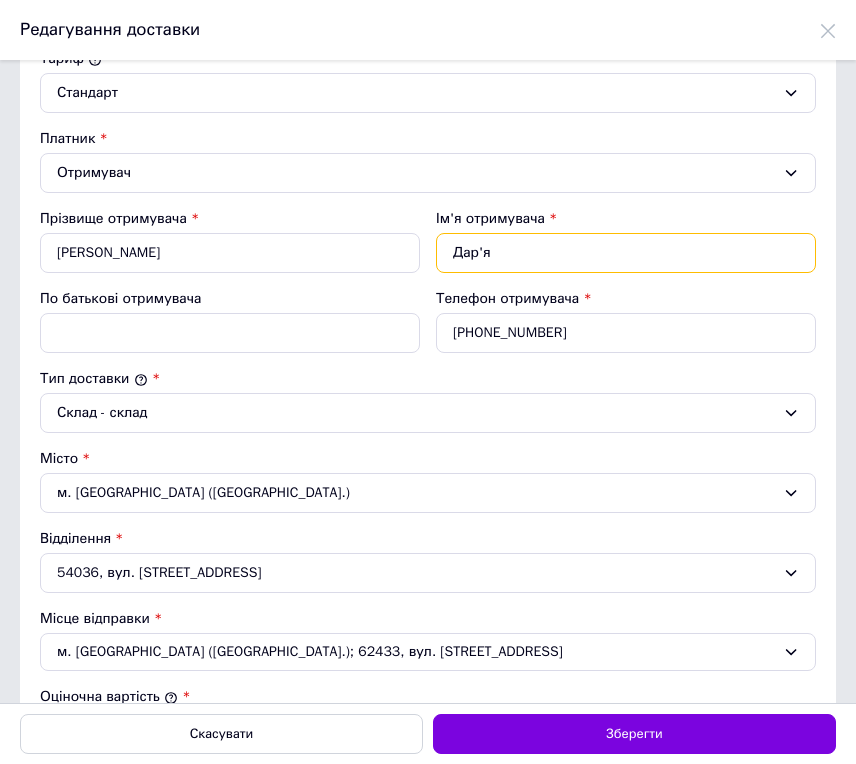 type on "Дар'я" 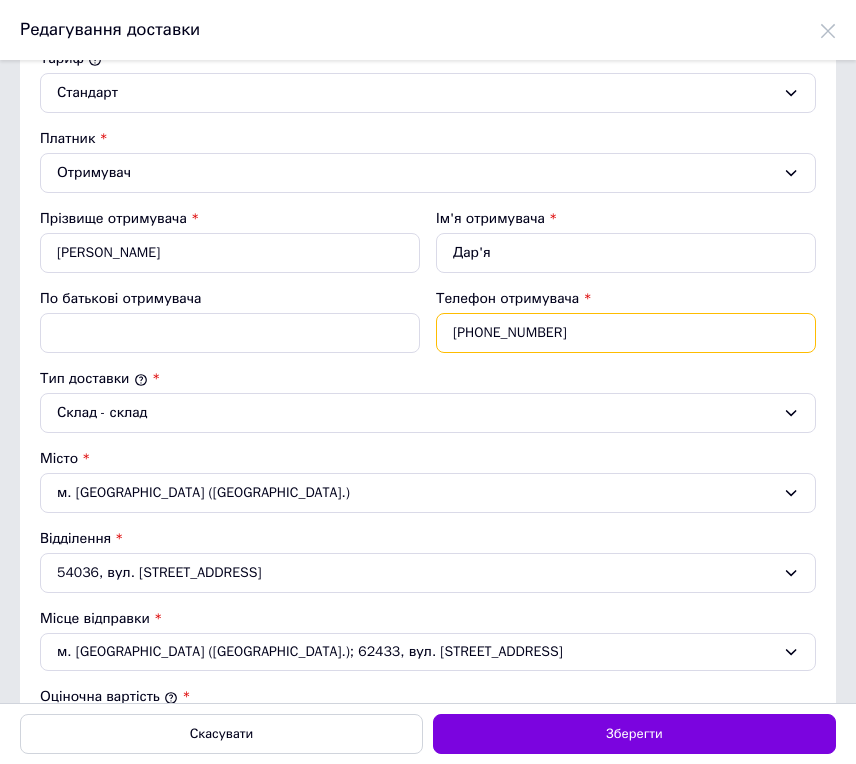 paste on "954100632" 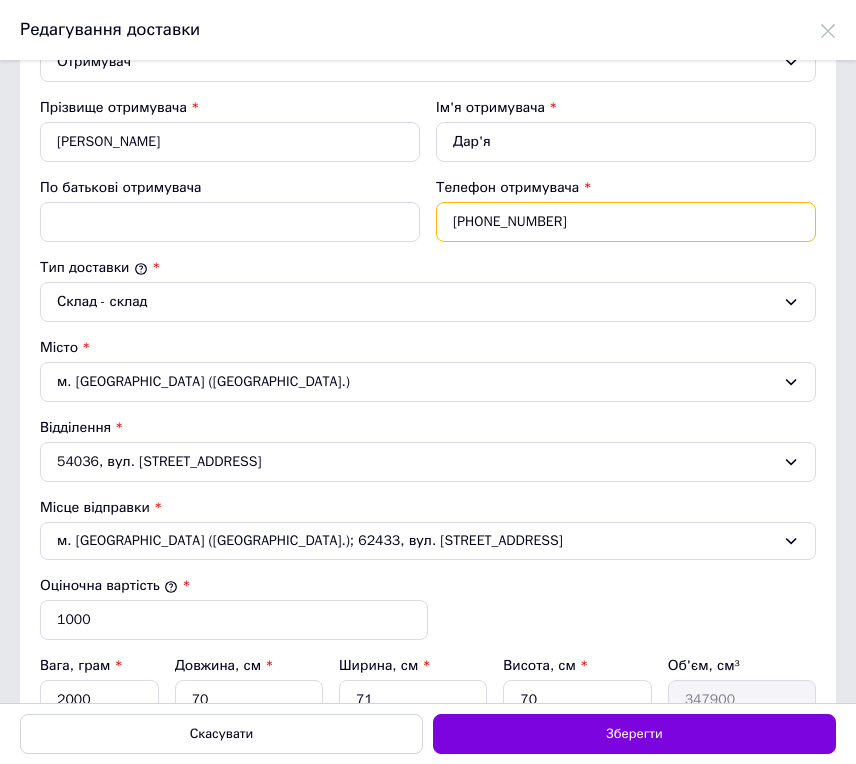 type on "[PHONE_NUMBER]" 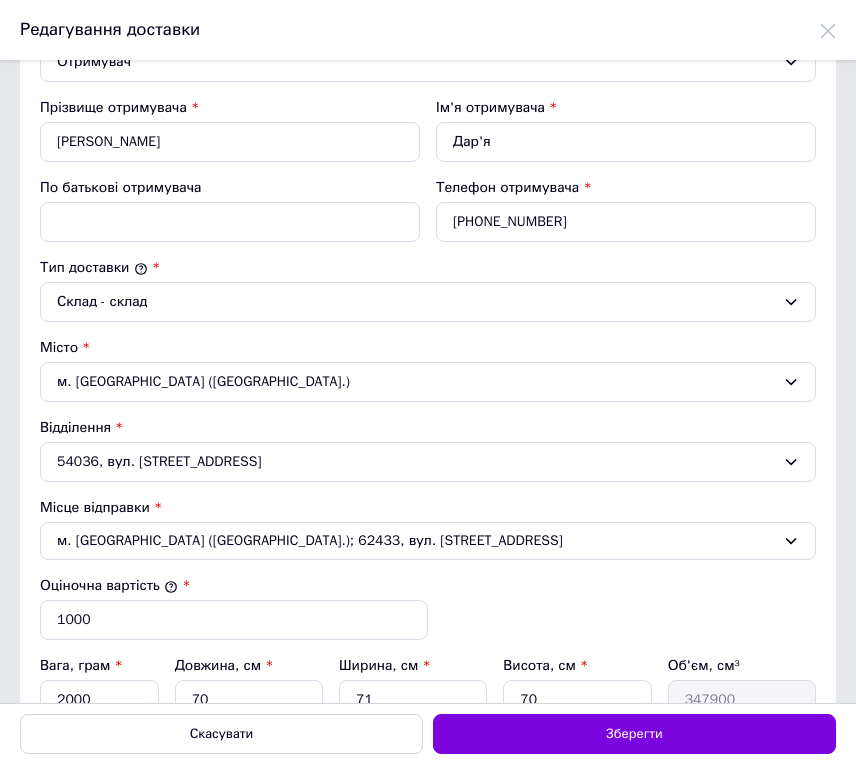 click on "м. Миколаїв (Миколаївська обл.)" at bounding box center [428, 382] 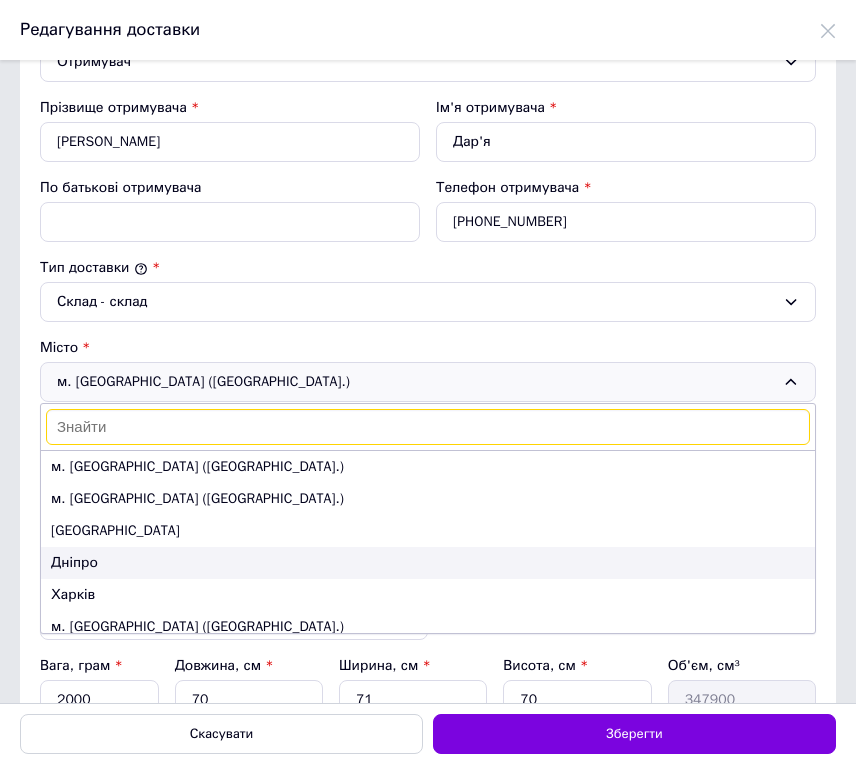 click on "Дніпро" at bounding box center (428, 563) 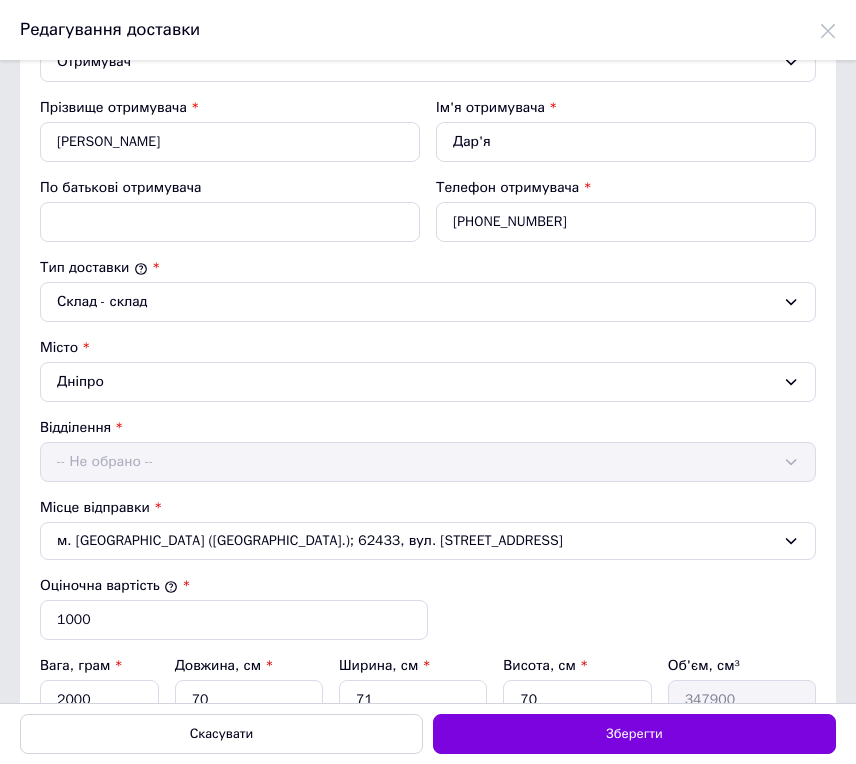 click on "-- Не обрано --" at bounding box center [428, 462] 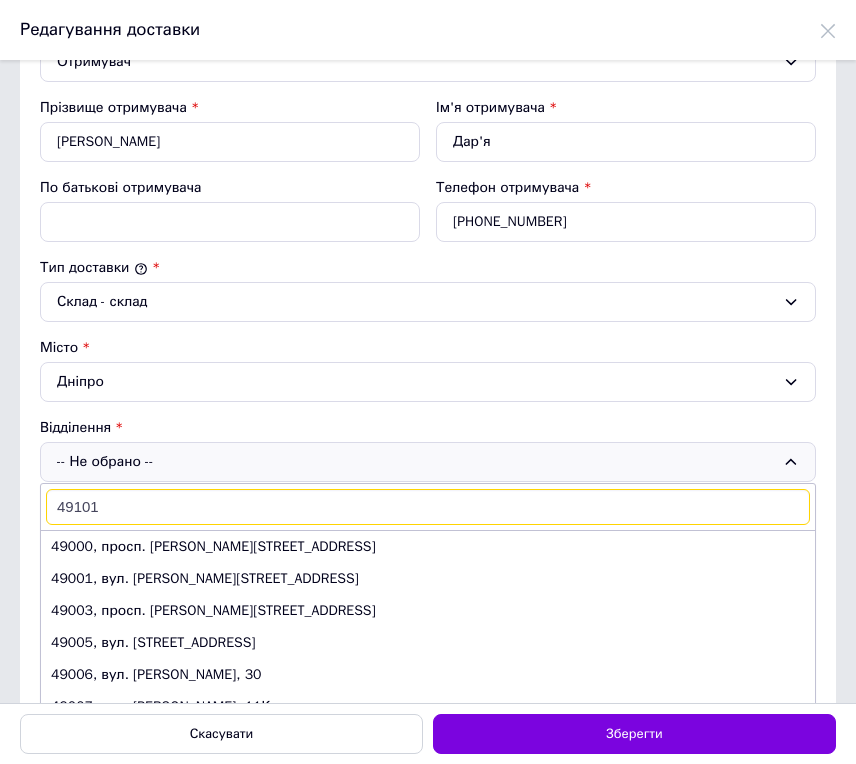 type on "49101" 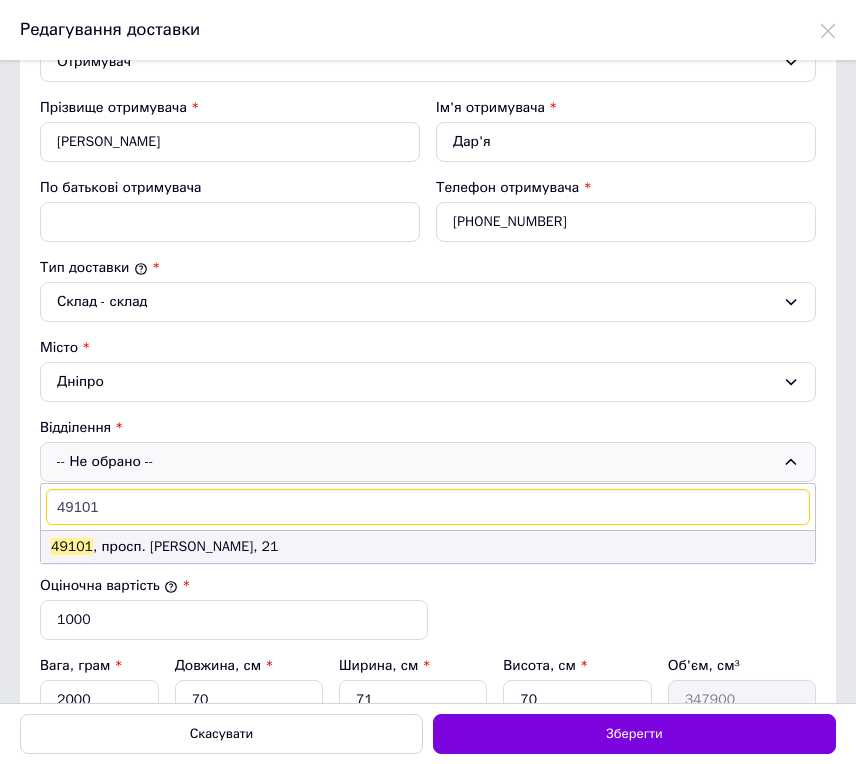 click on "49101 , просп. Лесі Українки, 21" at bounding box center [428, 547] 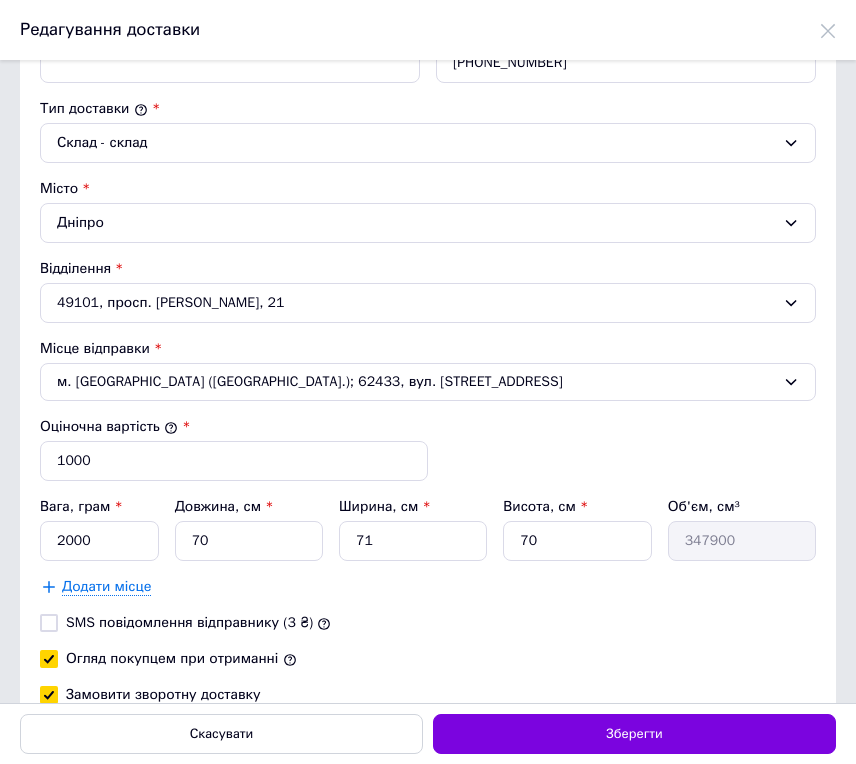 scroll, scrollTop: 595, scrollLeft: 0, axis: vertical 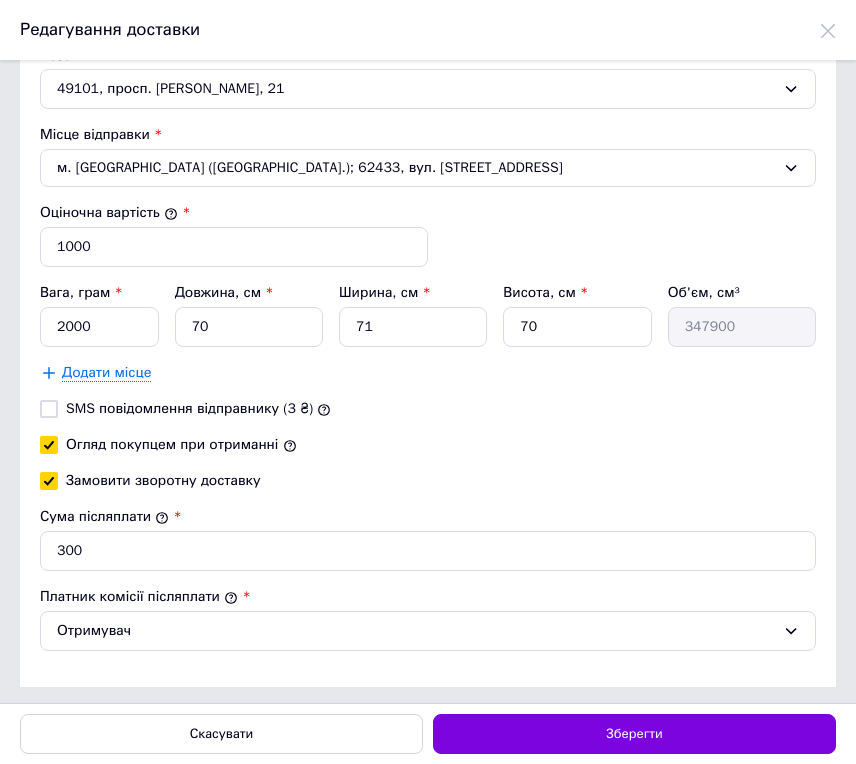 click on "1000" at bounding box center [234, 247] 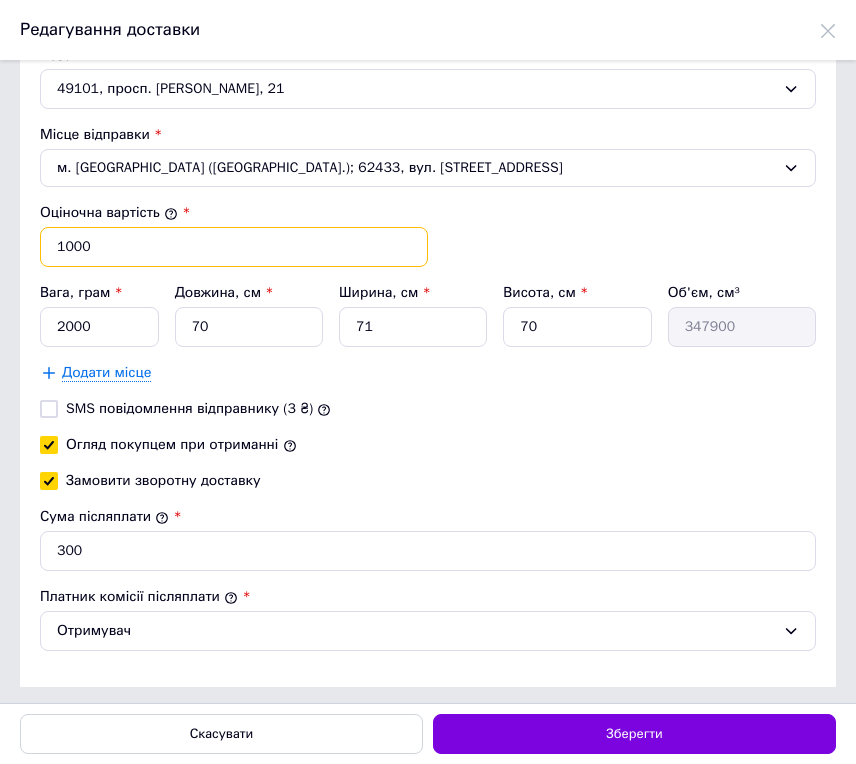 click on "1000" at bounding box center [234, 247] 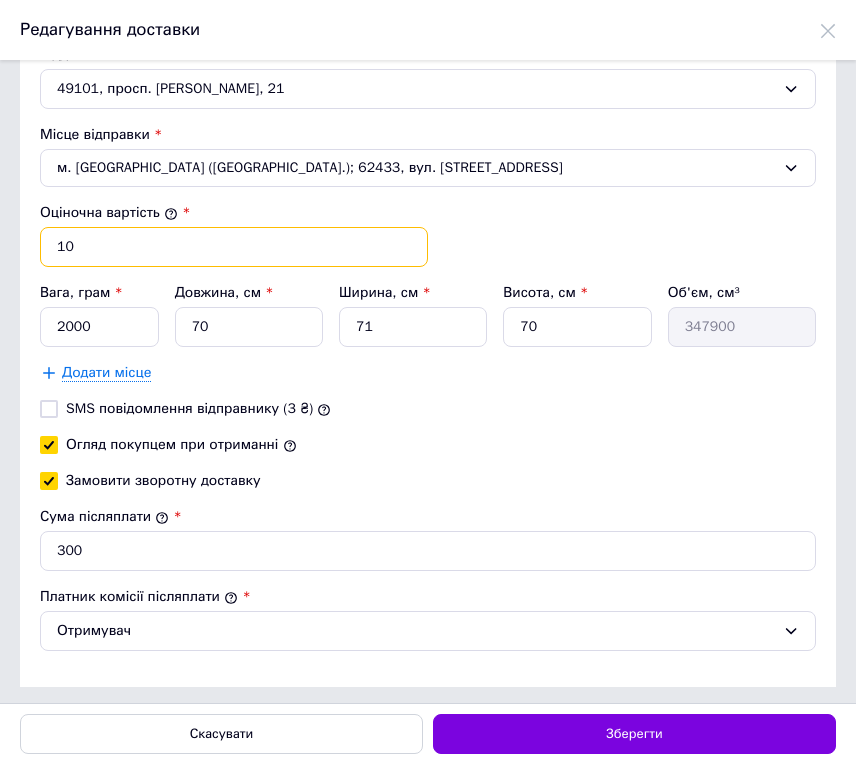 type on "1" 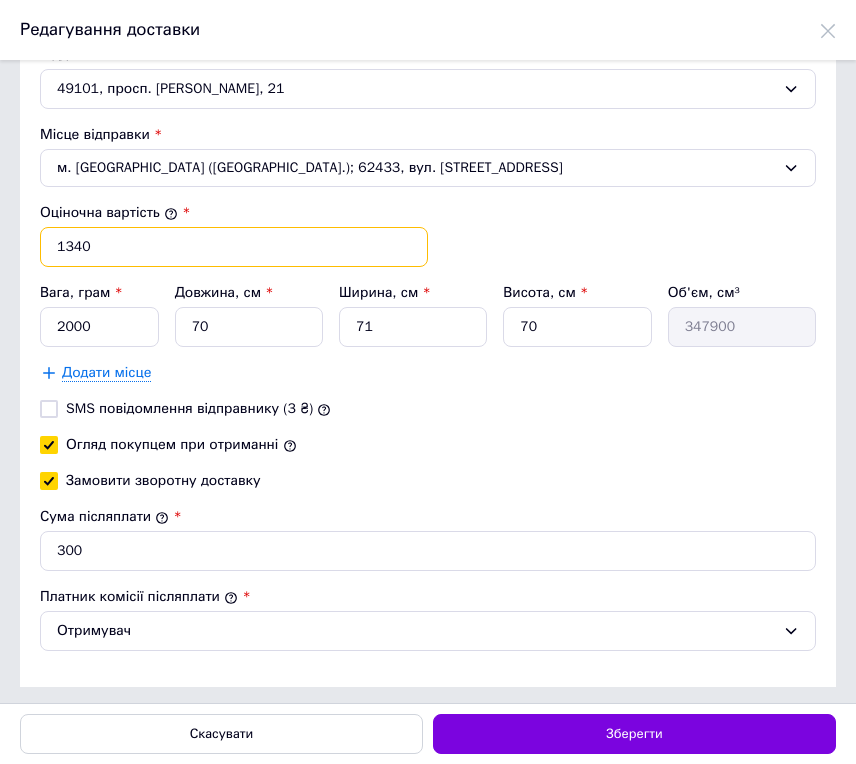type on "1340" 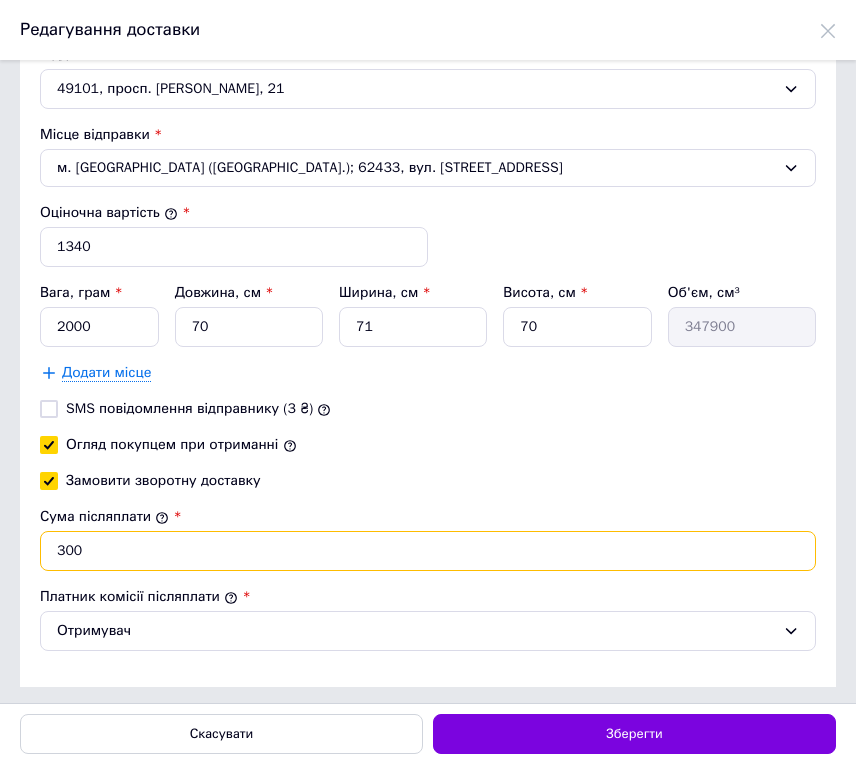 click on "300" at bounding box center (428, 551) 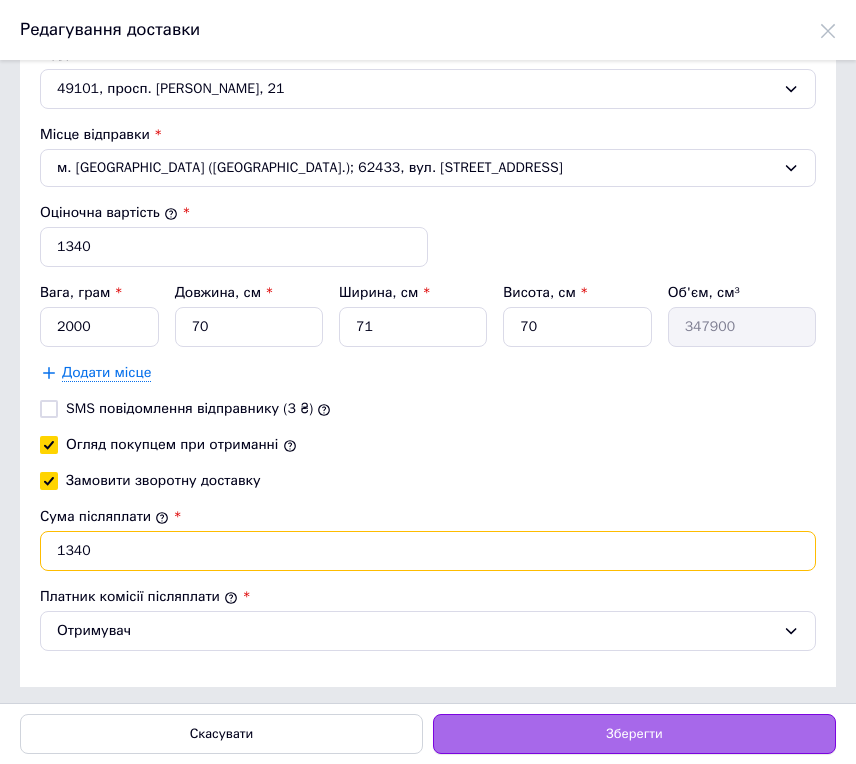 type on "1340" 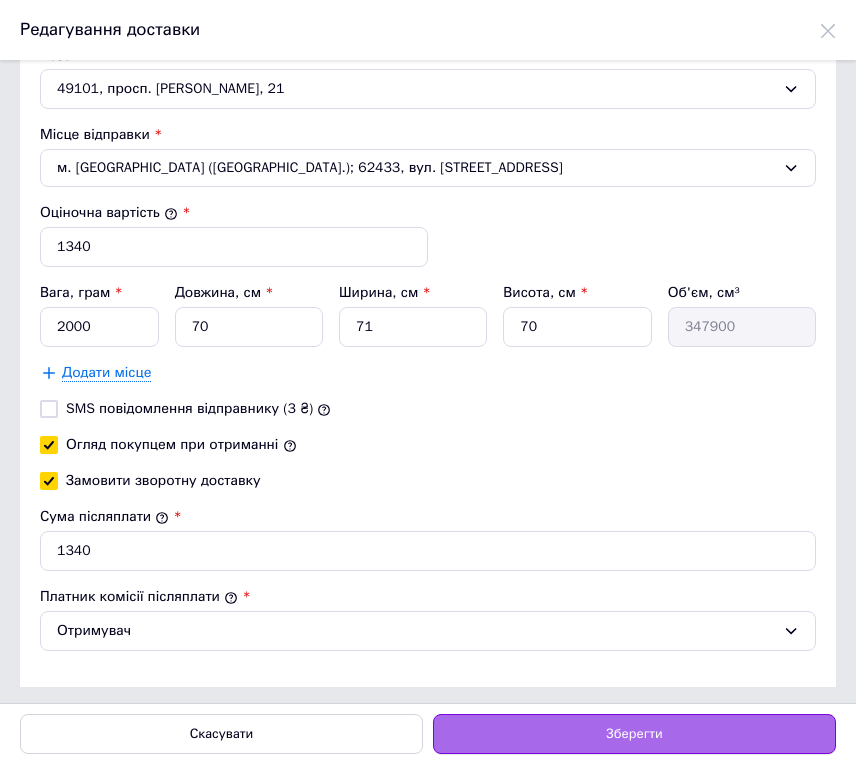 click on "Зберегти" at bounding box center [634, 734] 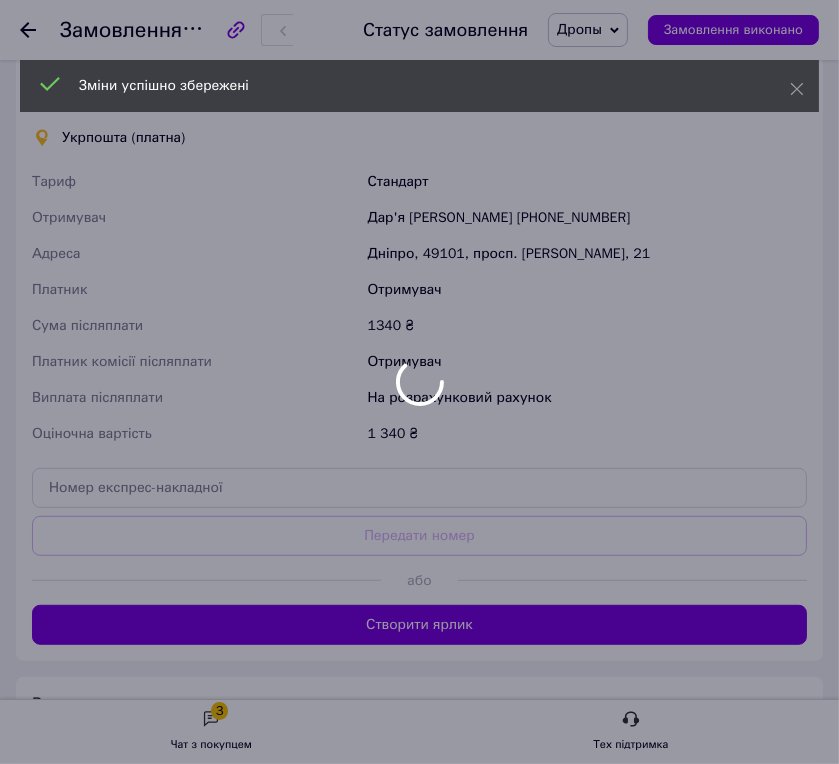 scroll, scrollTop: 1000, scrollLeft: 0, axis: vertical 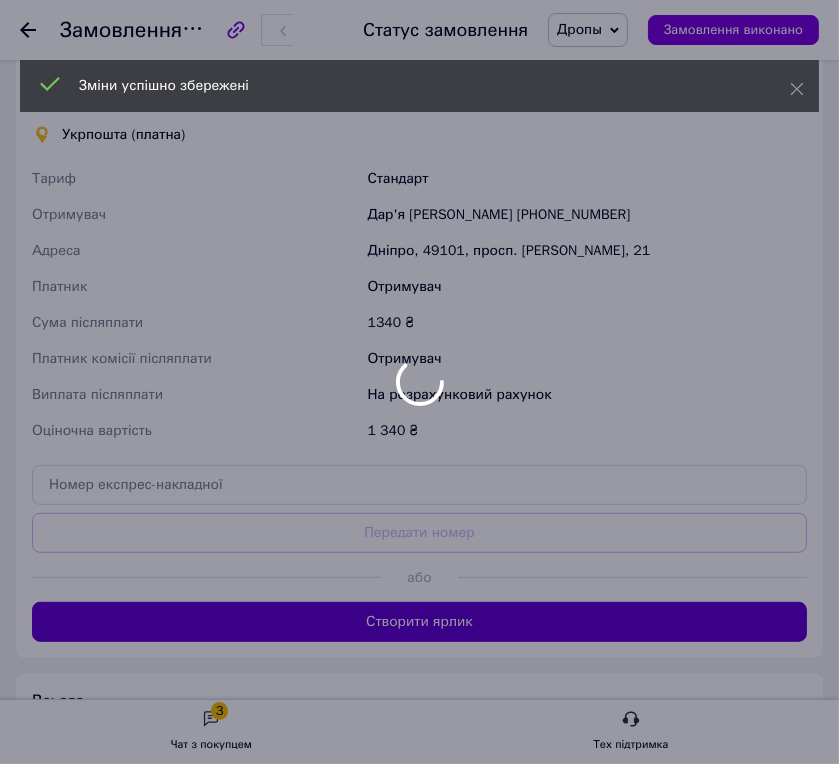 drag, startPoint x: 509, startPoint y: 578, endPoint x: 506, endPoint y: 607, distance: 29.15476 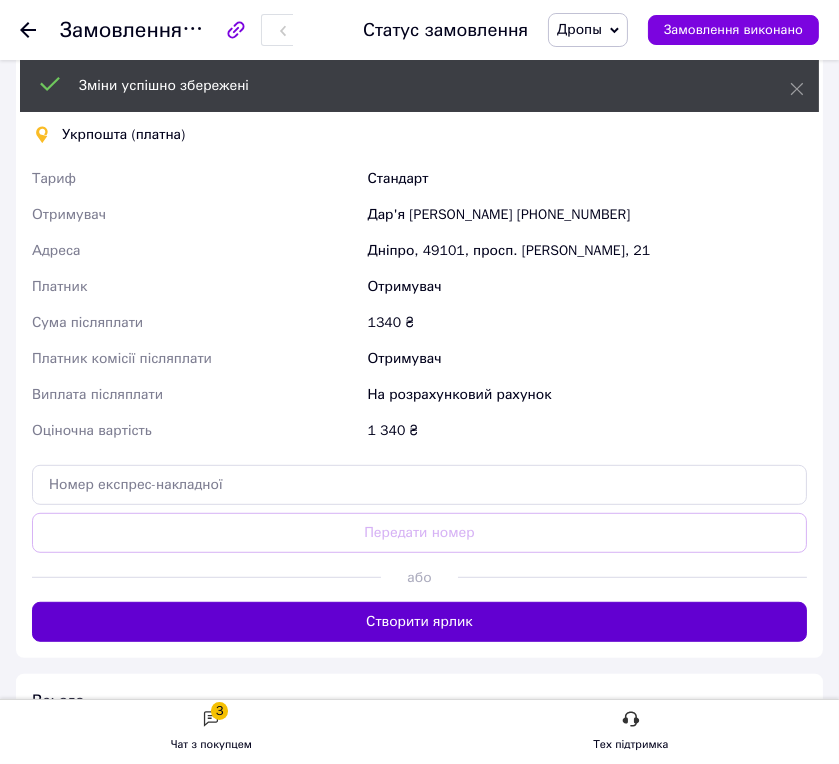 click on "Створити ярлик" at bounding box center [419, 622] 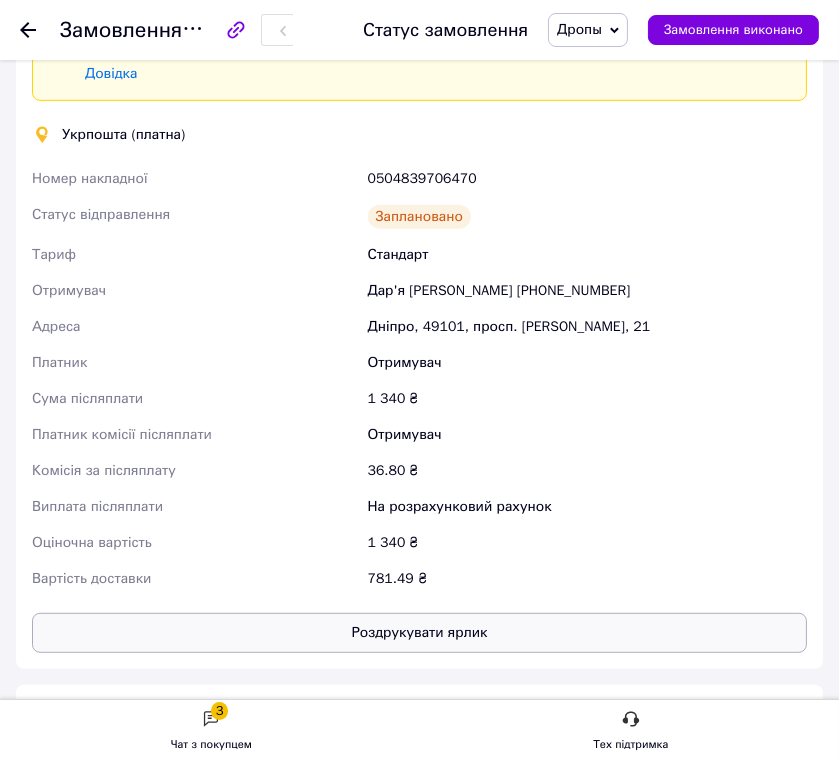 click on "Роздрукувати ярлик" at bounding box center (419, 633) 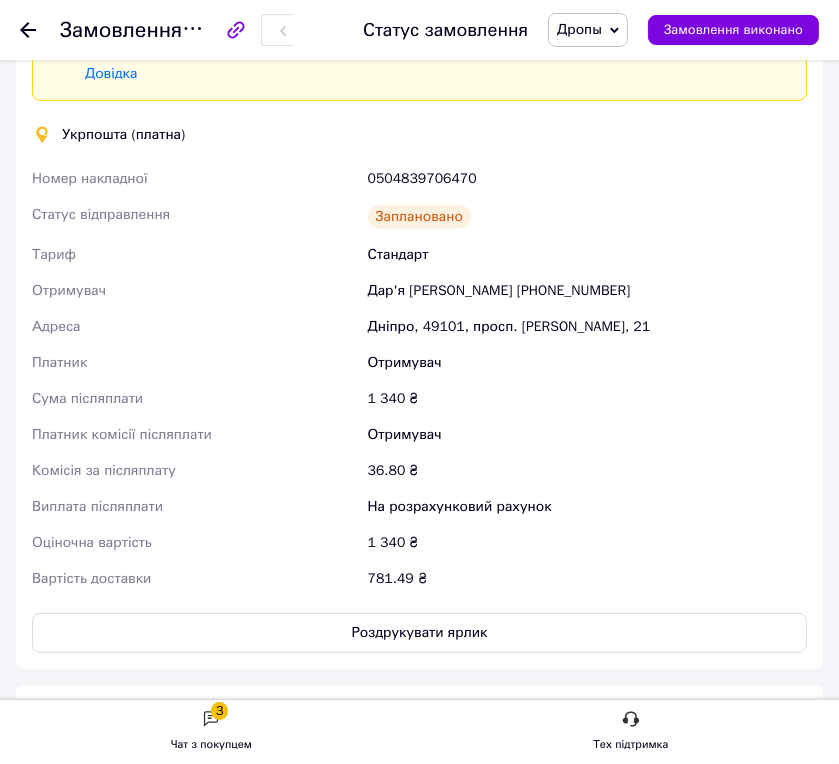 click on "0504839706470" at bounding box center (587, 179) 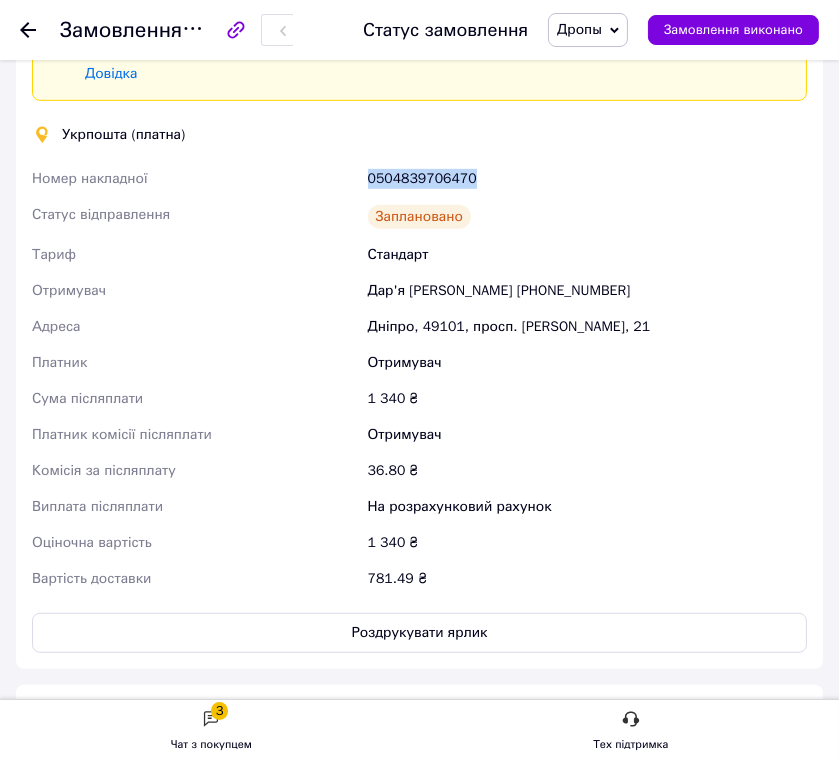 click on "0504839706470" at bounding box center [587, 179] 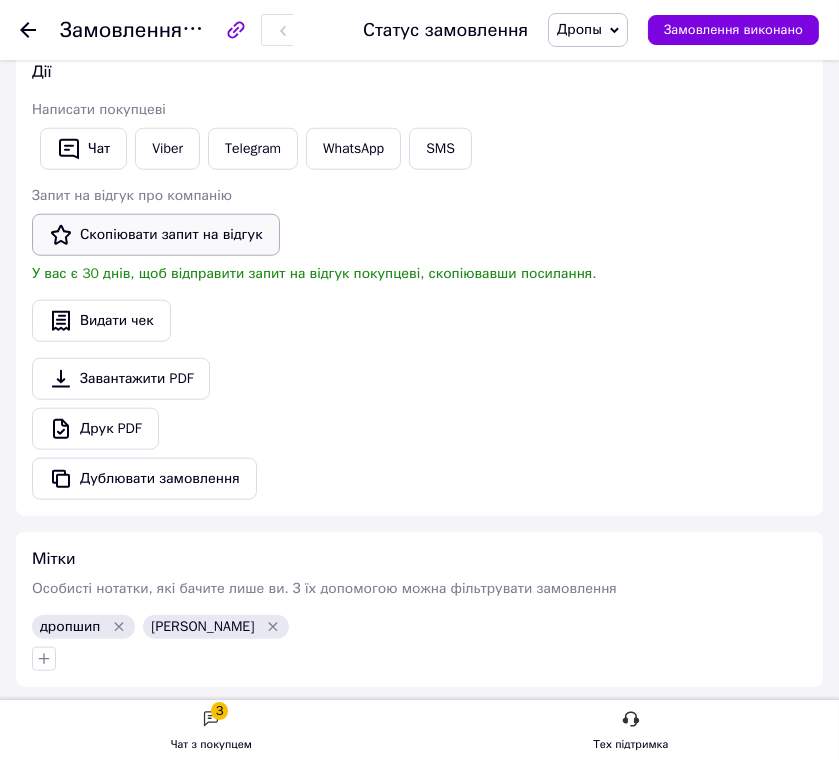 scroll, scrollTop: 1888, scrollLeft: 0, axis: vertical 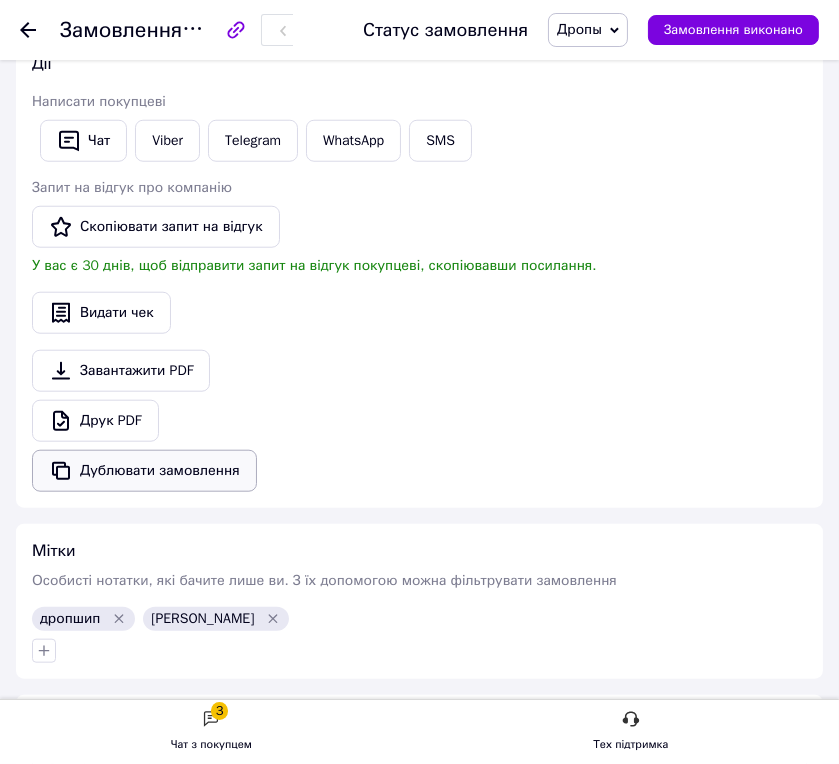 click on "Дублювати замовлення" at bounding box center [144, 471] 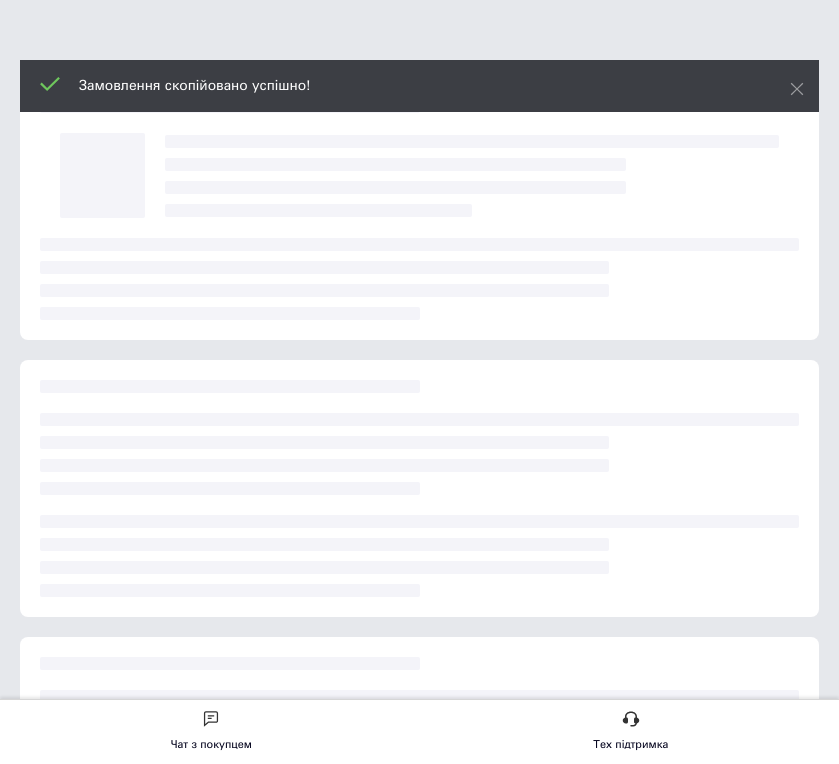scroll, scrollTop: 0, scrollLeft: 0, axis: both 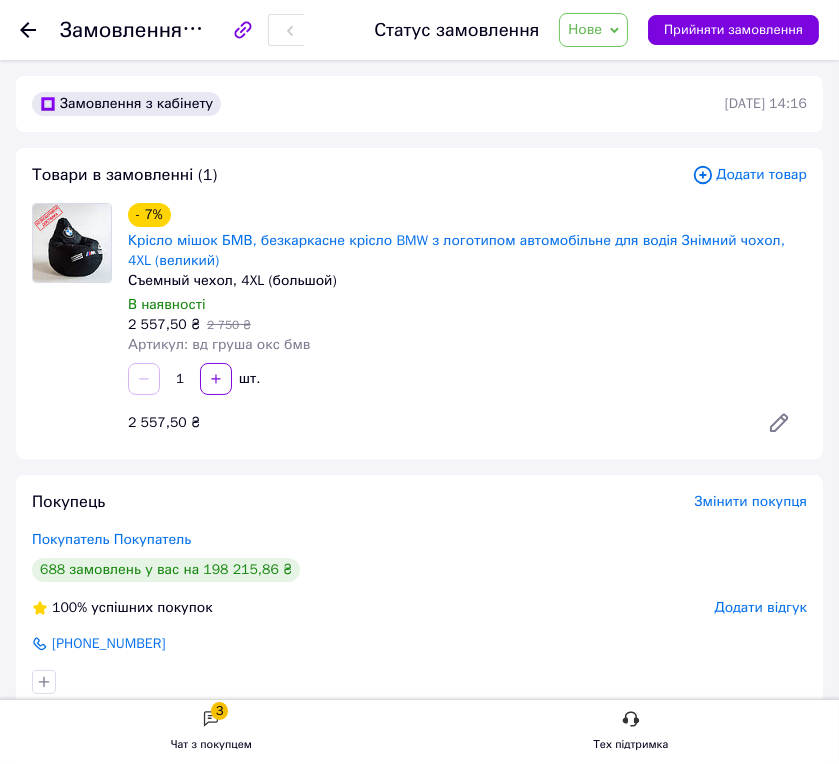 click on "Нове" at bounding box center (585, 29) 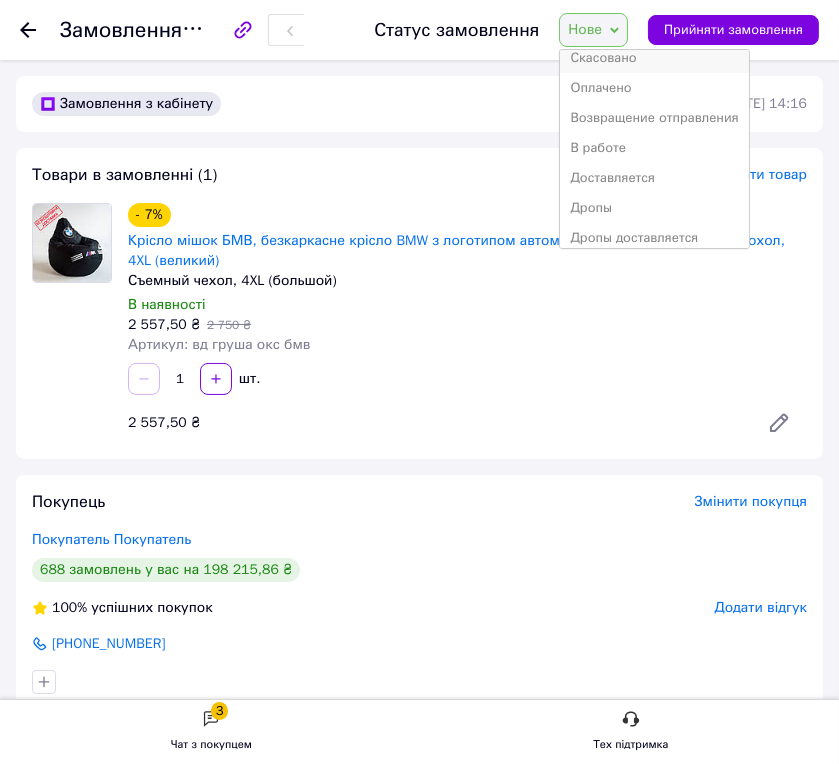 scroll, scrollTop: 111, scrollLeft: 0, axis: vertical 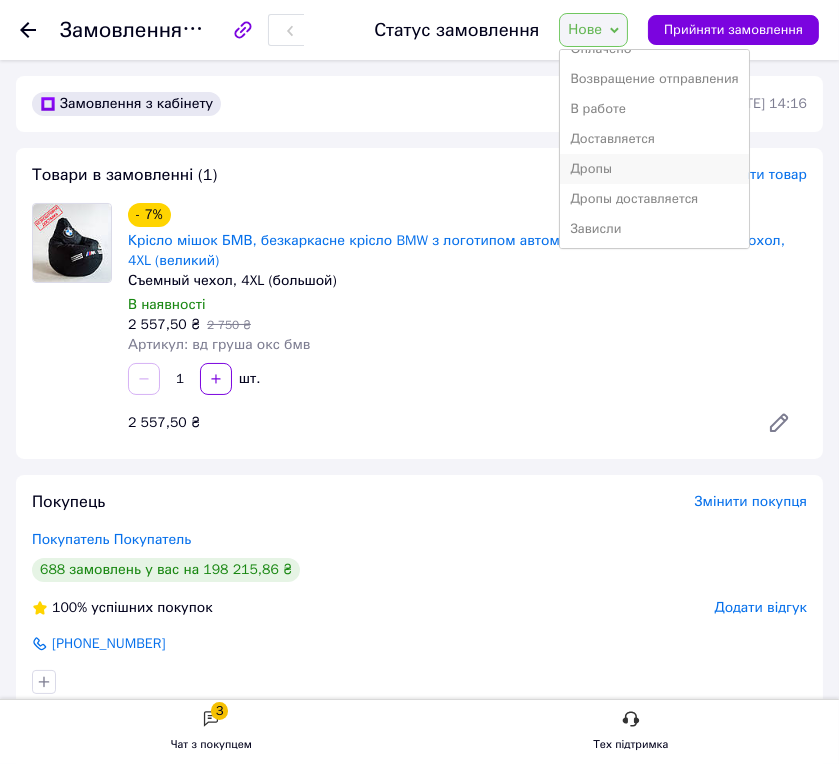 click on "Дропы" at bounding box center [654, 169] 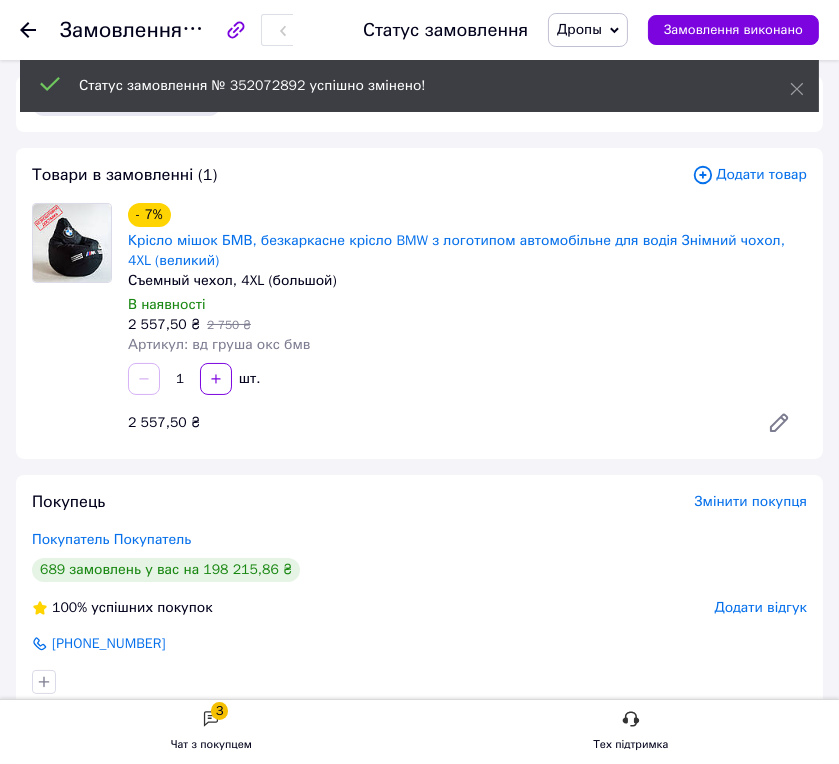 click on "Додати товар" at bounding box center (749, 175) 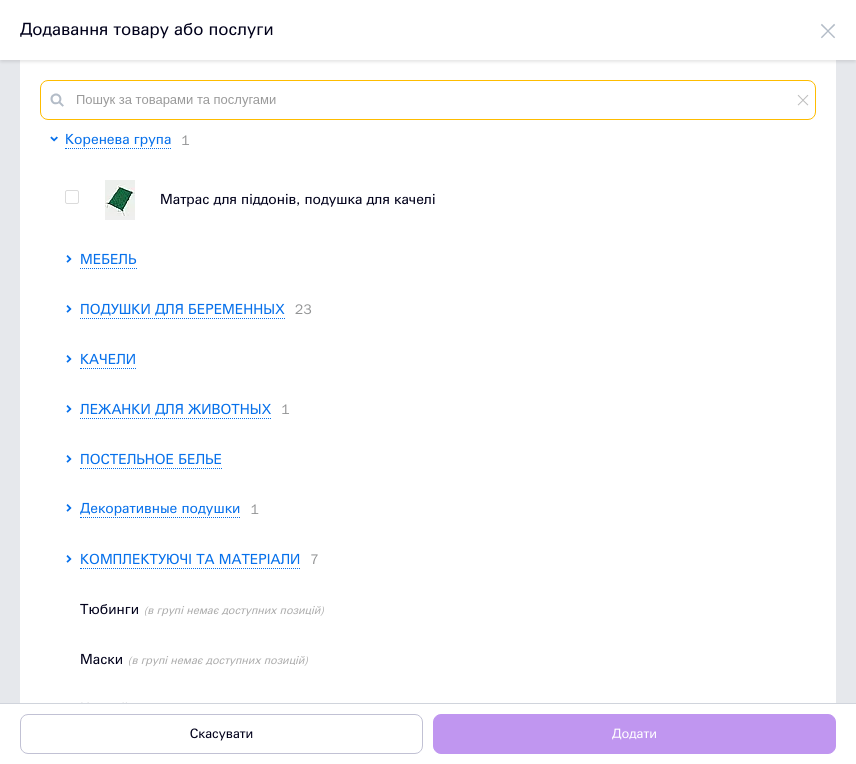 click at bounding box center (428, 100) 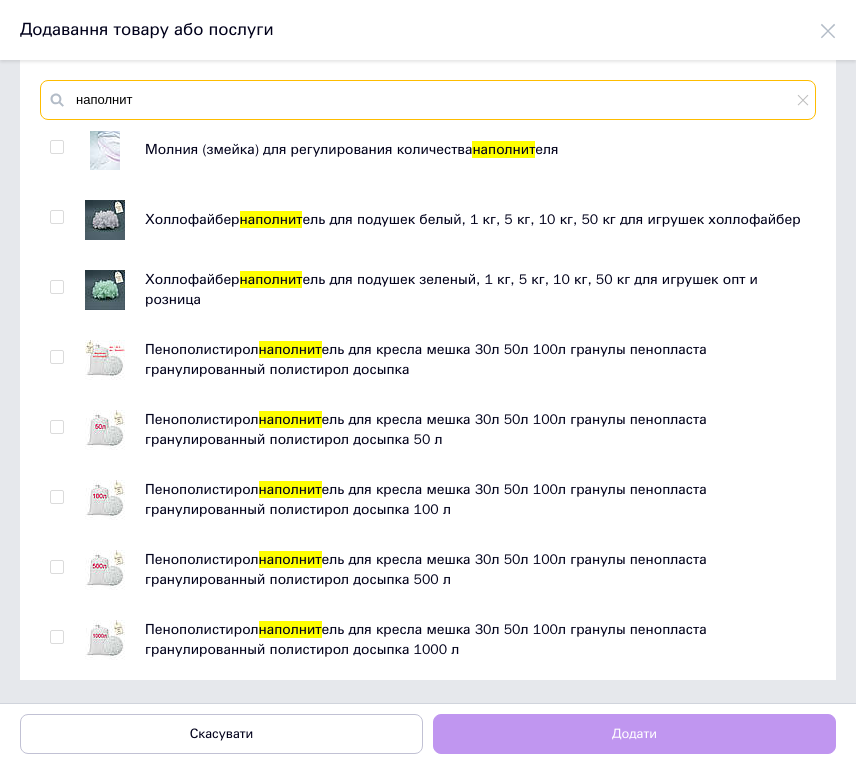 type on "наполнит" 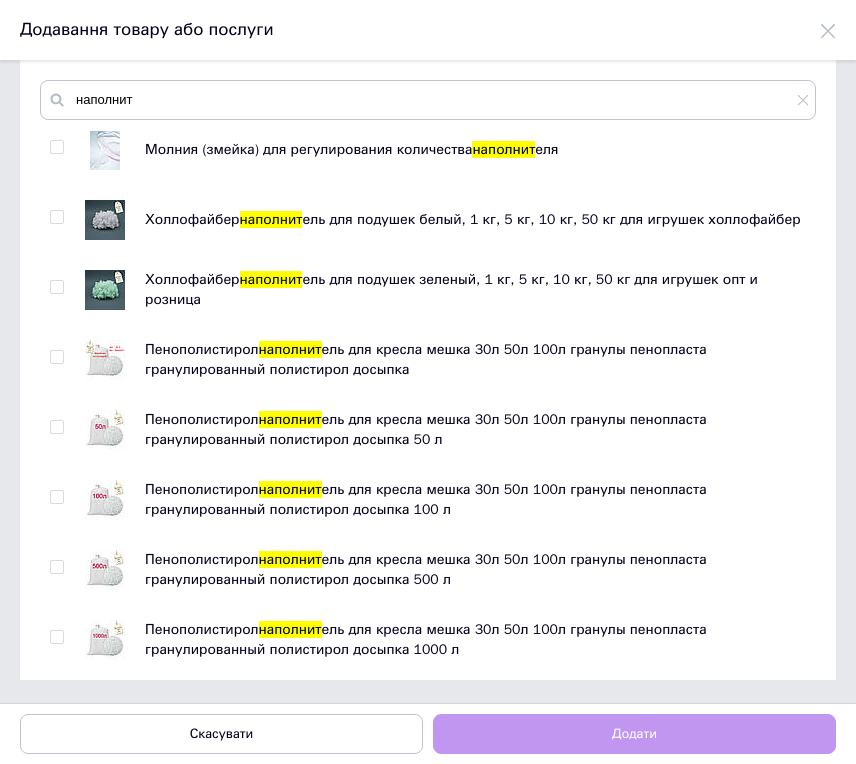 click at bounding box center [105, 500] 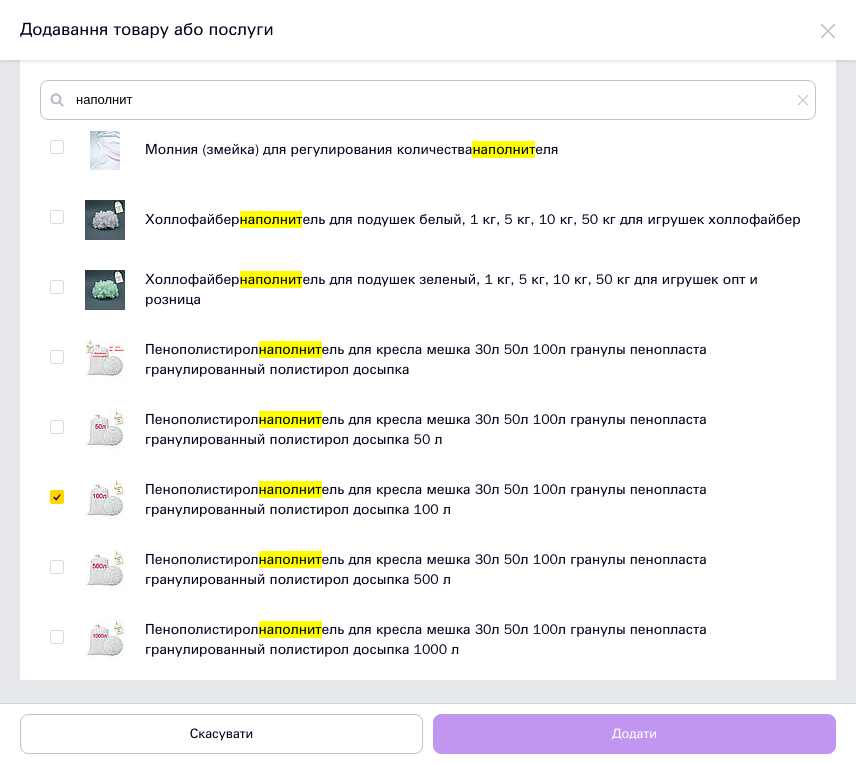 checkbox on "true" 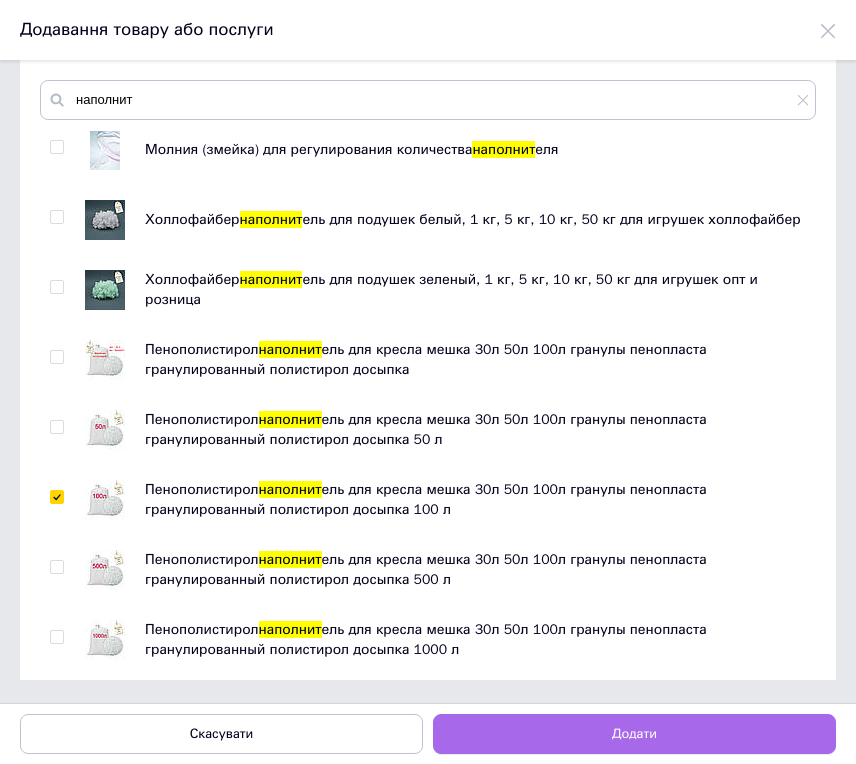 click on "Додати" at bounding box center (634, 734) 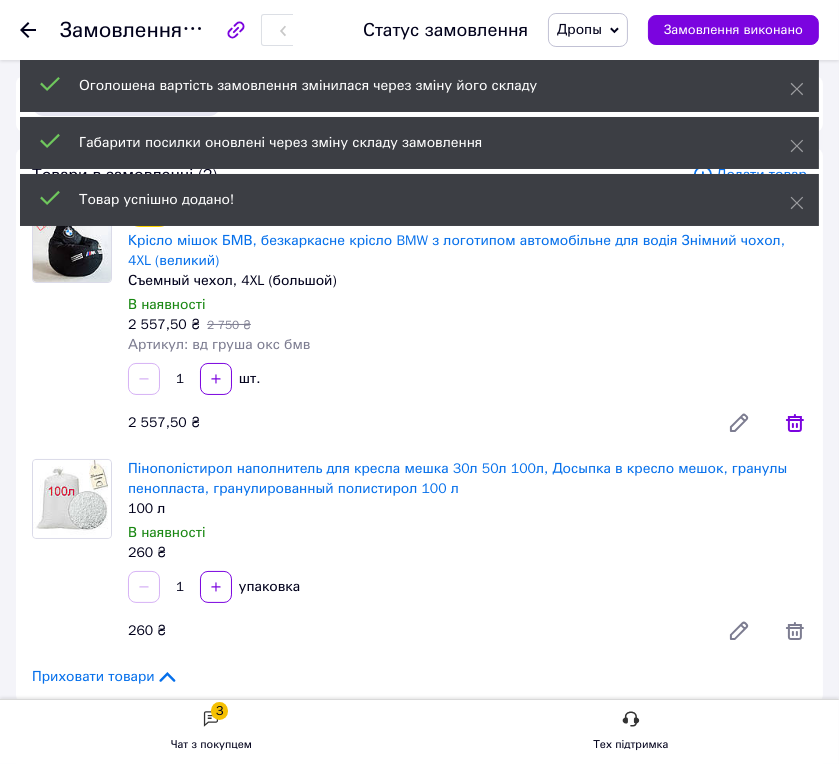 click 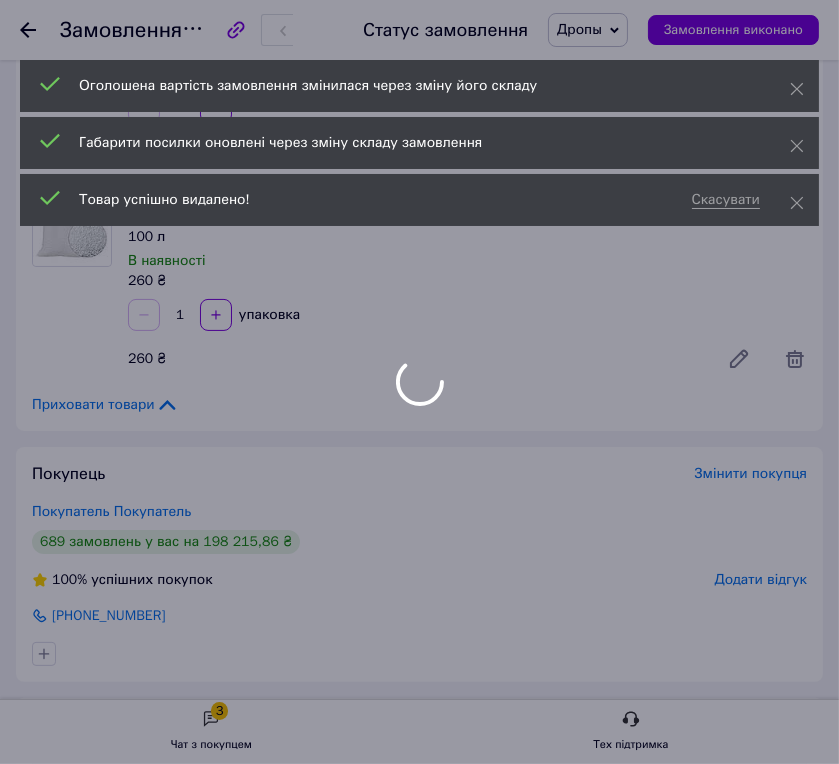 scroll, scrollTop: 555, scrollLeft: 0, axis: vertical 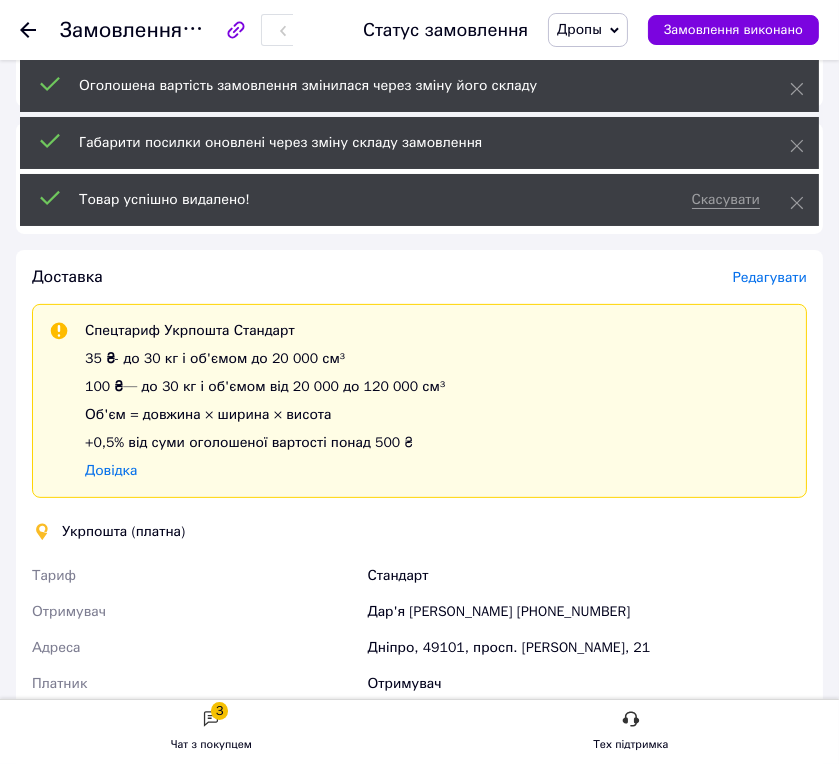 click on "Редагувати" at bounding box center [770, 277] 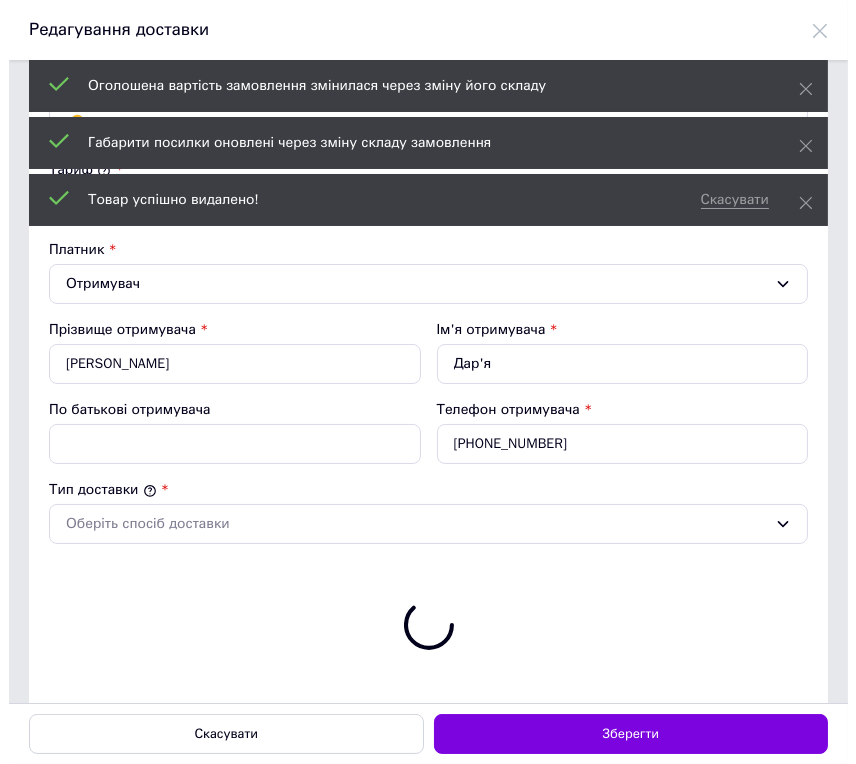 scroll, scrollTop: 0, scrollLeft: 0, axis: both 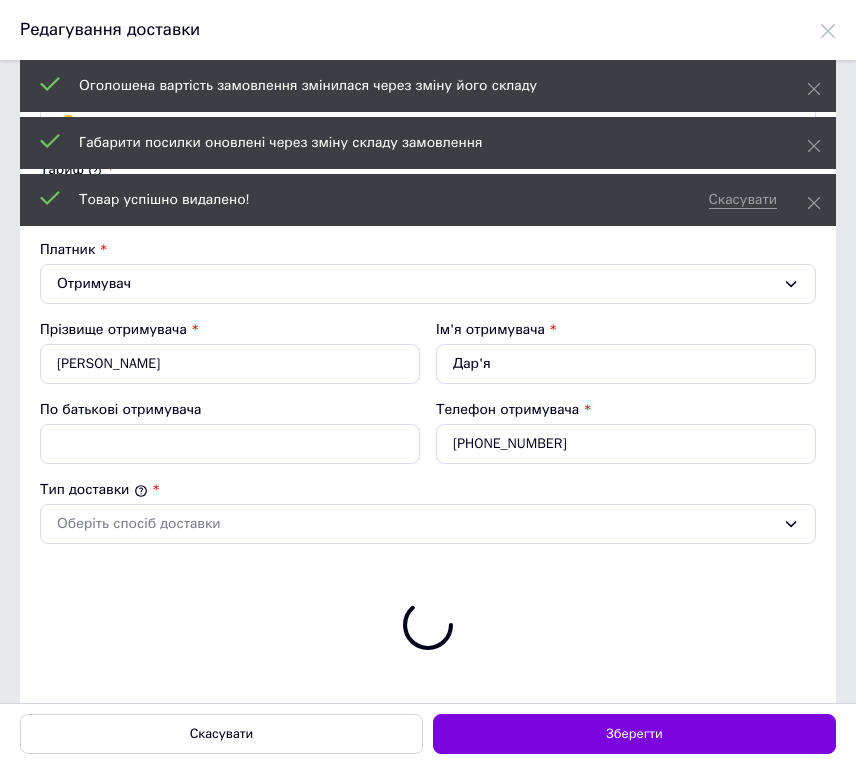 type on "260" 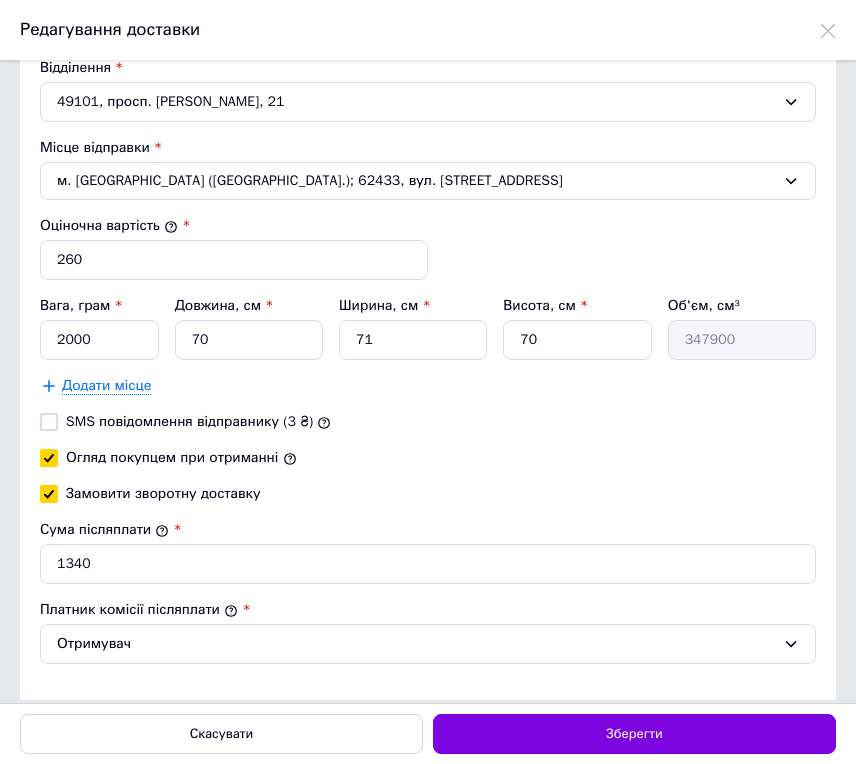scroll, scrollTop: 595, scrollLeft: 0, axis: vertical 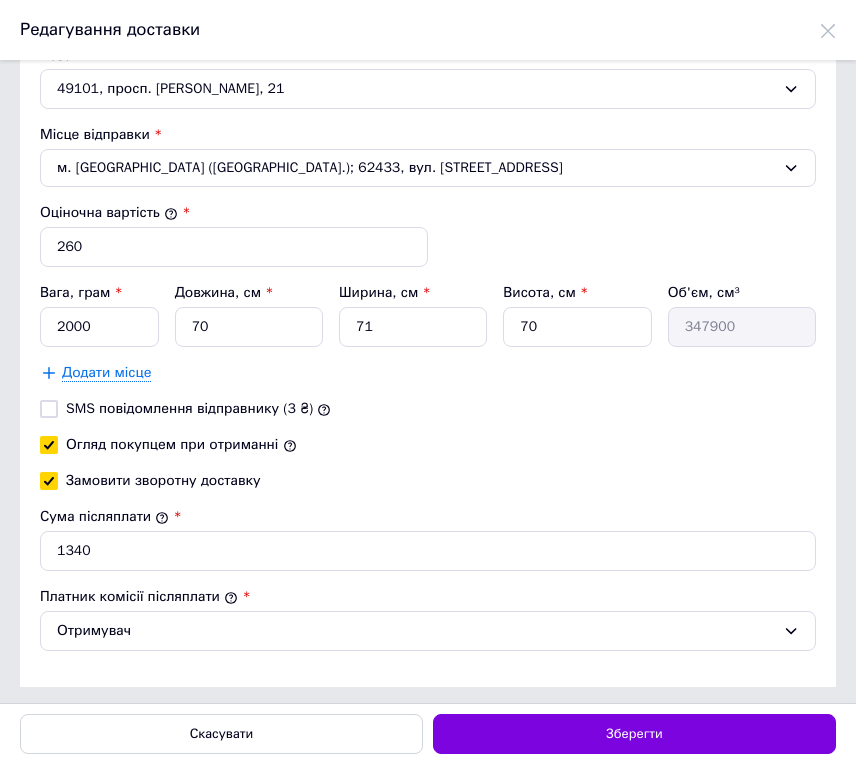 click on "[PERSON_NAME]     * [PERSON_NAME]   * Отримувач Прізвище отримувача   * [PERSON_NAME] Ім'я отримувача   * Дар'я По батькові отримувача Телефон отримувача   * [PHONE_NUMBER] Тип доставки     * Склад - склад Місто Дніпро Відділення 49101, просп. [PERSON_NAME], 21 Місце відправки   * м. [GEOGRAPHIC_DATA] ([GEOGRAPHIC_DATA].); 62433, вул. Слобожанська, 35/34 Оціночна вартість     * 260 Вага, грам   * 2000 Довжина, см   * 70 Ширина, см   * 71 Висота, см   * 70 Об'єм, см³ 347900 Додати місце SMS повідомлення відправнику (3 ₴)   Огляд покупцем при отриманні   Замовити зворотну доставку Сума післяплати     * 1340     * Отримувач" at bounding box center [428, 116] 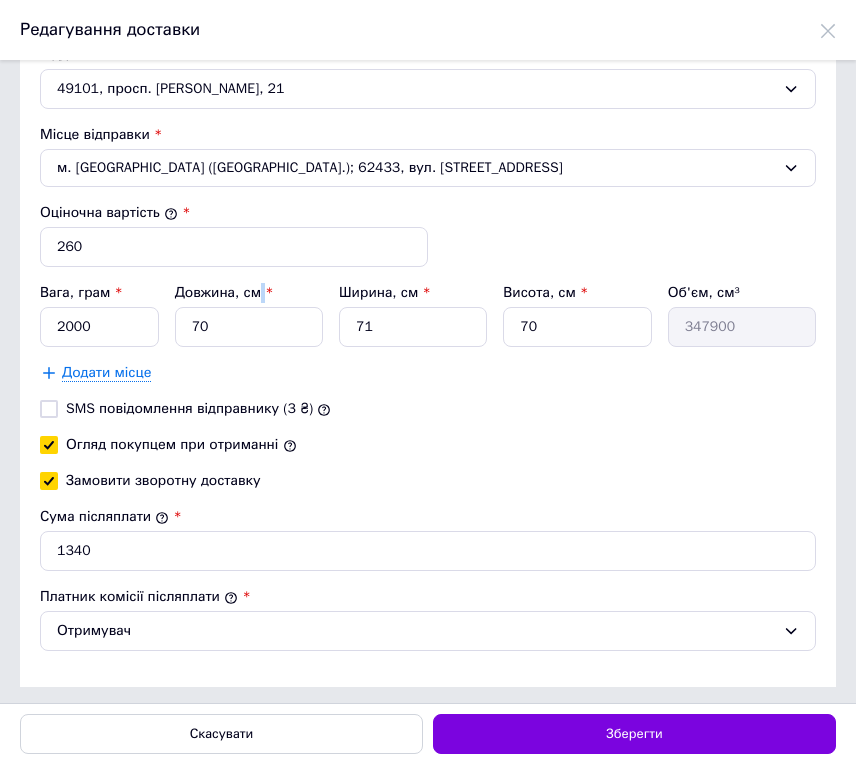 click on "[PERSON_NAME]     * [PERSON_NAME]   * Отримувач Прізвище отримувача   * [PERSON_NAME] Ім'я отримувача   * Дар'я По батькові отримувача Телефон отримувача   * [PHONE_NUMBER] Тип доставки     * Склад - склад Місто Дніпро Відділення 49101, просп. [PERSON_NAME], 21 Місце відправки   * м. [GEOGRAPHIC_DATA] ([GEOGRAPHIC_DATA].); 62433, вул. Слобожанська, 35/34 Оціночна вартість     * 260 Вага, грам   * 2000 Довжина, см   * 70 Ширина, см   * 71 Висота, см   * 70 Об'єм, см³ 347900 Додати місце SMS повідомлення відправнику (3 ₴)   Огляд покупцем при отриманні   Замовити зворотну доставку Сума післяплати     * 1340     * Отримувач" at bounding box center (428, 116) 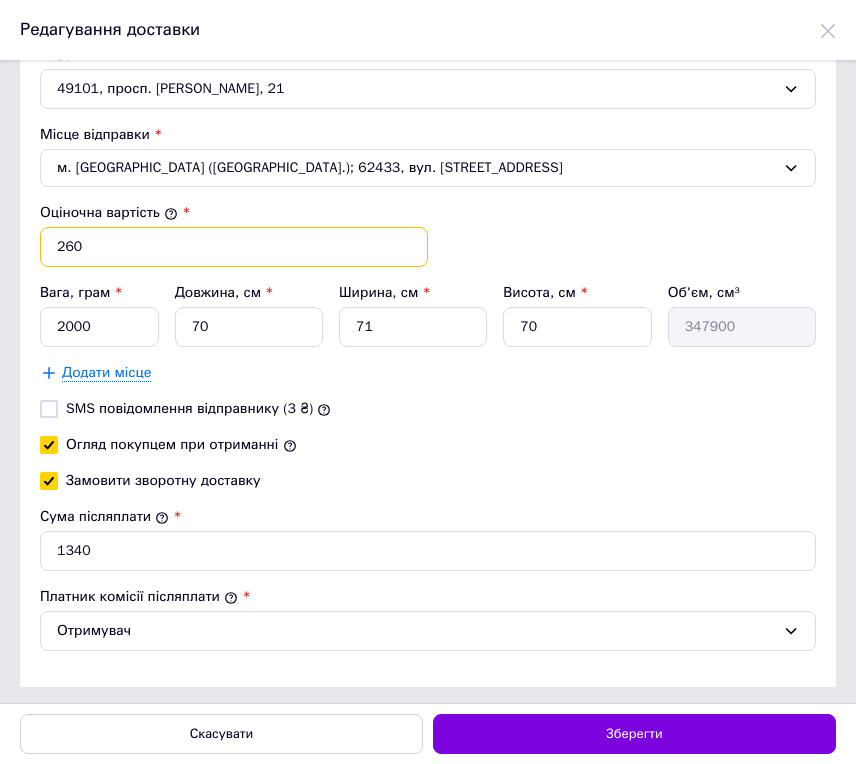 click on "260" at bounding box center (234, 247) 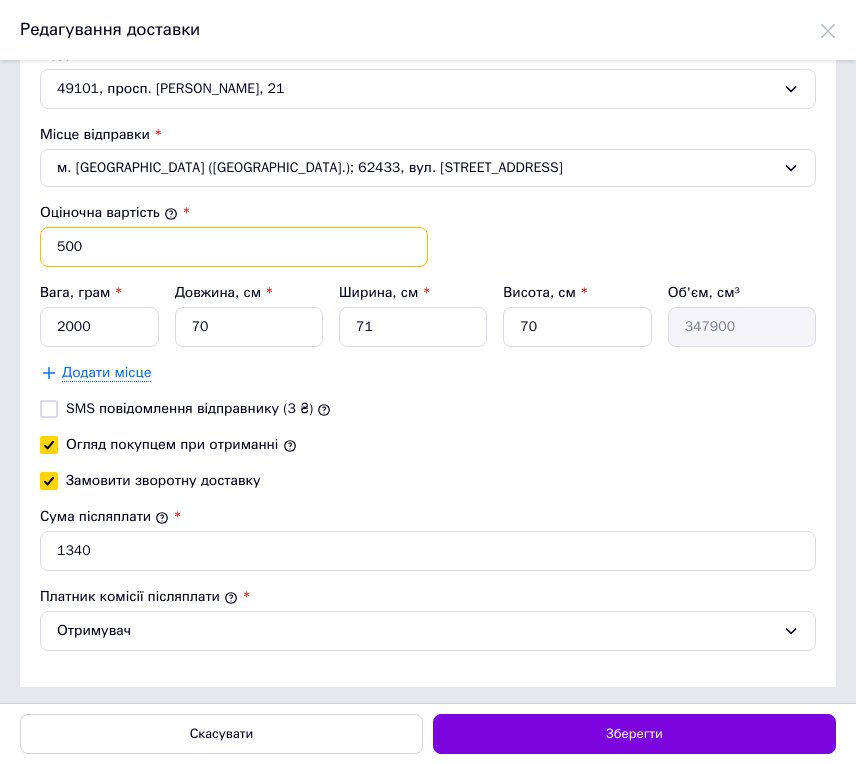 type on "500" 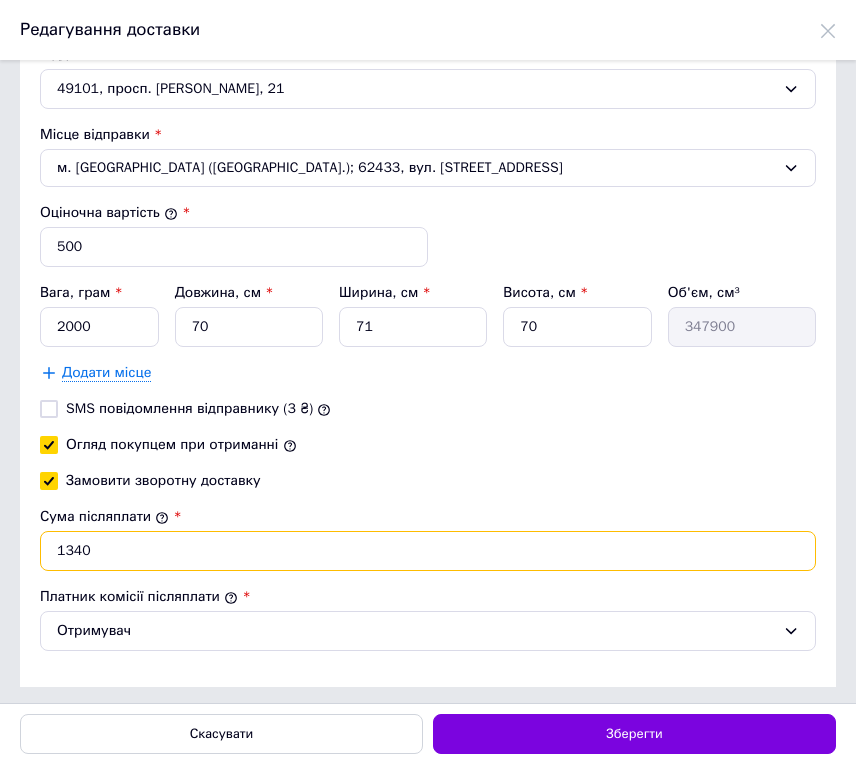 click on "1340" at bounding box center (428, 551) 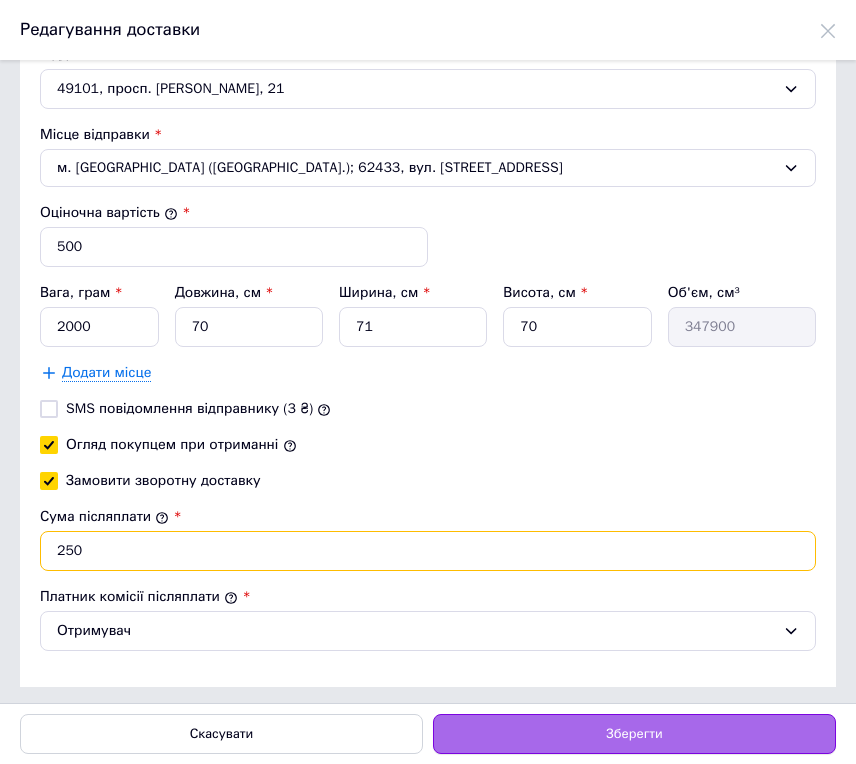 type on "250" 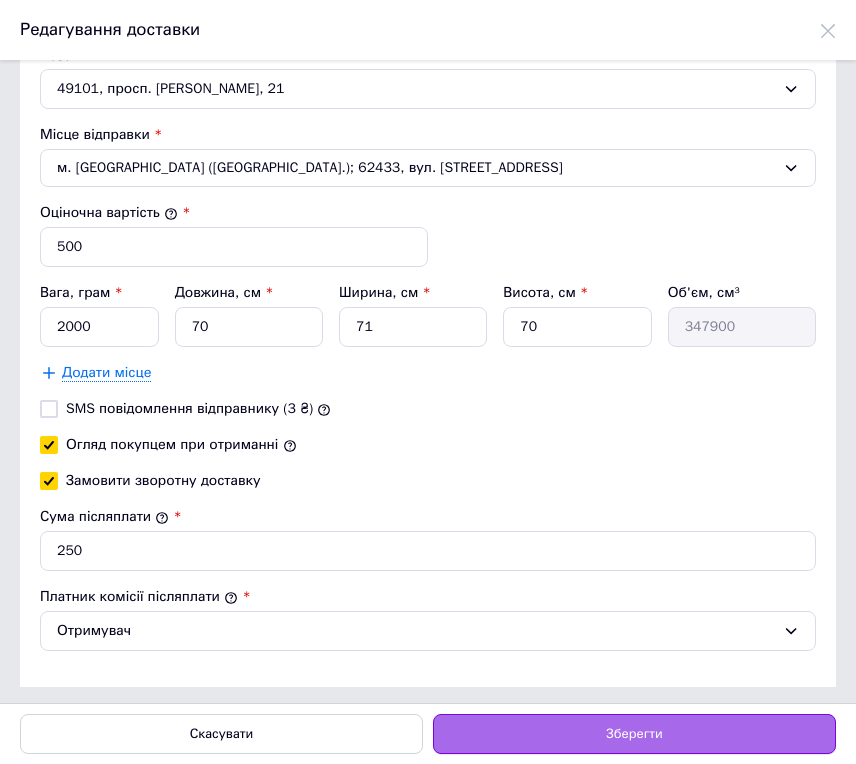 drag, startPoint x: 547, startPoint y: 737, endPoint x: 550, endPoint y: 724, distance: 13.341664 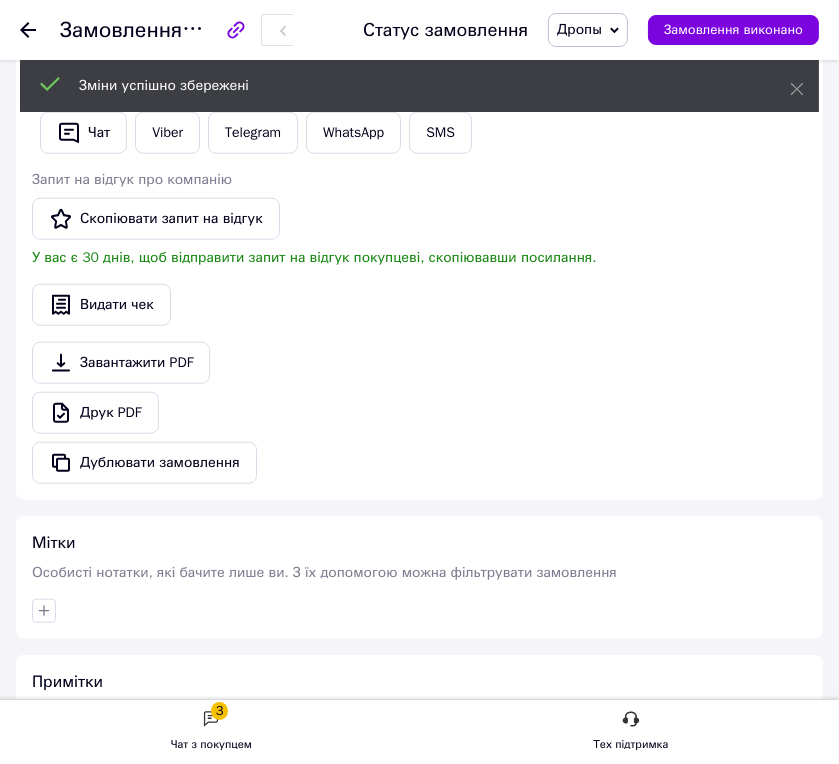 scroll, scrollTop: 2000, scrollLeft: 0, axis: vertical 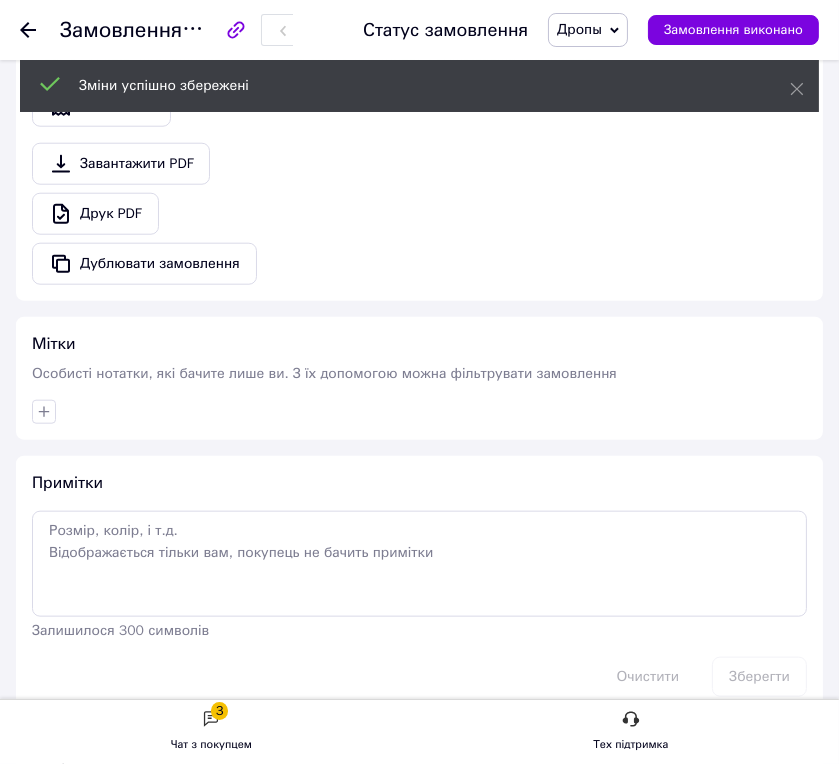 click at bounding box center (419, 412) 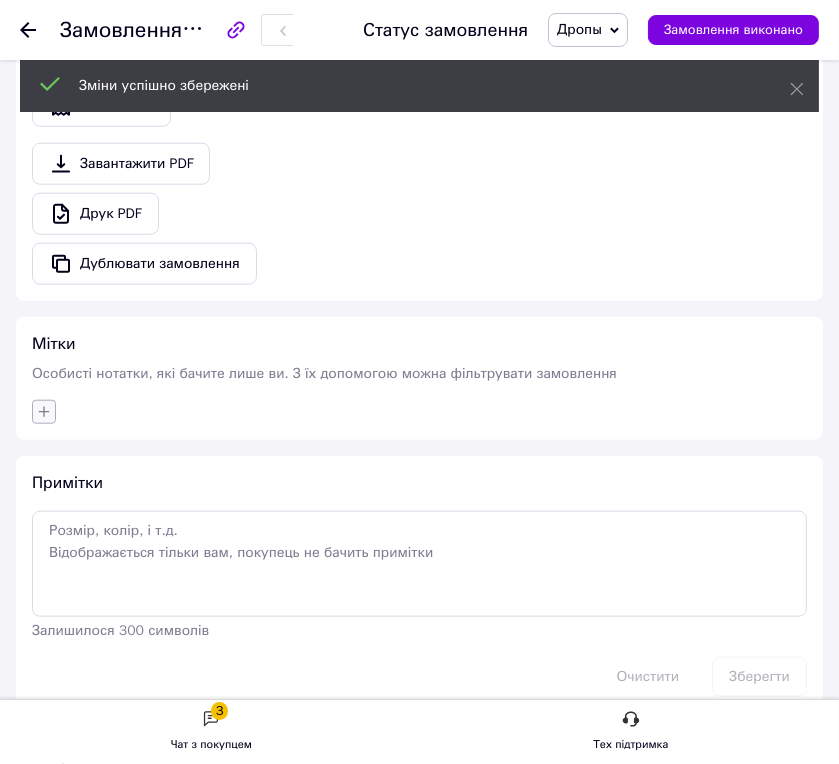 click 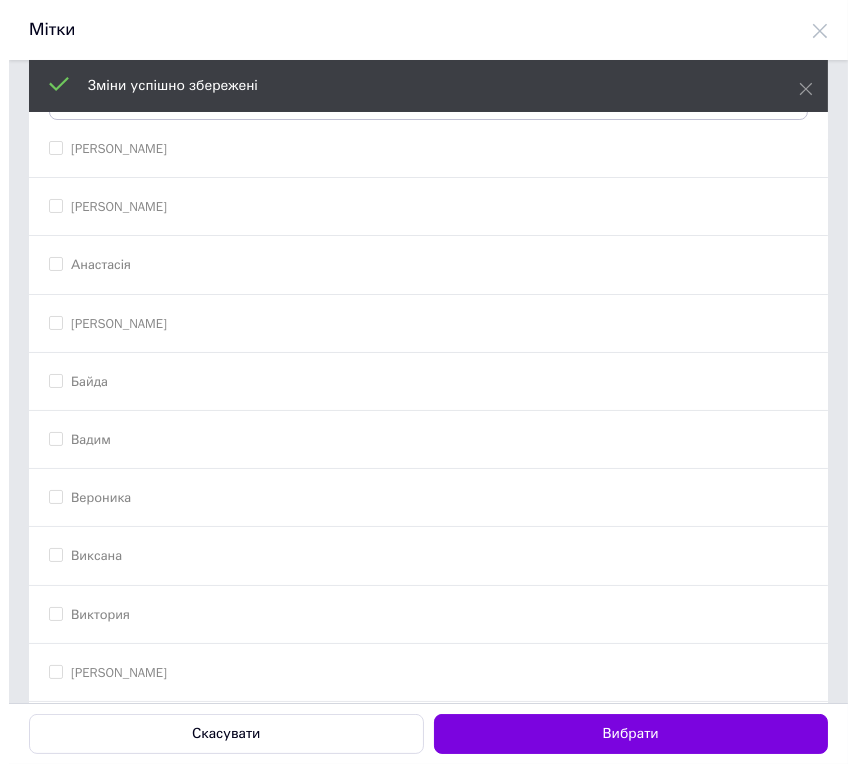 scroll, scrollTop: 0, scrollLeft: 0, axis: both 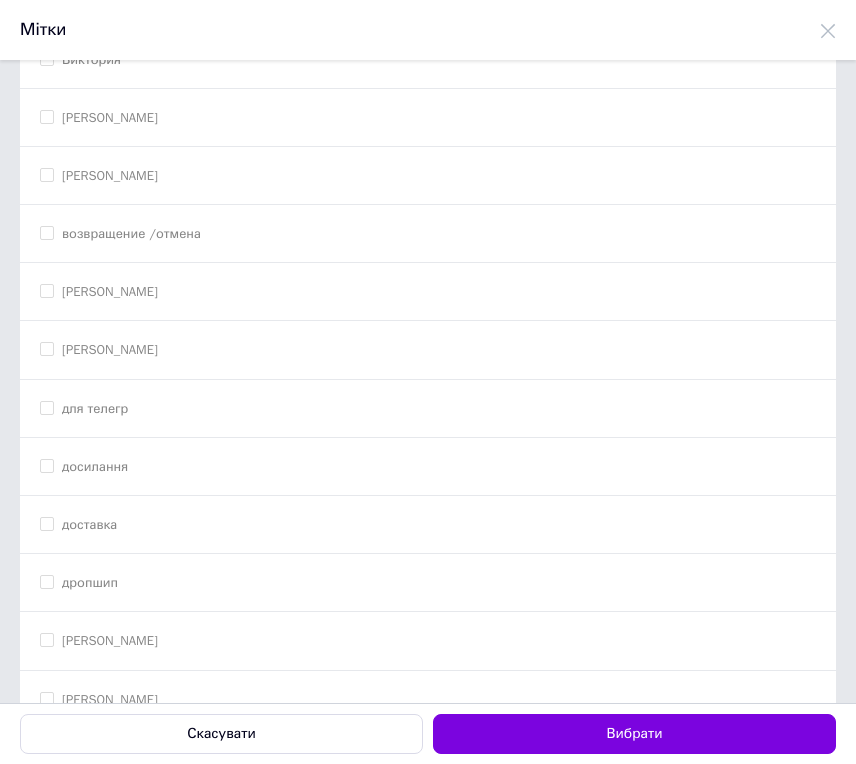 click on "Денис" at bounding box center (428, 350) 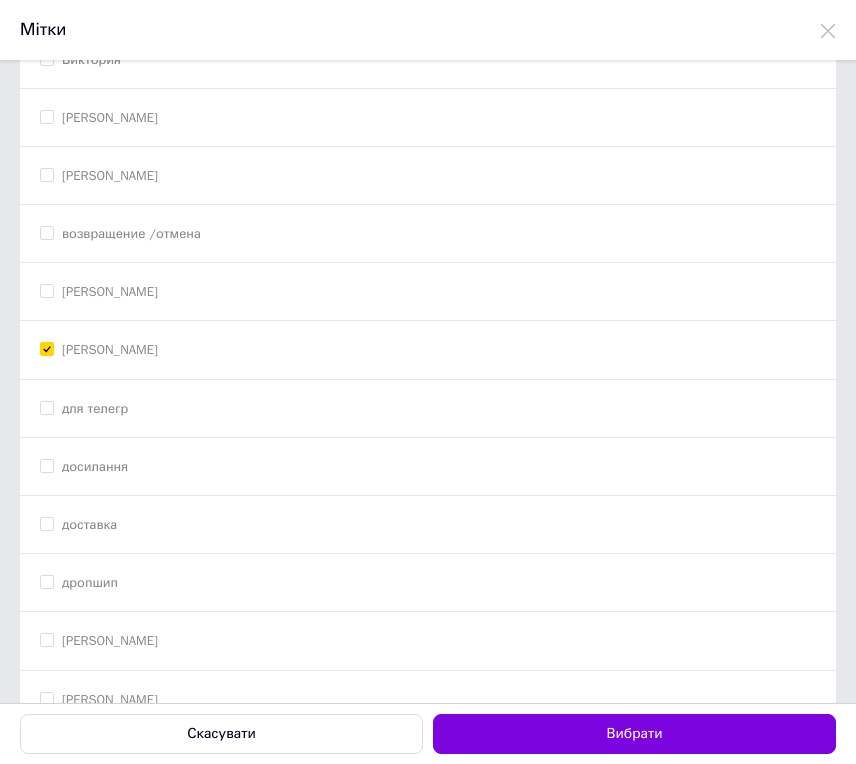 checkbox on "true" 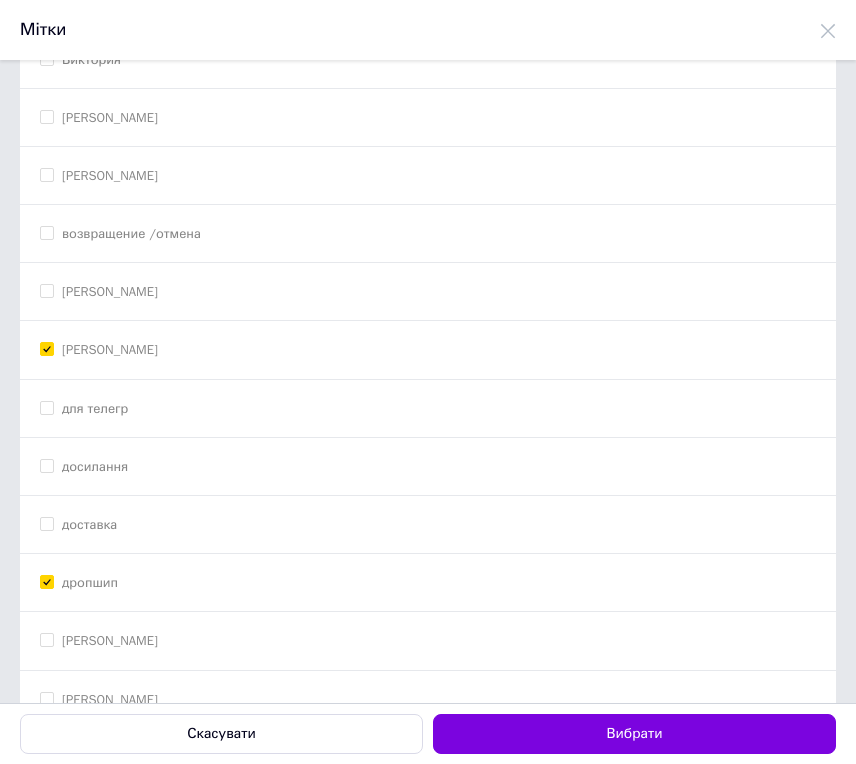 checkbox on "true" 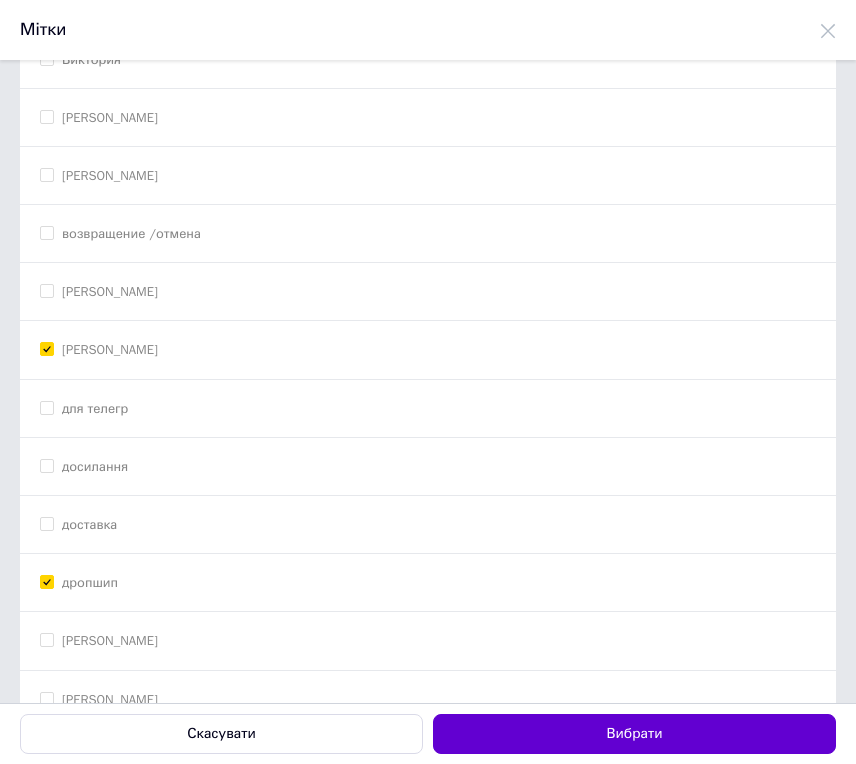 click on "Вибрати" at bounding box center [634, 734] 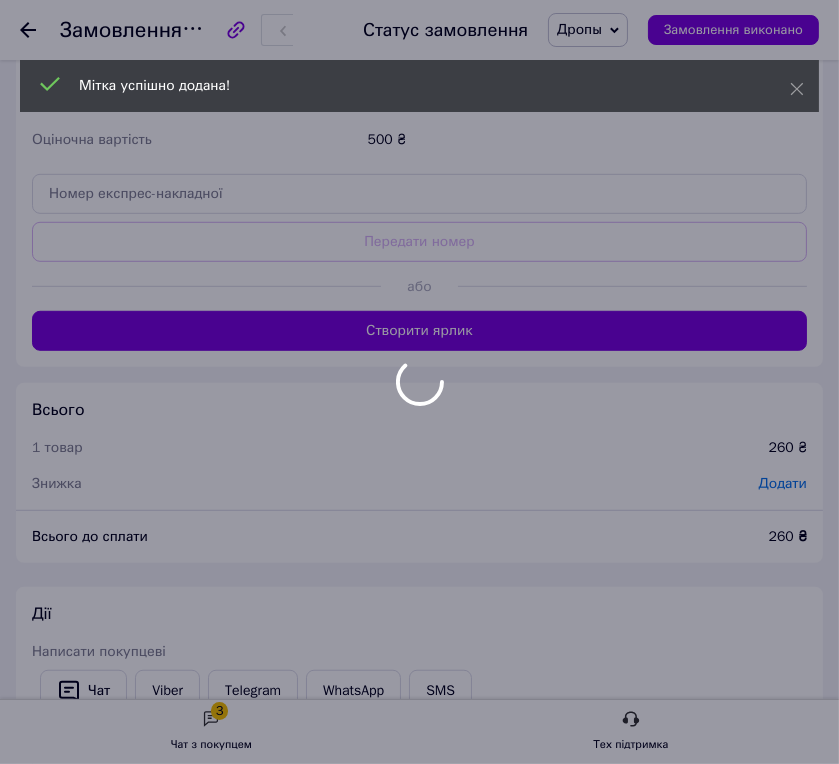 scroll, scrollTop: 1000, scrollLeft: 0, axis: vertical 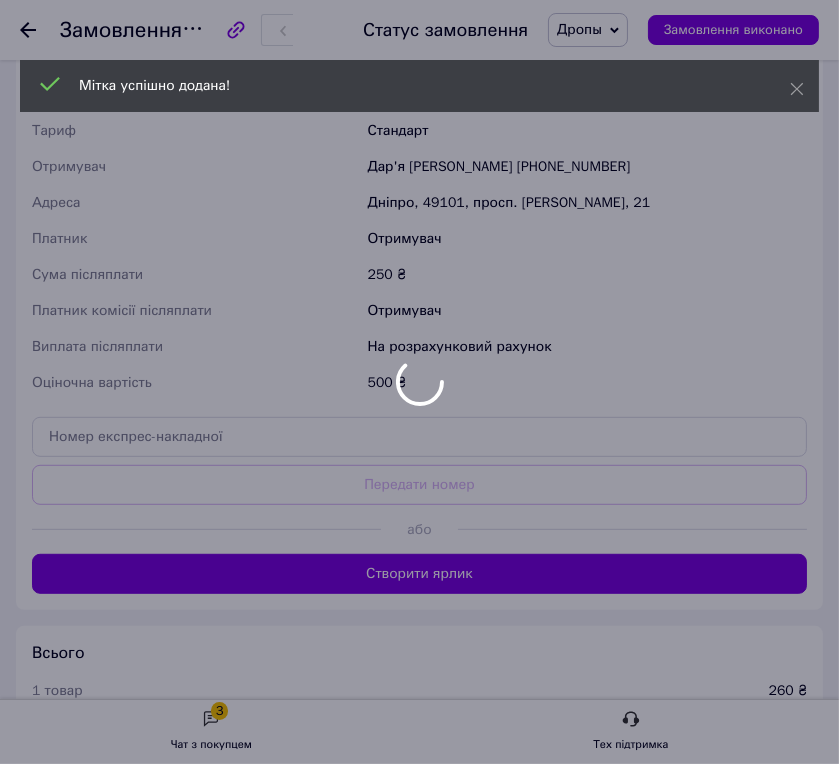 click on "Замовлення №352072892 Статус замовлення Дропы Прийнято Виконано Скасовано Оплачено Возвращение отправления В работе Доставляется Дропы доставляется Зависли Не смогли связаться Ожидает оплату на карту Получено Поставщики Замовлення виконано Замовлення з кабінету 10.07.2025 | 14:16 Товари в замовленні (1) Додати товар Пінополістирол наполнитель для кресла мешка 30л 50л 100л, Досыпка в кресло мешок, гранулы пенопласта, гранулированный полистирол 100 л 100 л В наявності 260 ₴ 1   упаковка 260 ₴ Покупець 100%   +380979187915 *" at bounding box center (419, 573) 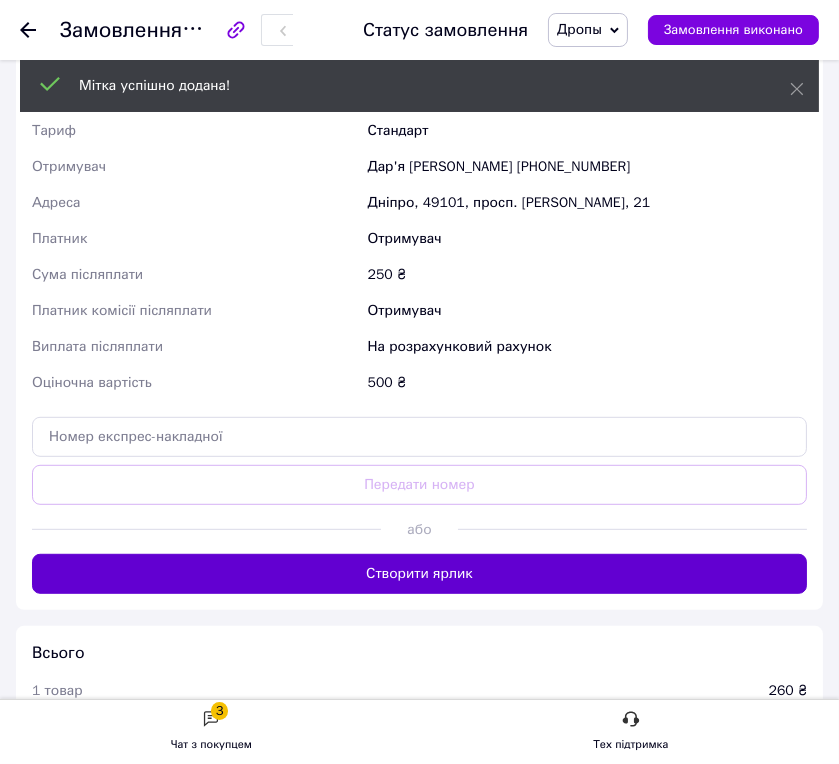 click on "Створити ярлик" at bounding box center [419, 574] 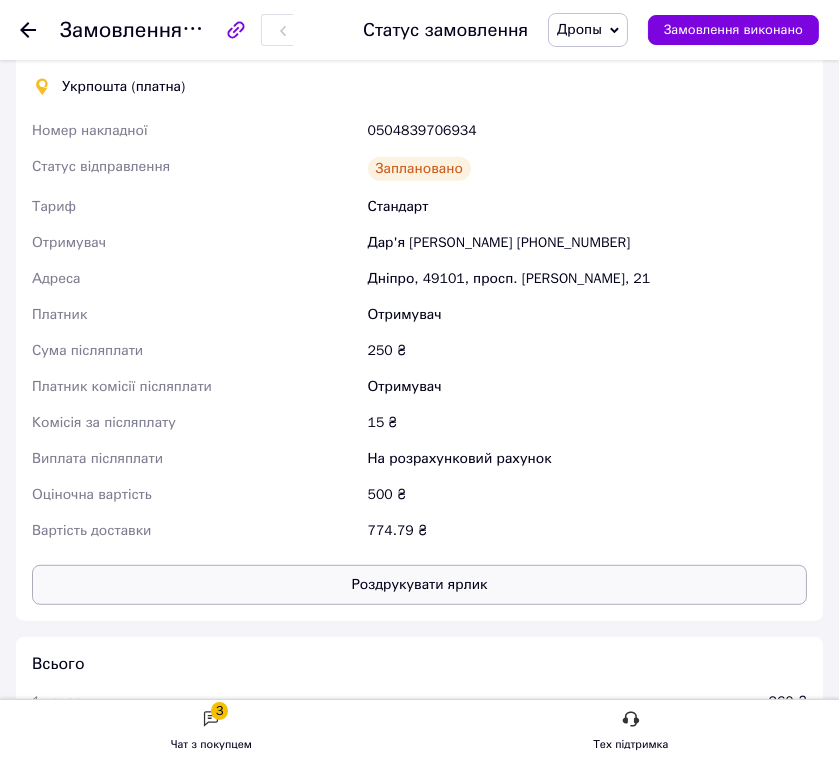 click on "Роздрукувати ярлик" at bounding box center [419, 585] 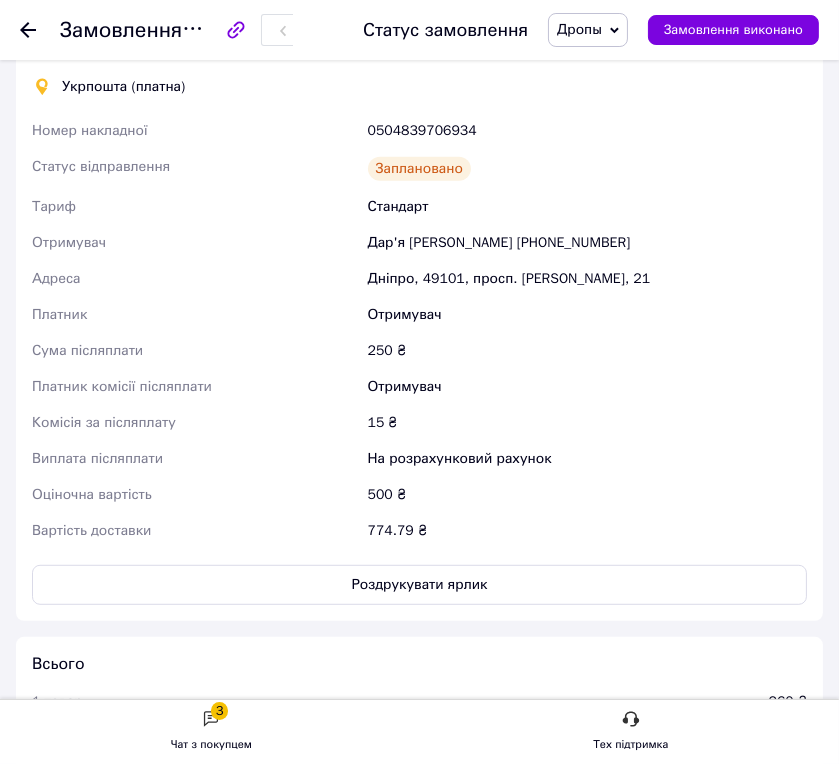 click on "0504839706934" at bounding box center [587, 131] 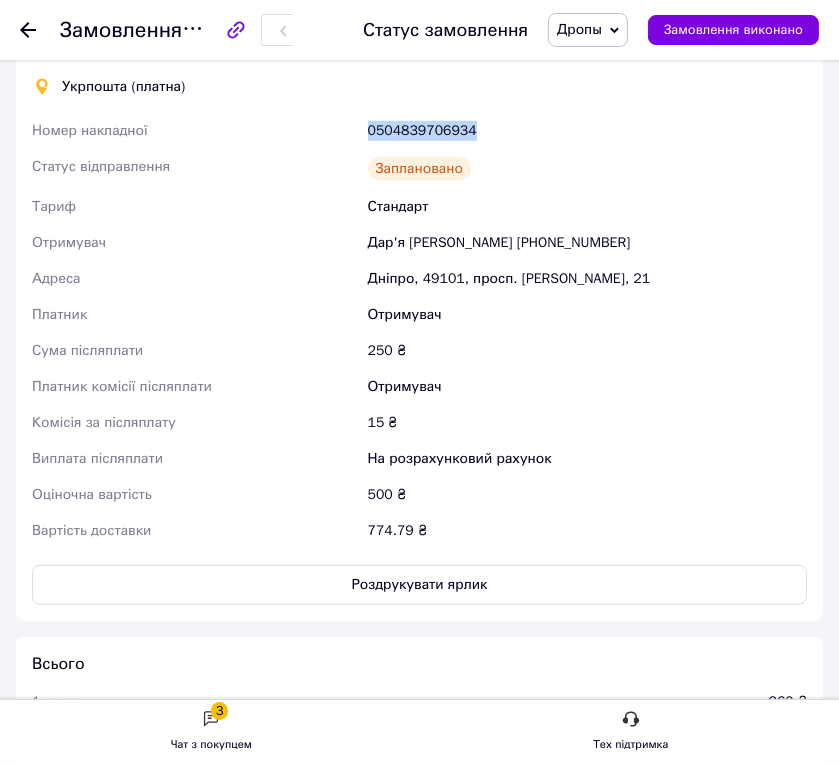 click on "0504839706934" at bounding box center (587, 131) 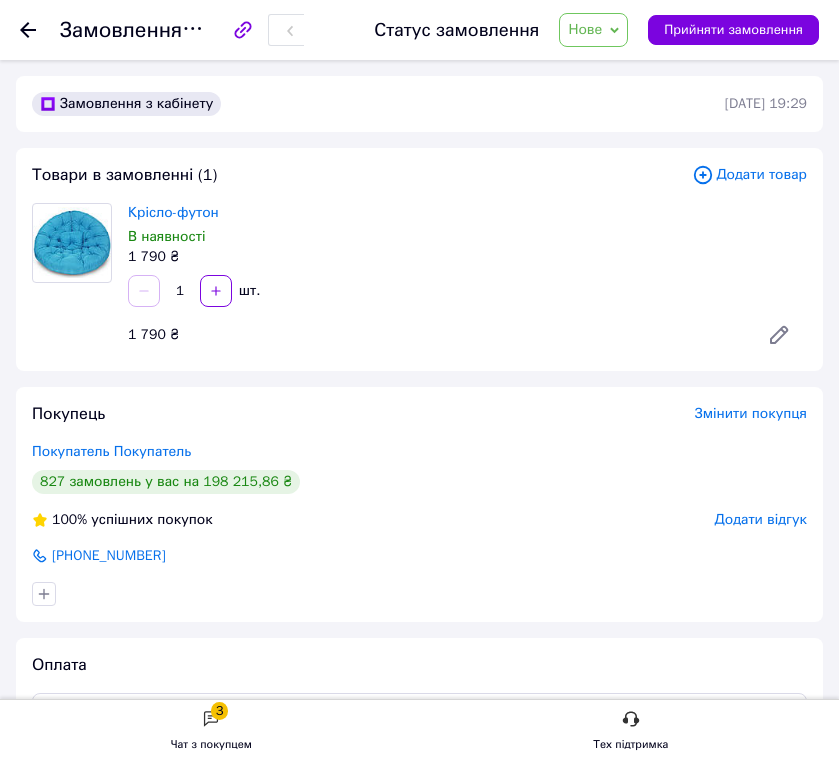 scroll, scrollTop: 879, scrollLeft: 0, axis: vertical 